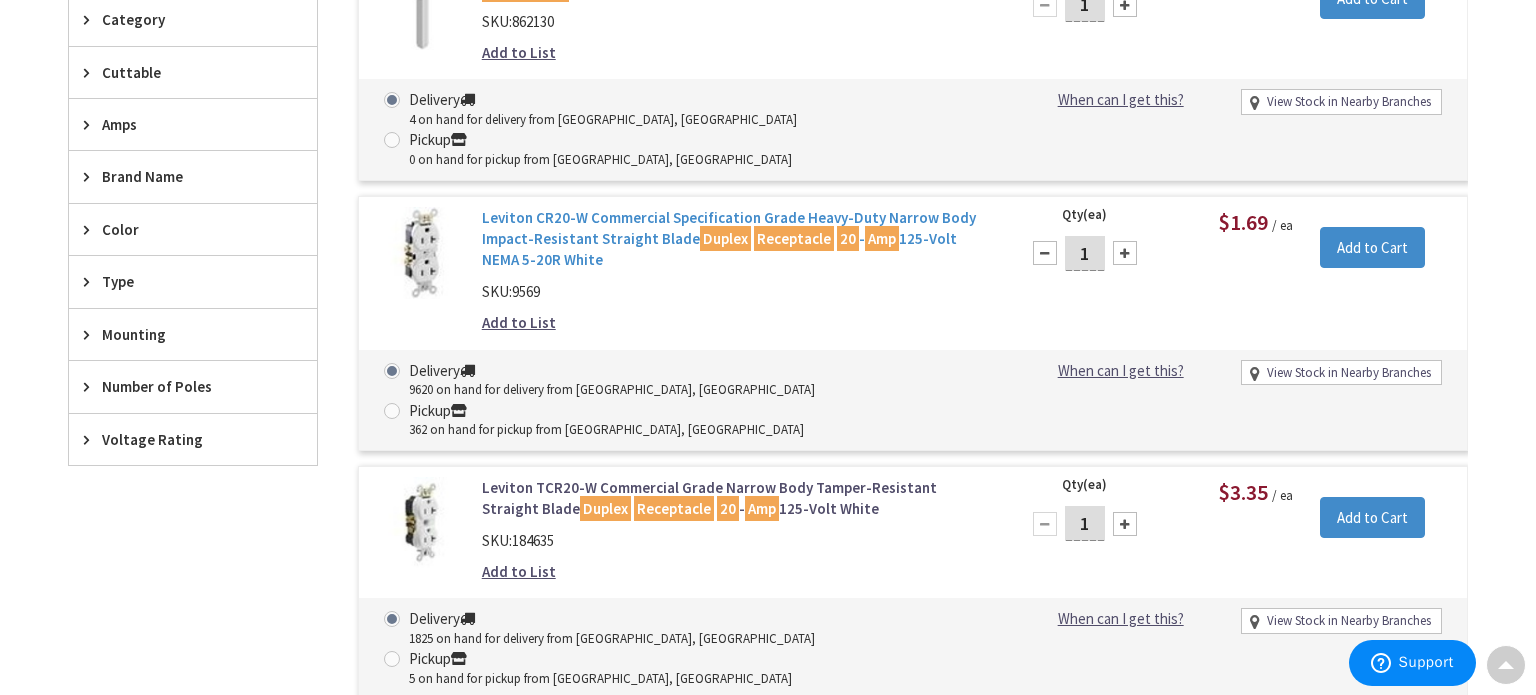 scroll, scrollTop: 849, scrollLeft: 0, axis: vertical 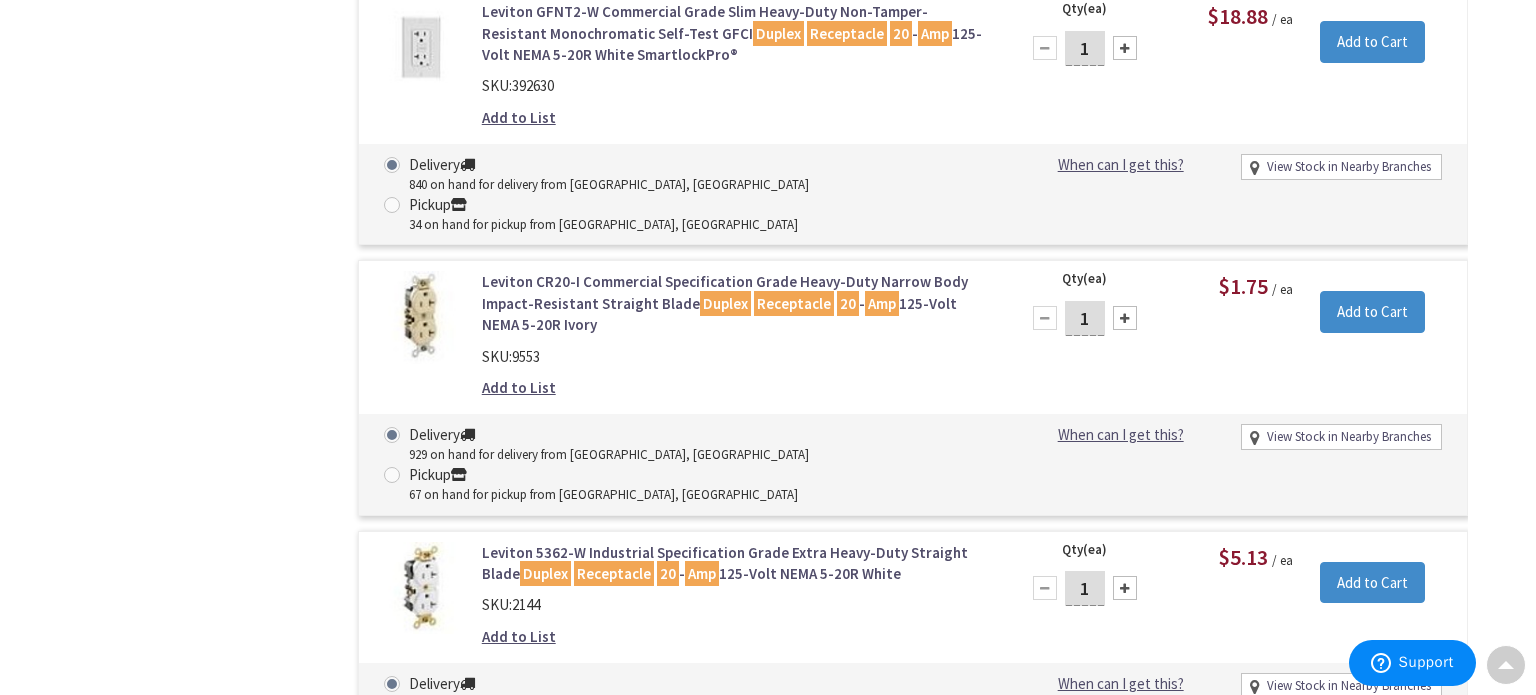 click on "1" at bounding box center [1085, 588] 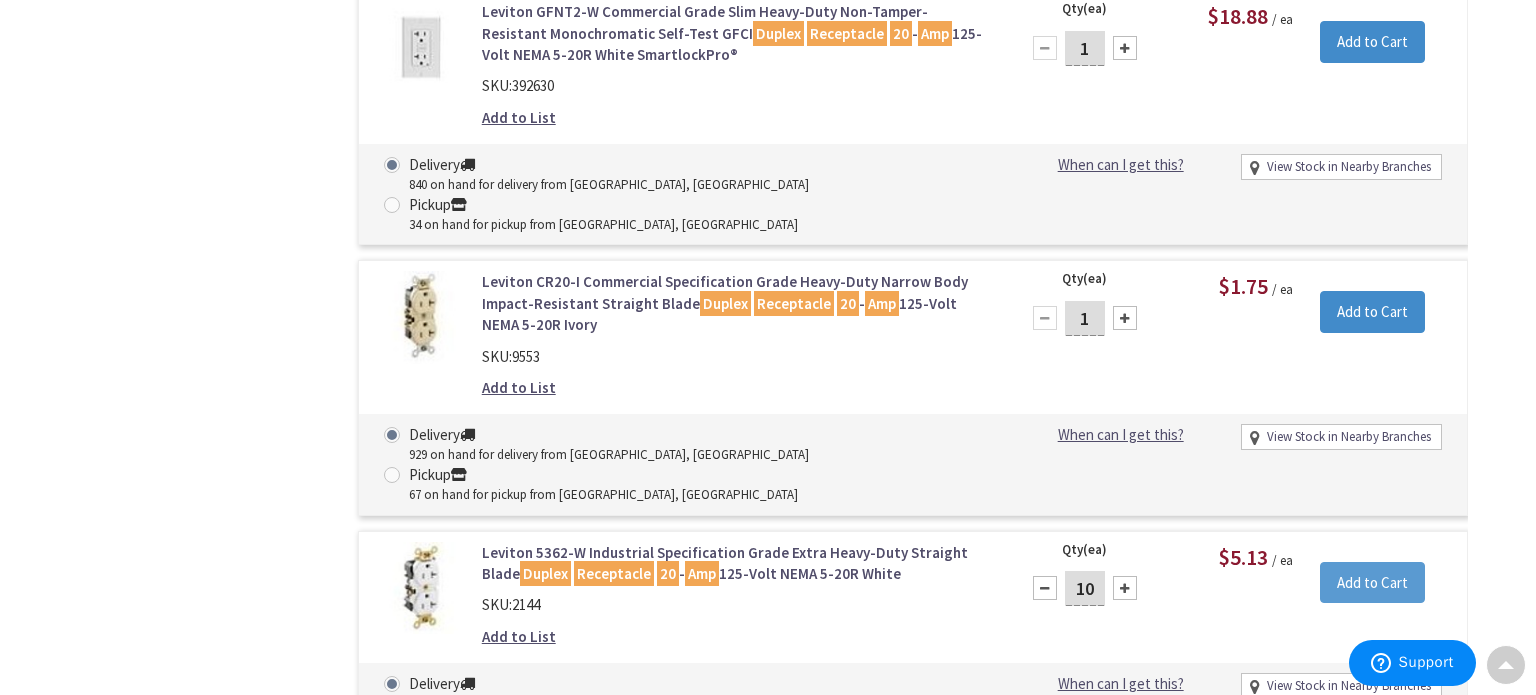 type on "10" 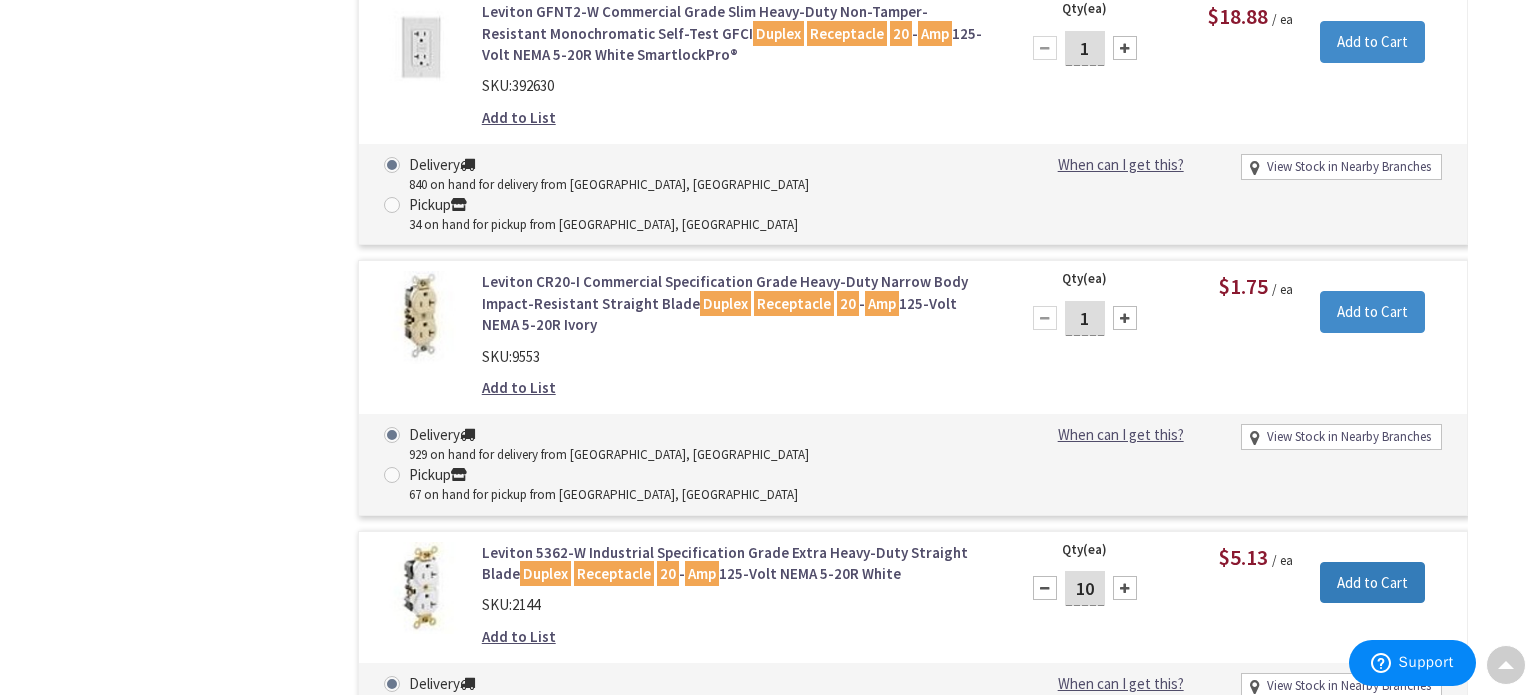 click on "Add to Cart" at bounding box center (1372, 583) 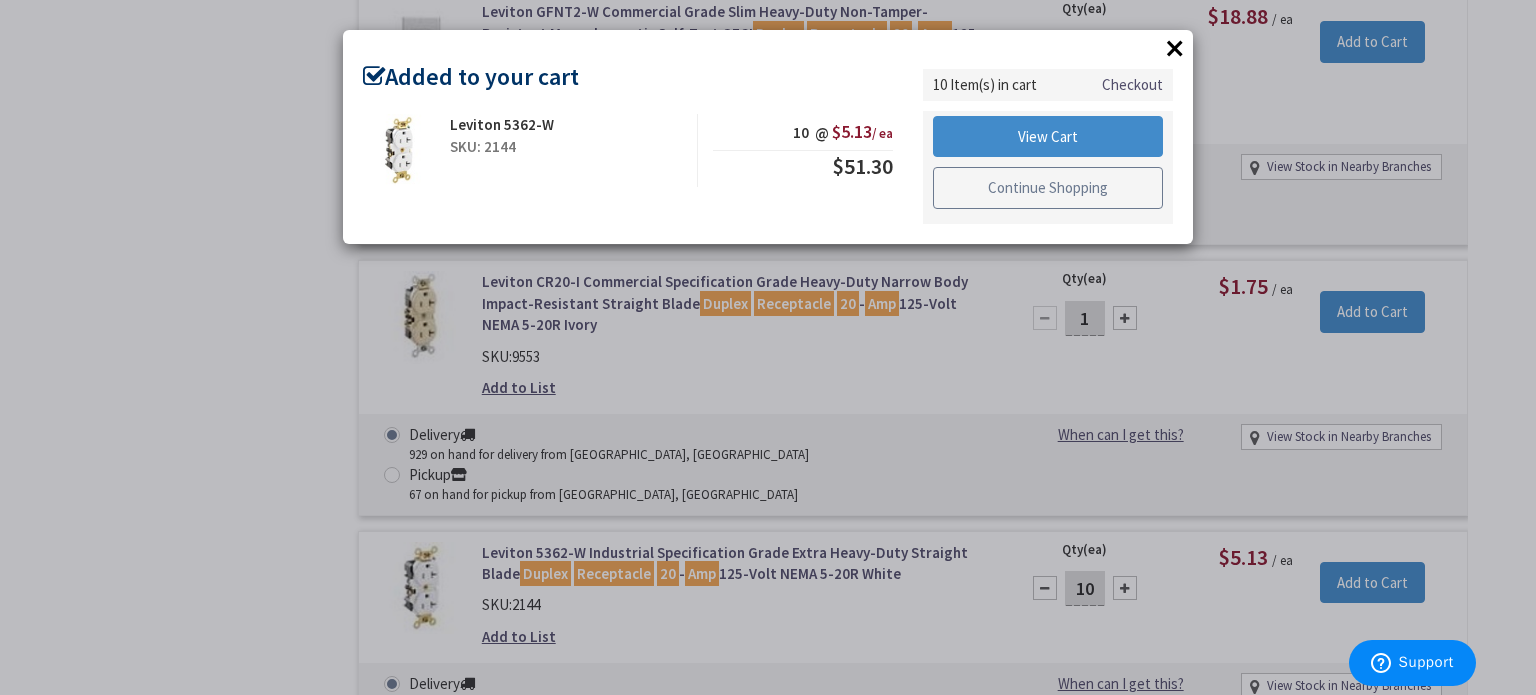 click on "Continue Shopping" at bounding box center (1048, 188) 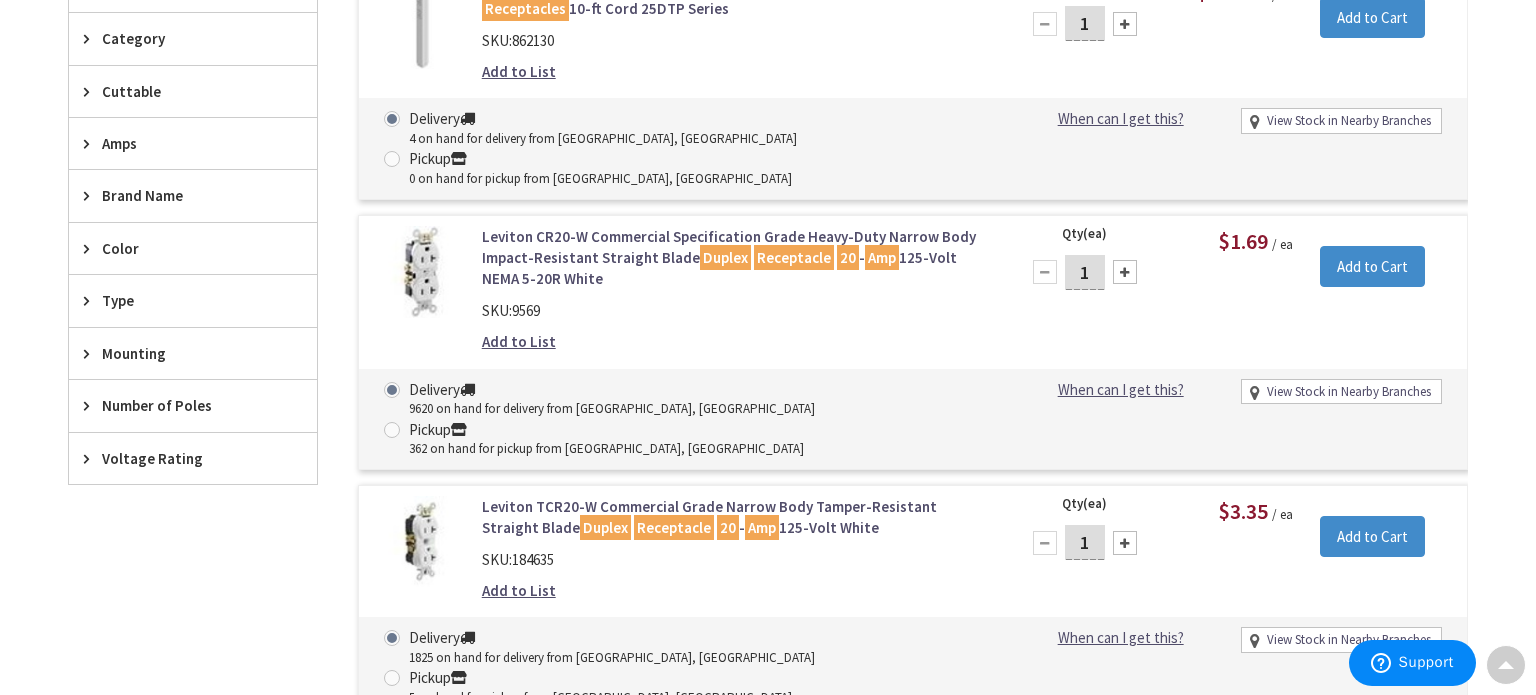scroll, scrollTop: 828, scrollLeft: 0, axis: vertical 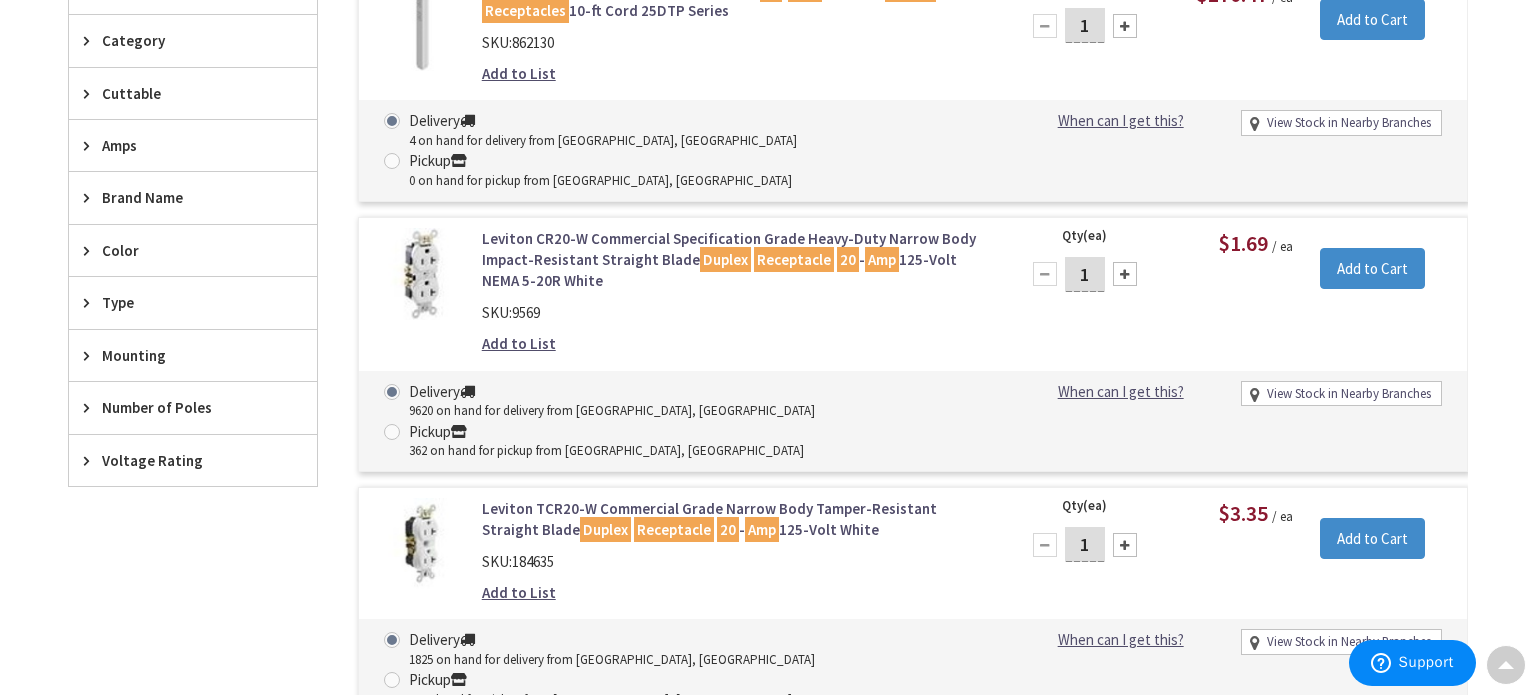 click on "Pickup
362 on hand for pickup from Poughkeepsie, NY" at bounding box center (395, 431) 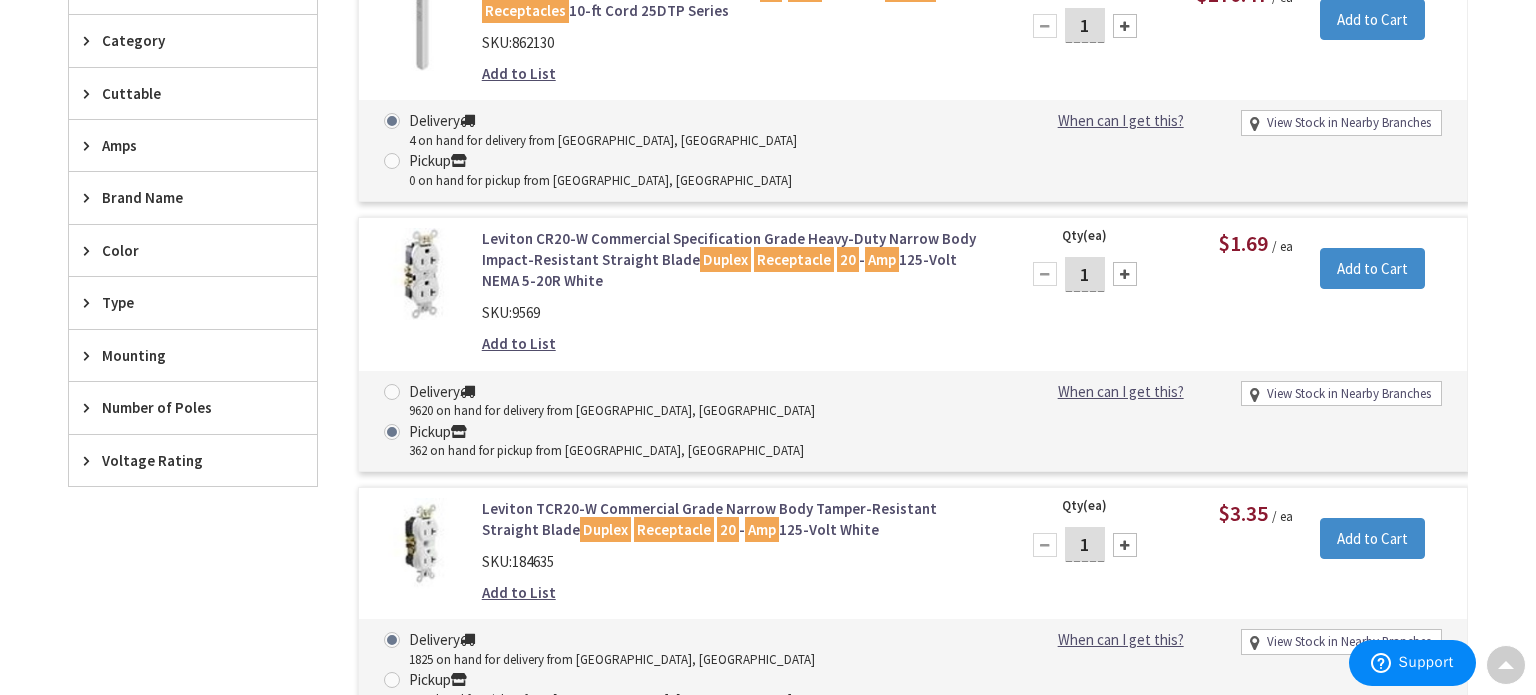 click on "1" at bounding box center (1085, 274) 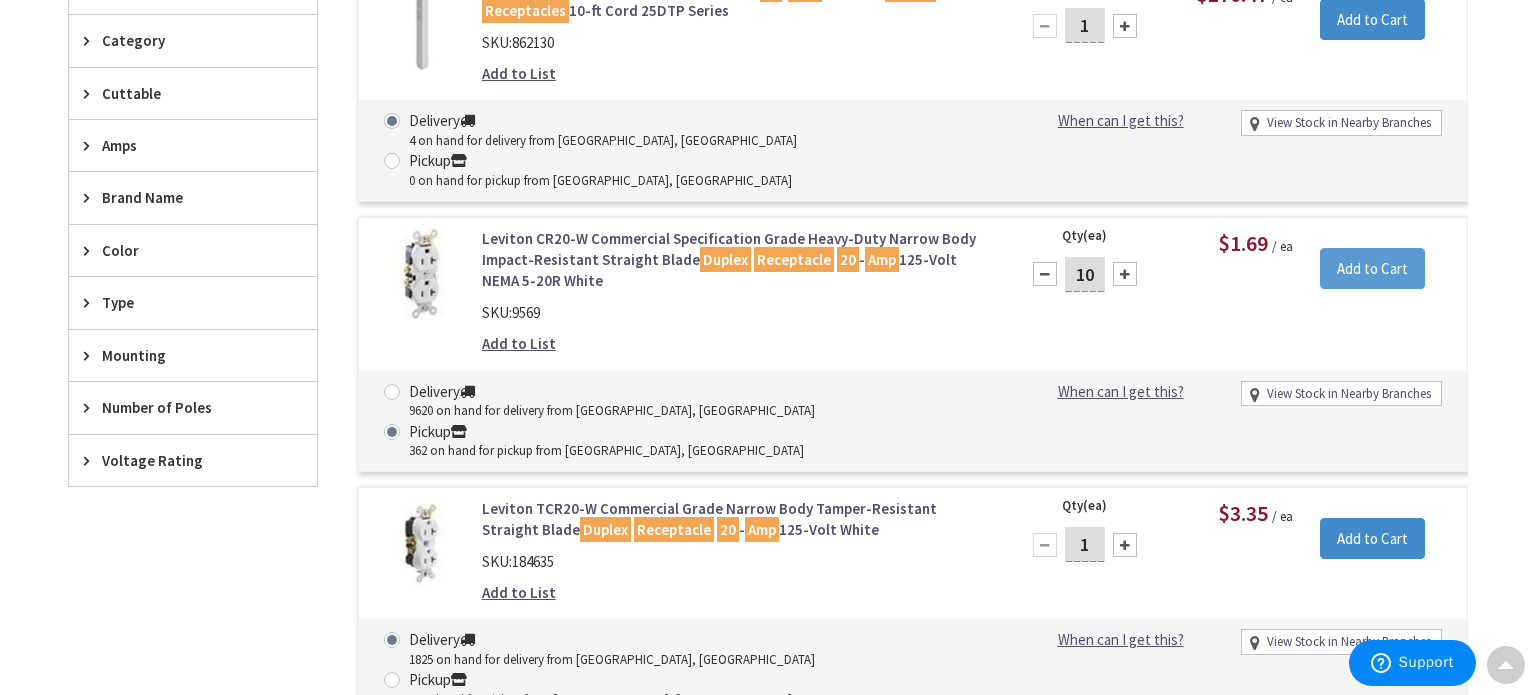 type on "10" 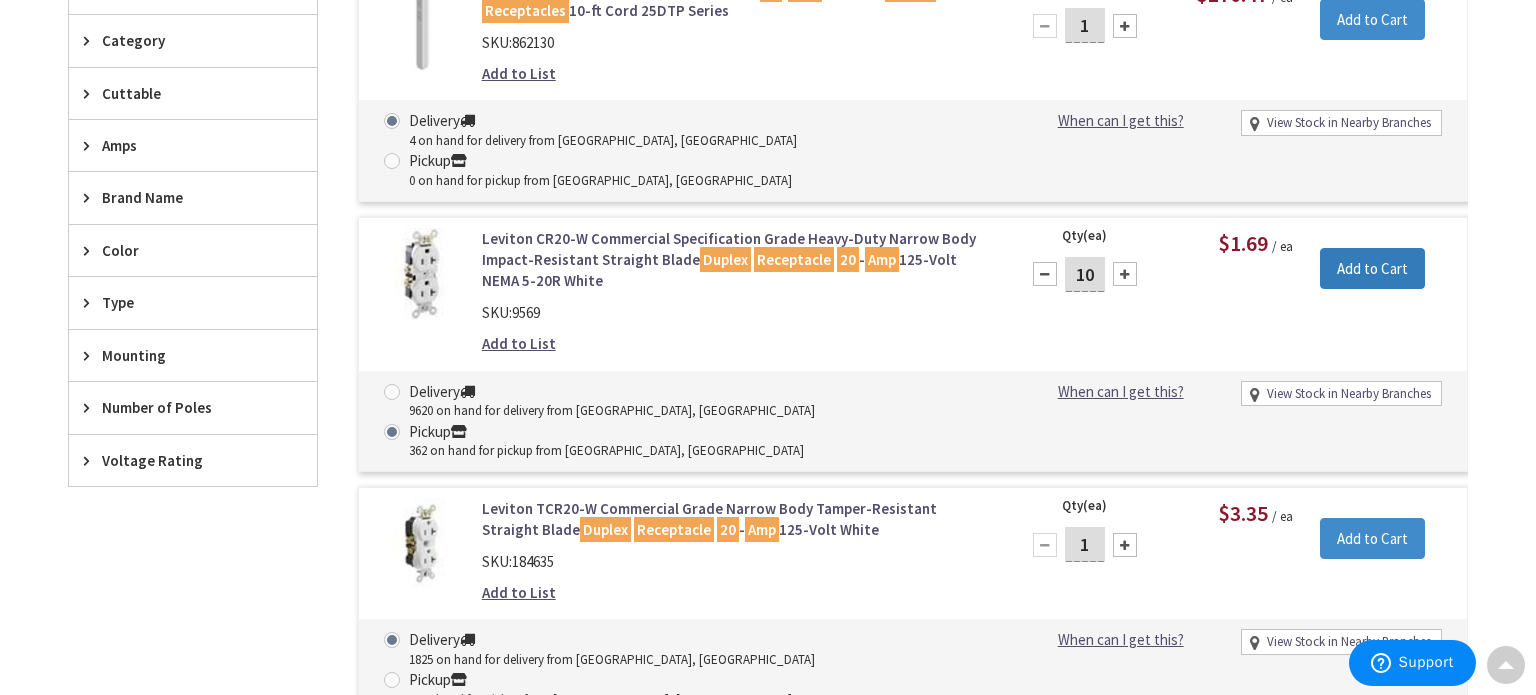 click on "Add to Cart" at bounding box center [1372, 269] 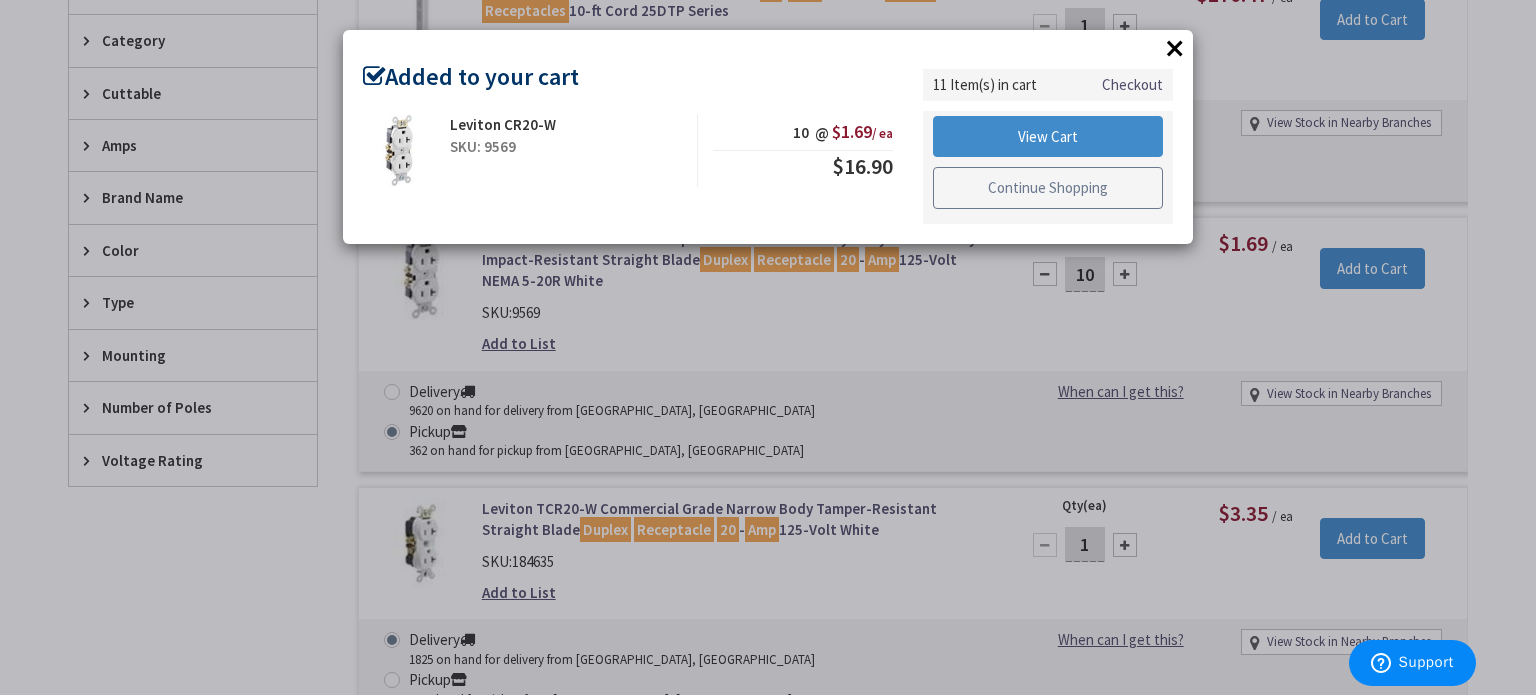 click on "Continue Shopping" at bounding box center [1048, 188] 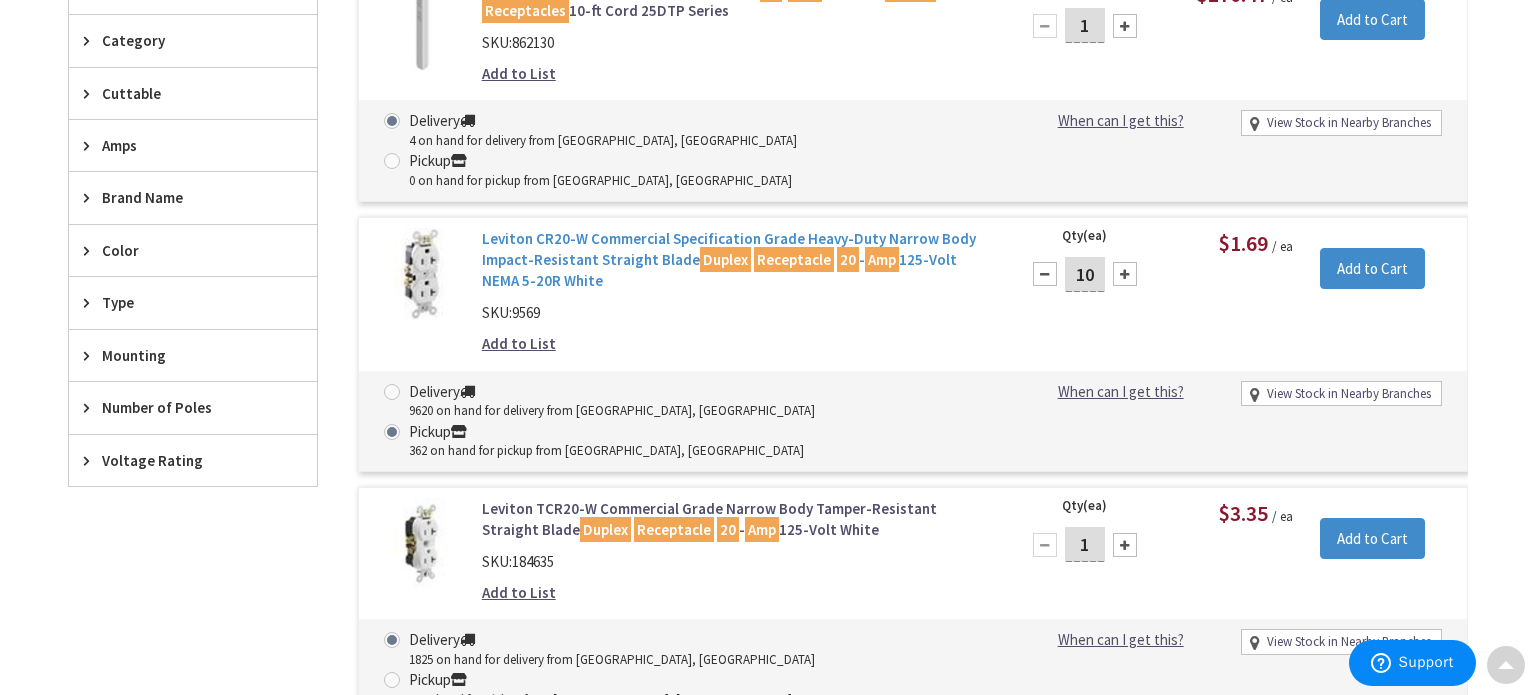 scroll, scrollTop: 0, scrollLeft: 0, axis: both 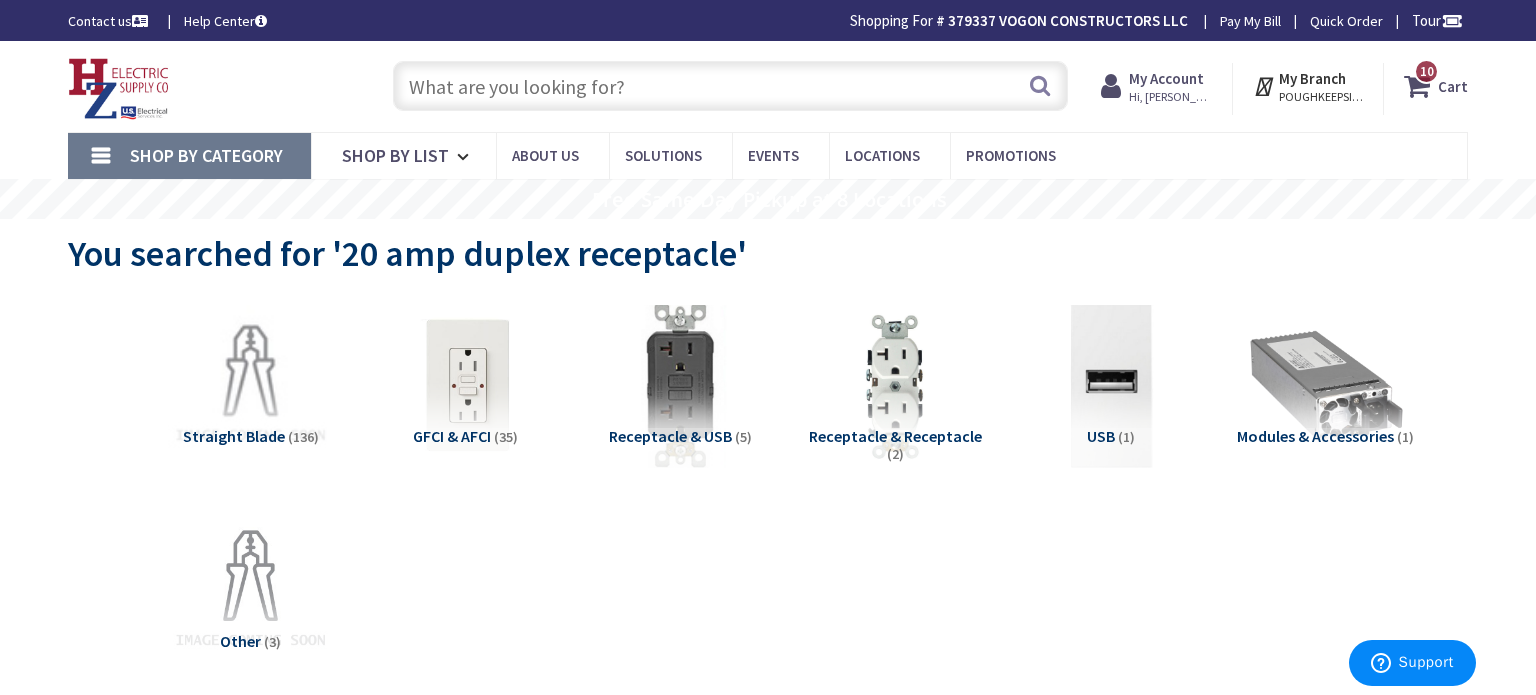 click at bounding box center [730, 86] 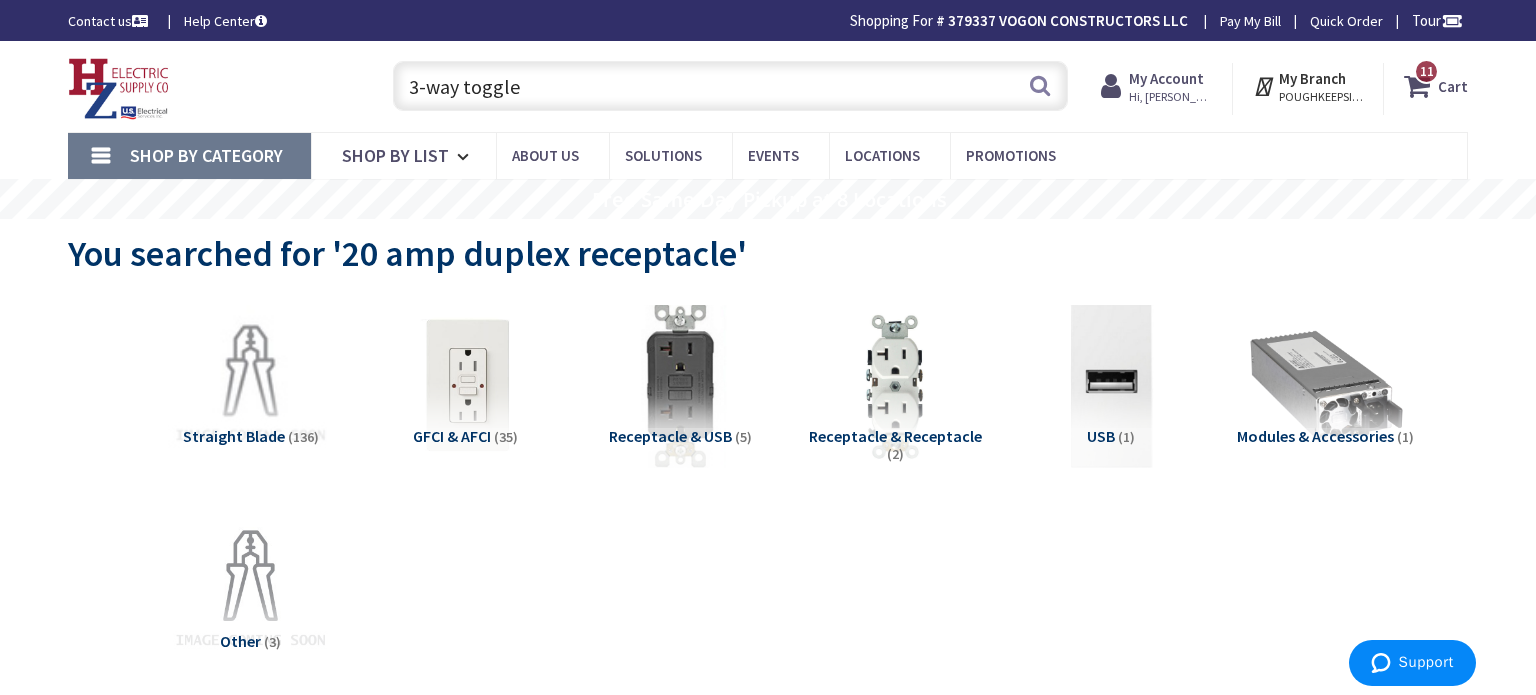 type on "3-way toggle" 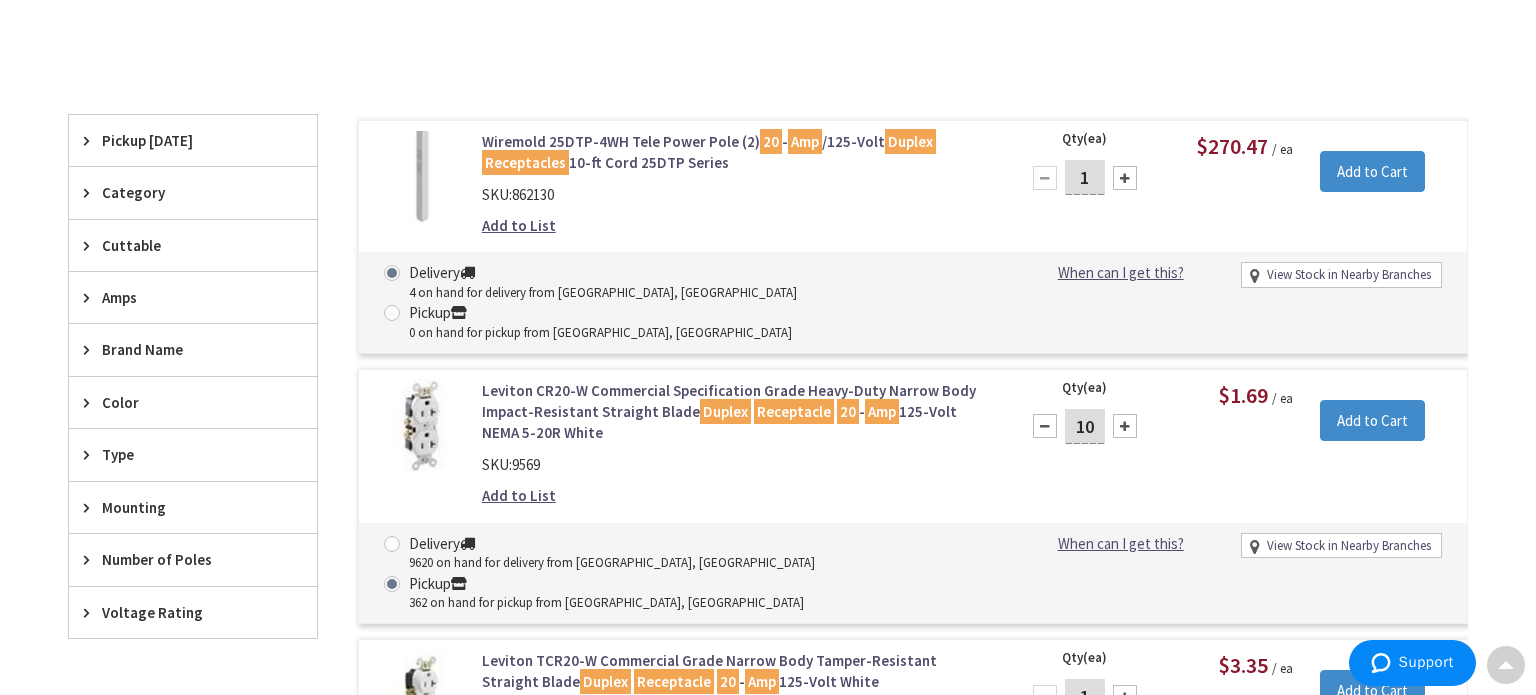 scroll, scrollTop: 0, scrollLeft: 0, axis: both 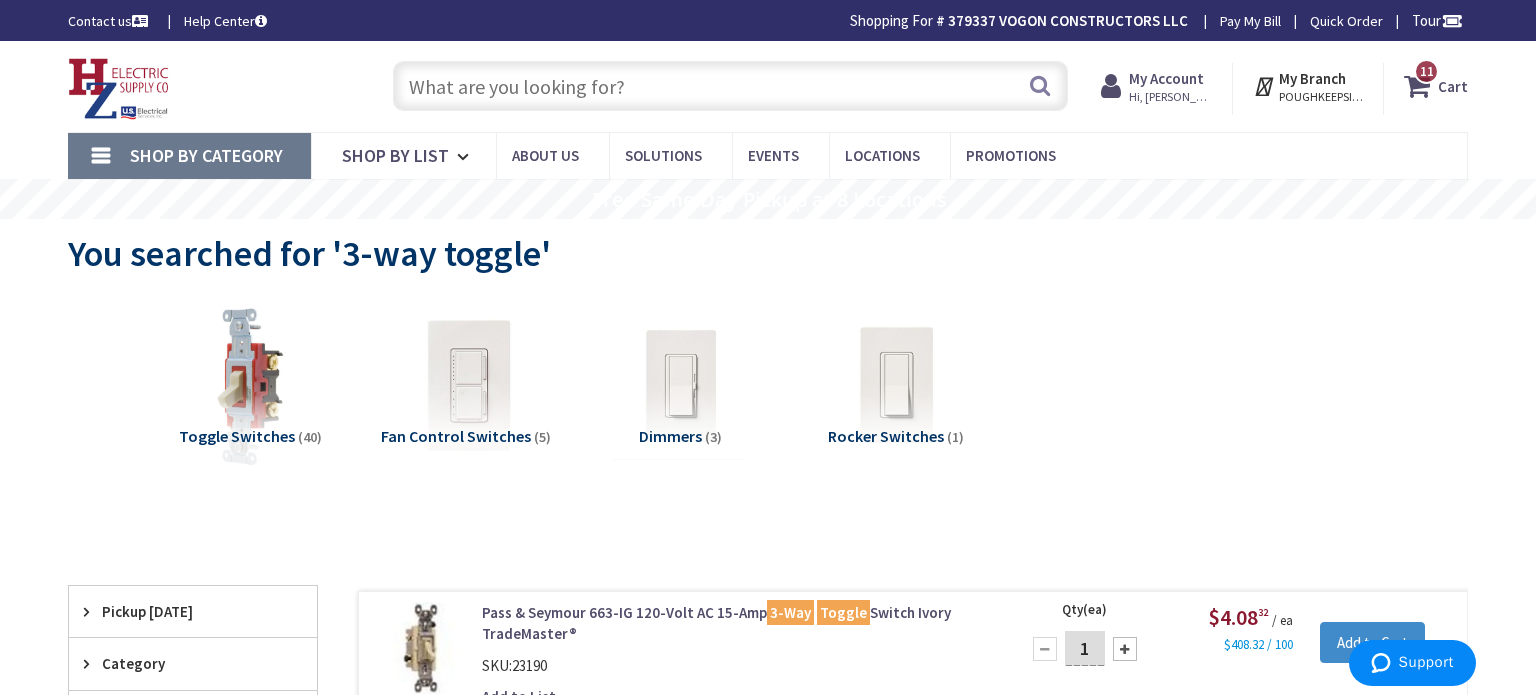 click at bounding box center [730, 86] 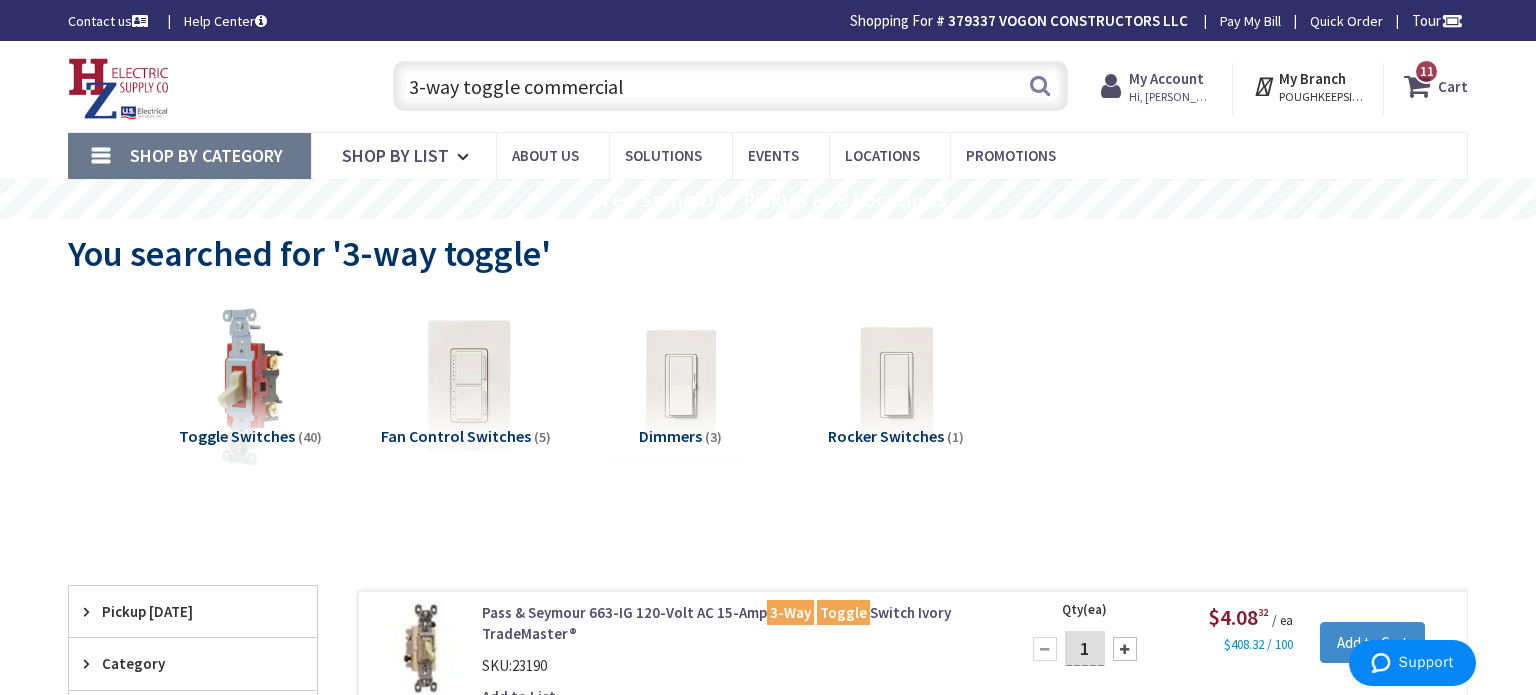 type on "3-way toggle commercial" 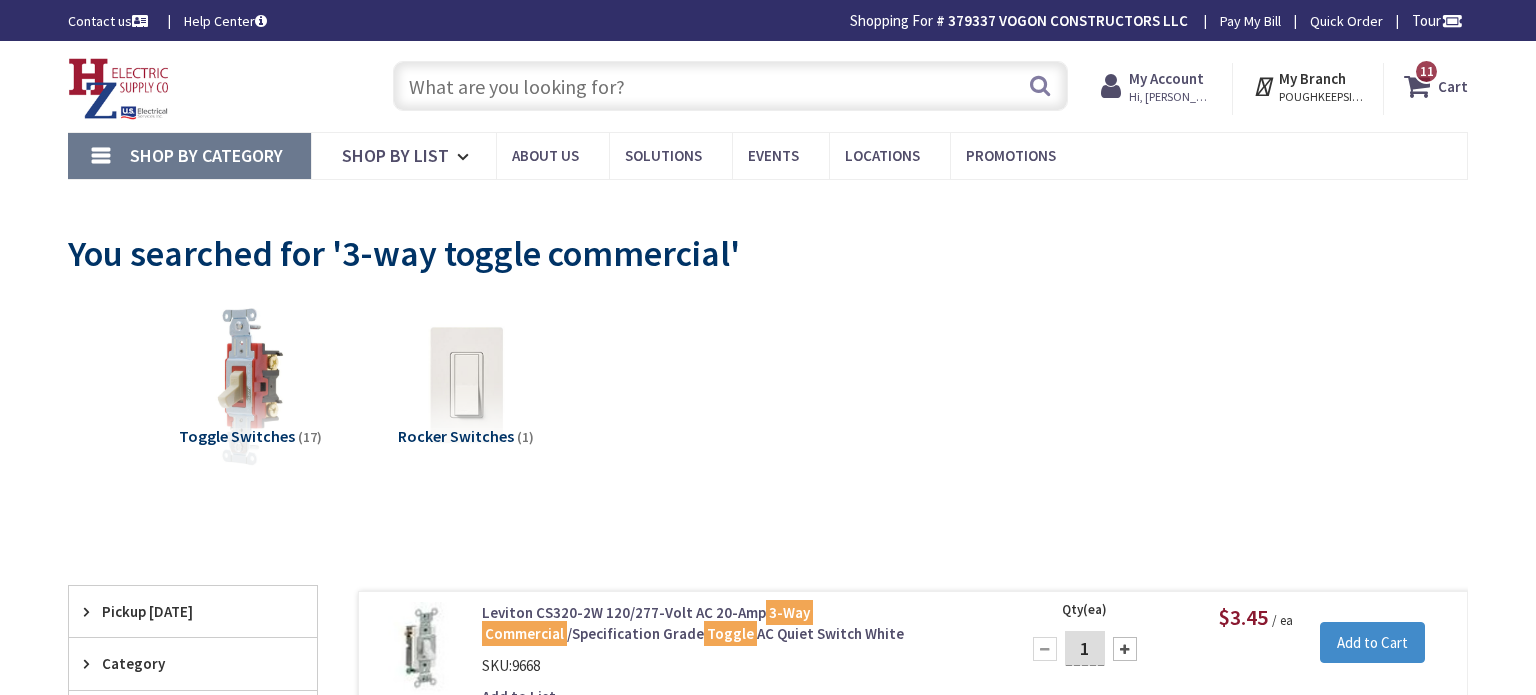 scroll, scrollTop: 0, scrollLeft: 0, axis: both 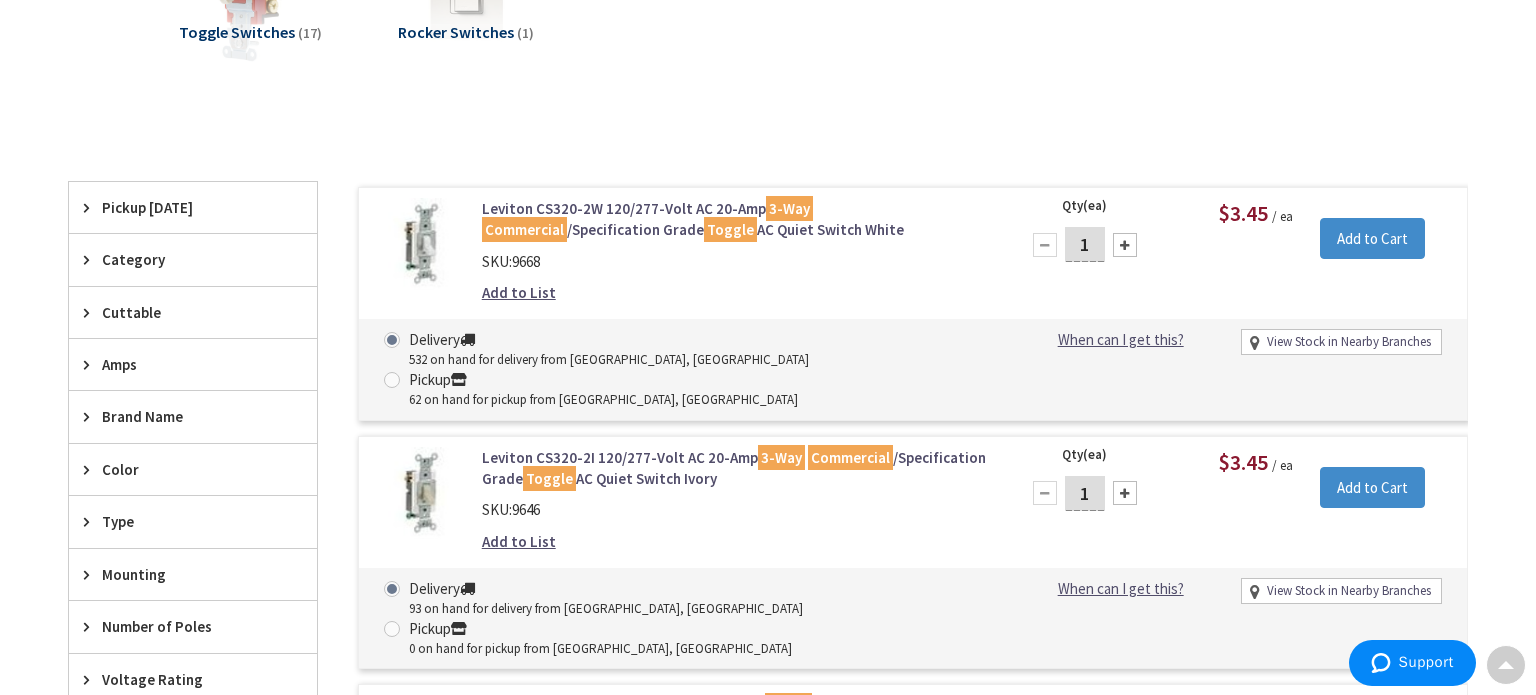click at bounding box center [392, 380] 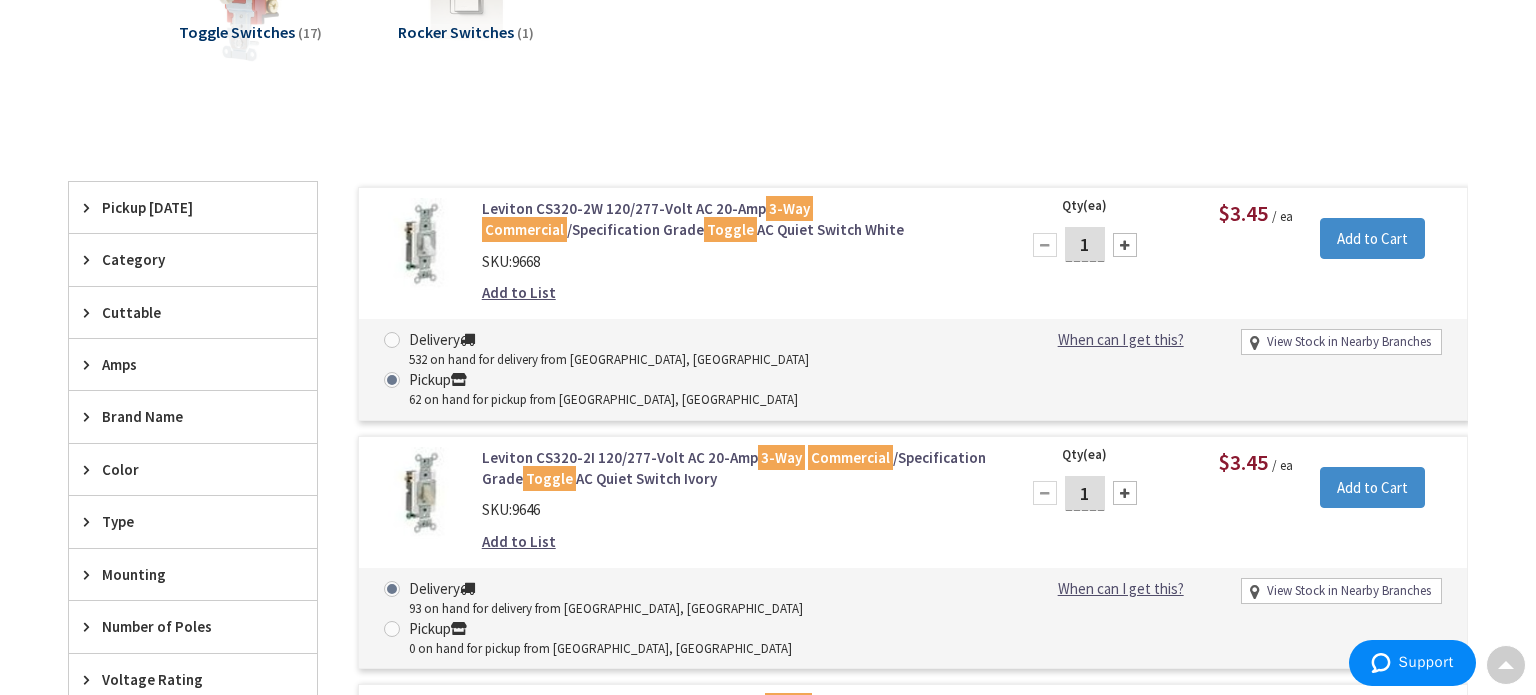 click on "1" at bounding box center (1085, 244) 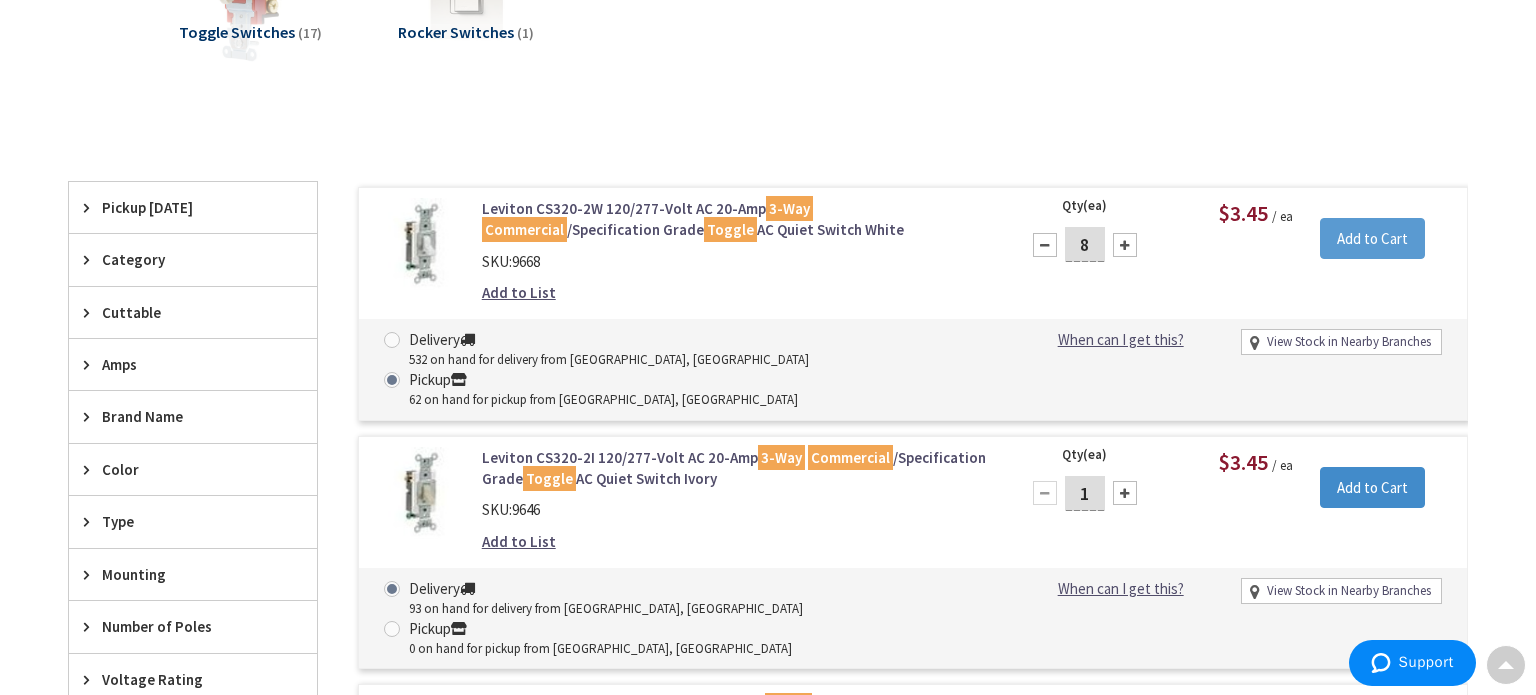 type on "8" 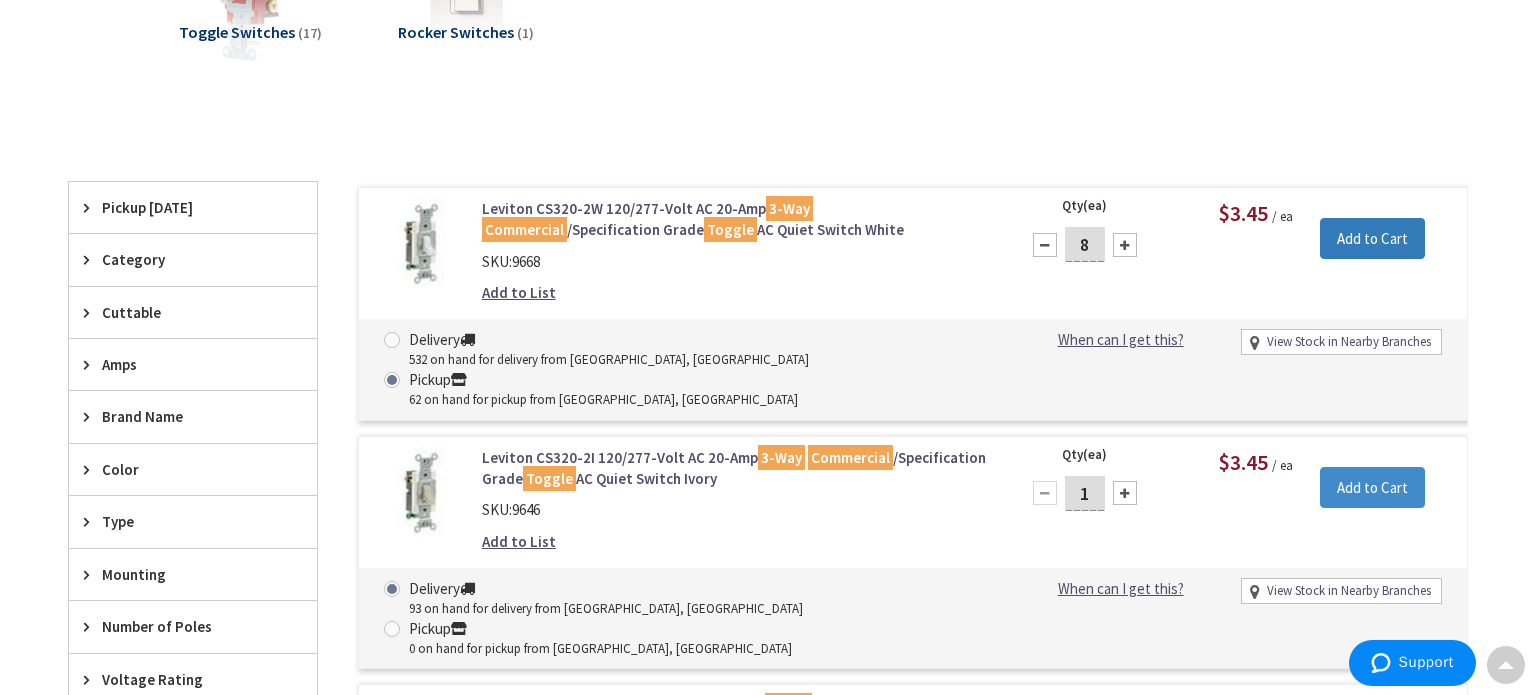 click on "Add to Cart" at bounding box center (1372, 239) 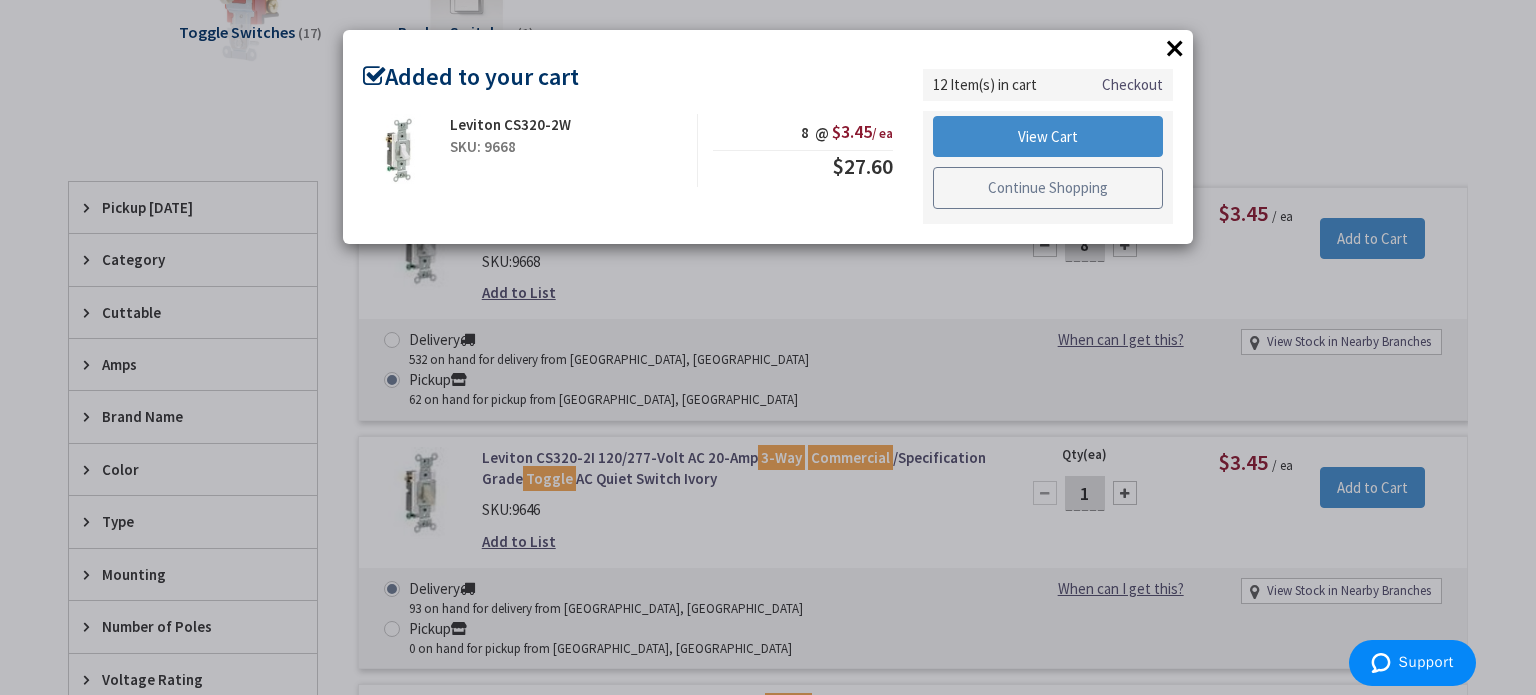 click on "Continue Shopping" at bounding box center (1048, 188) 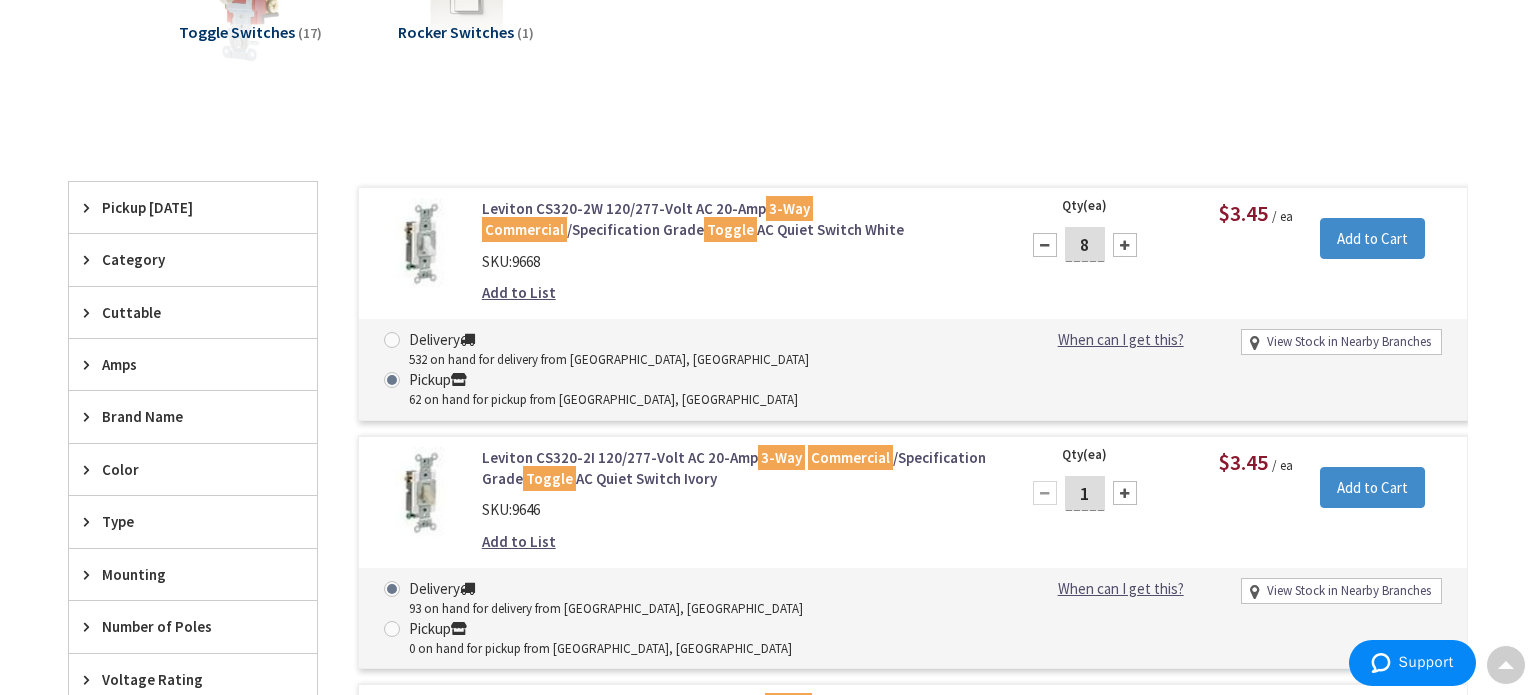 scroll, scrollTop: 0, scrollLeft: 0, axis: both 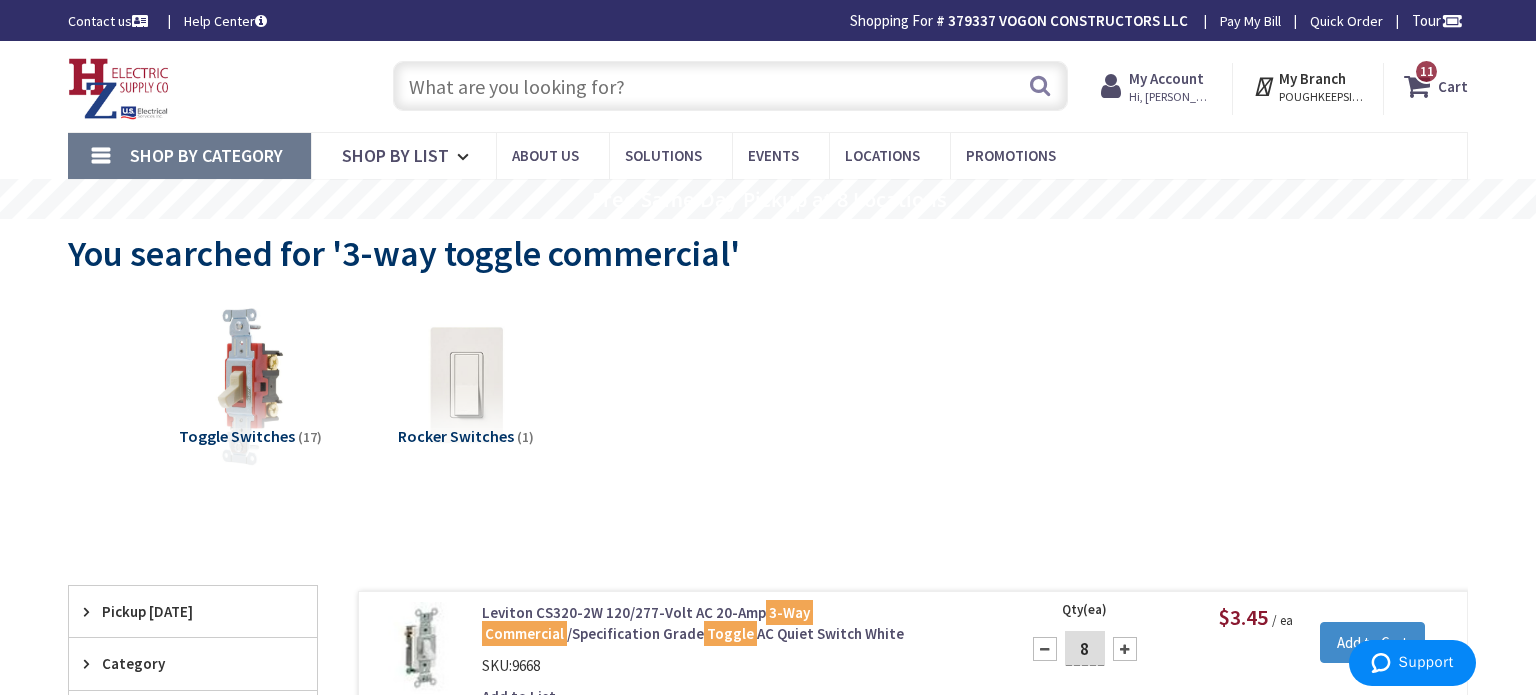 click at bounding box center (730, 86) 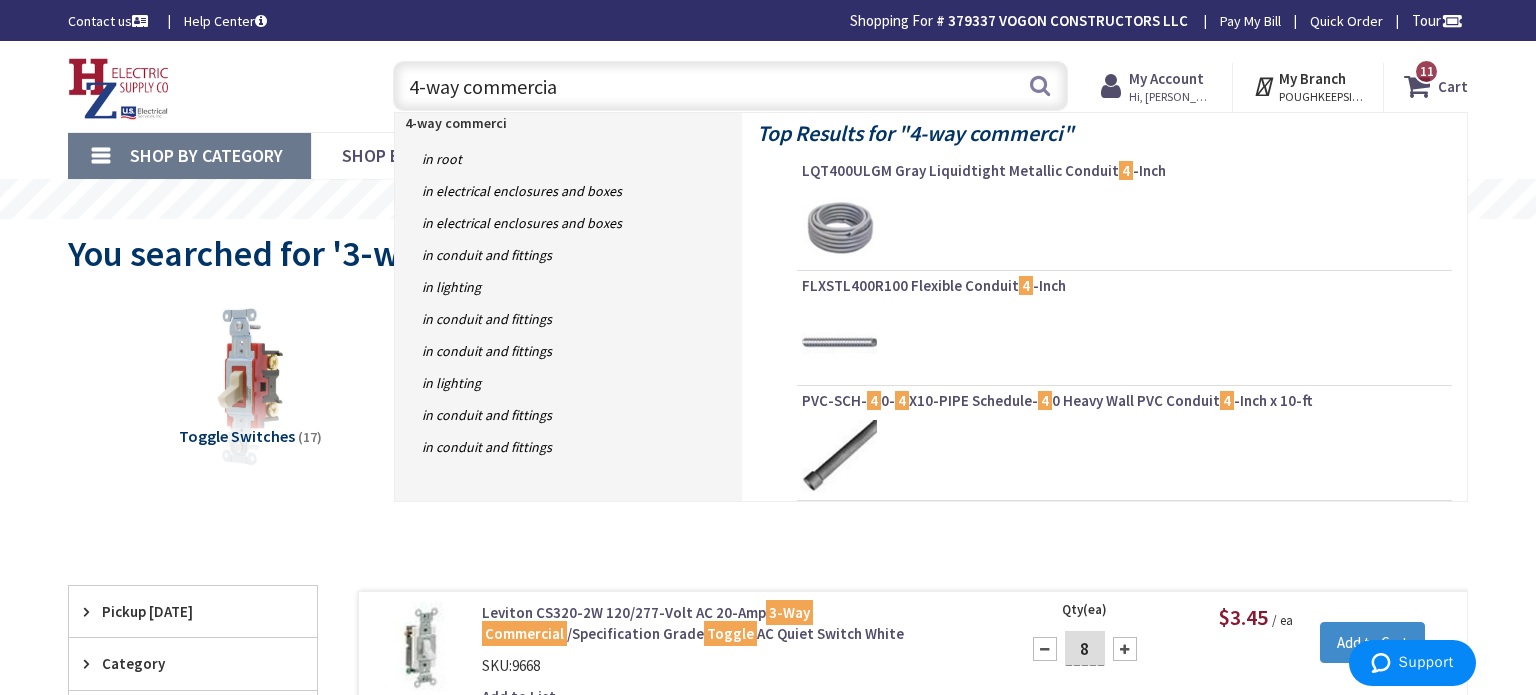 type on "4-way commercial" 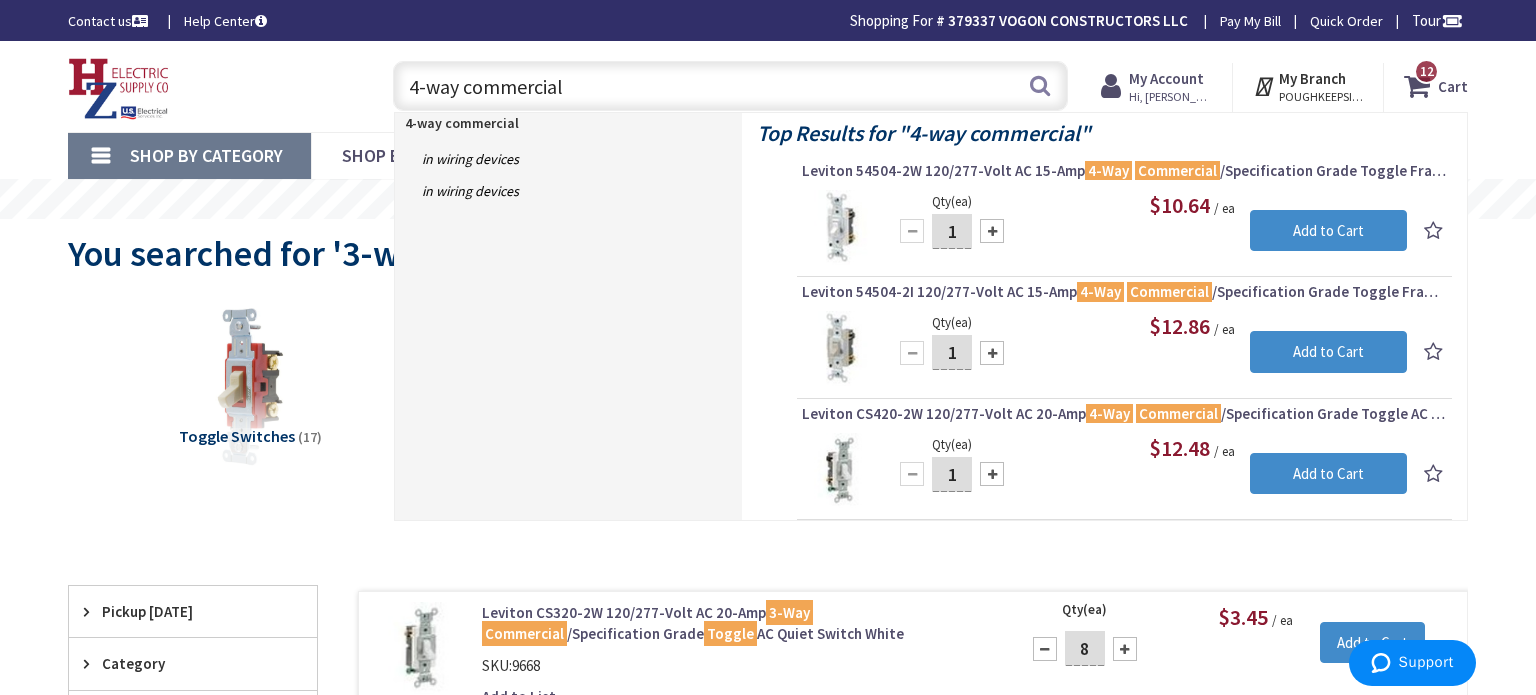 click on "4-way commercial" at bounding box center (730, 86) 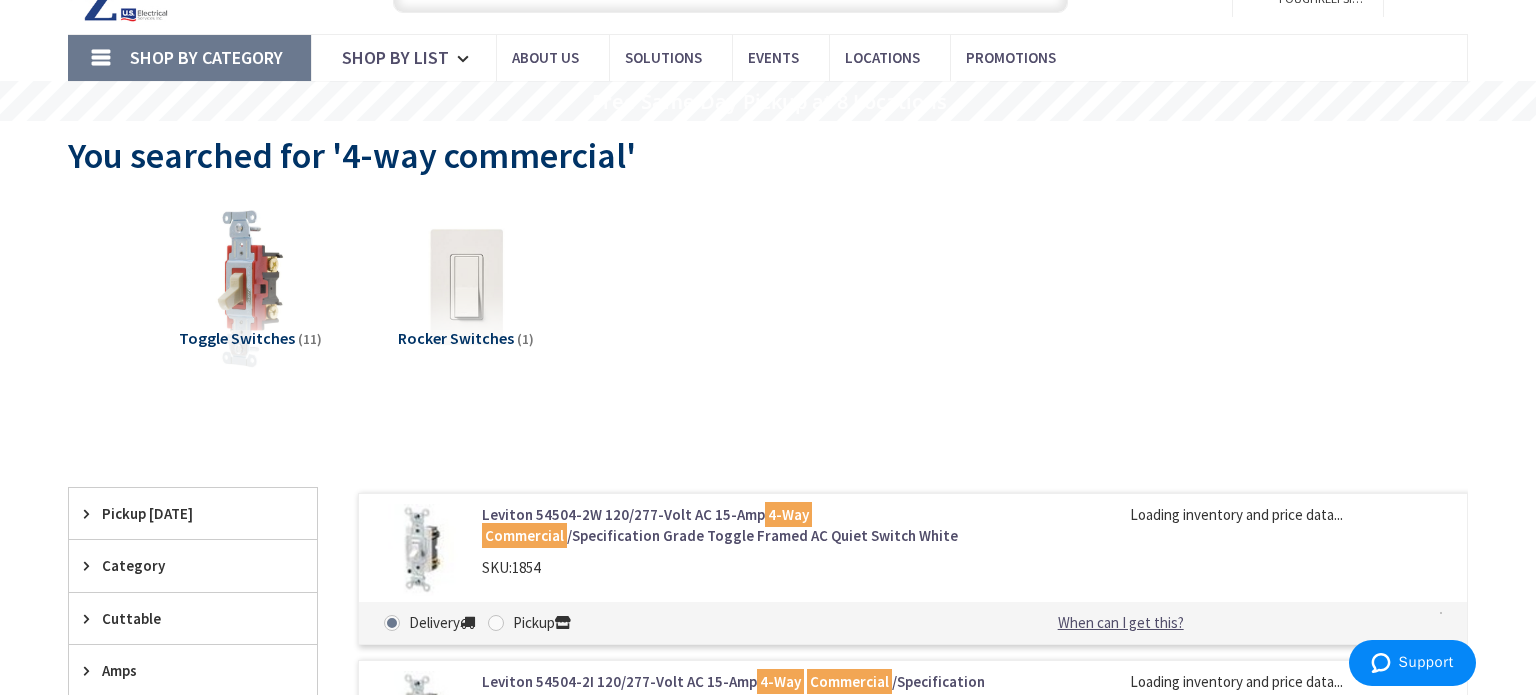 scroll, scrollTop: 133, scrollLeft: 0, axis: vertical 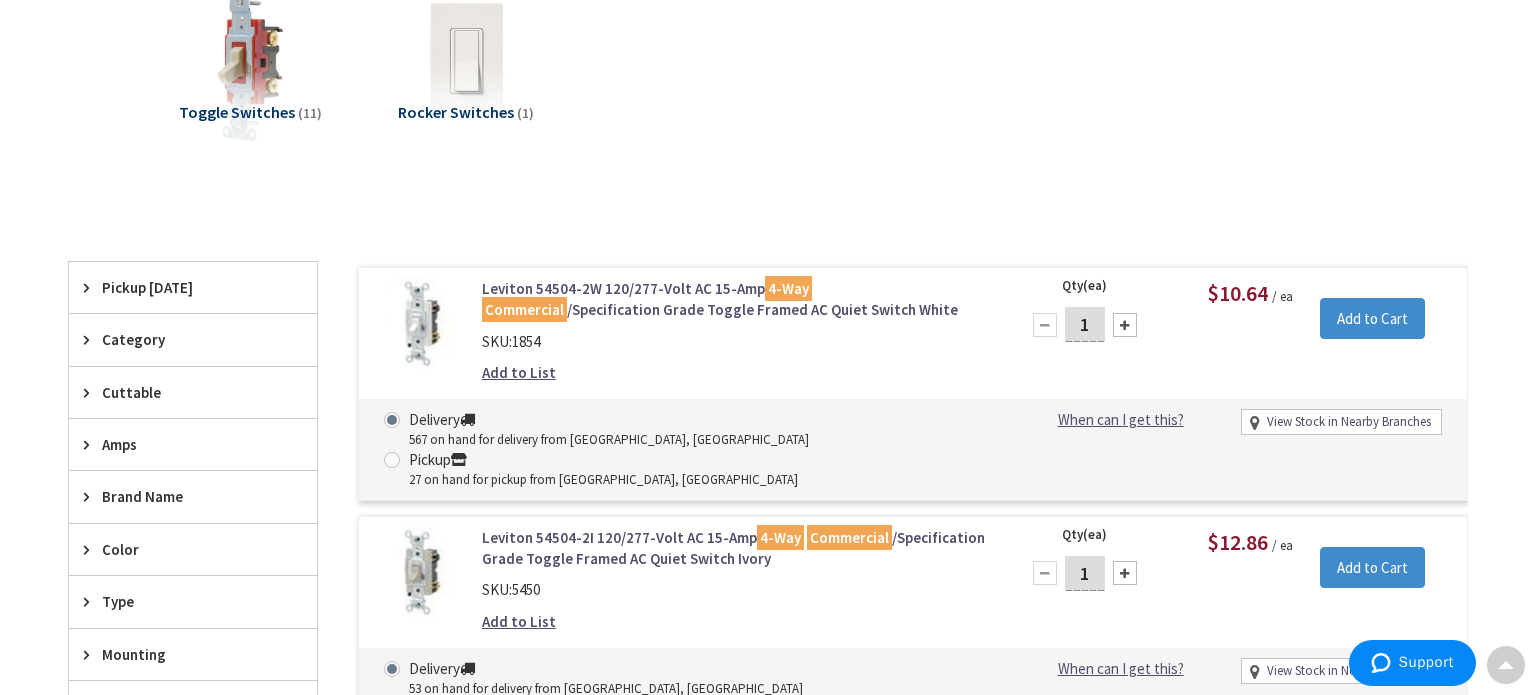 click at bounding box center (1125, 325) 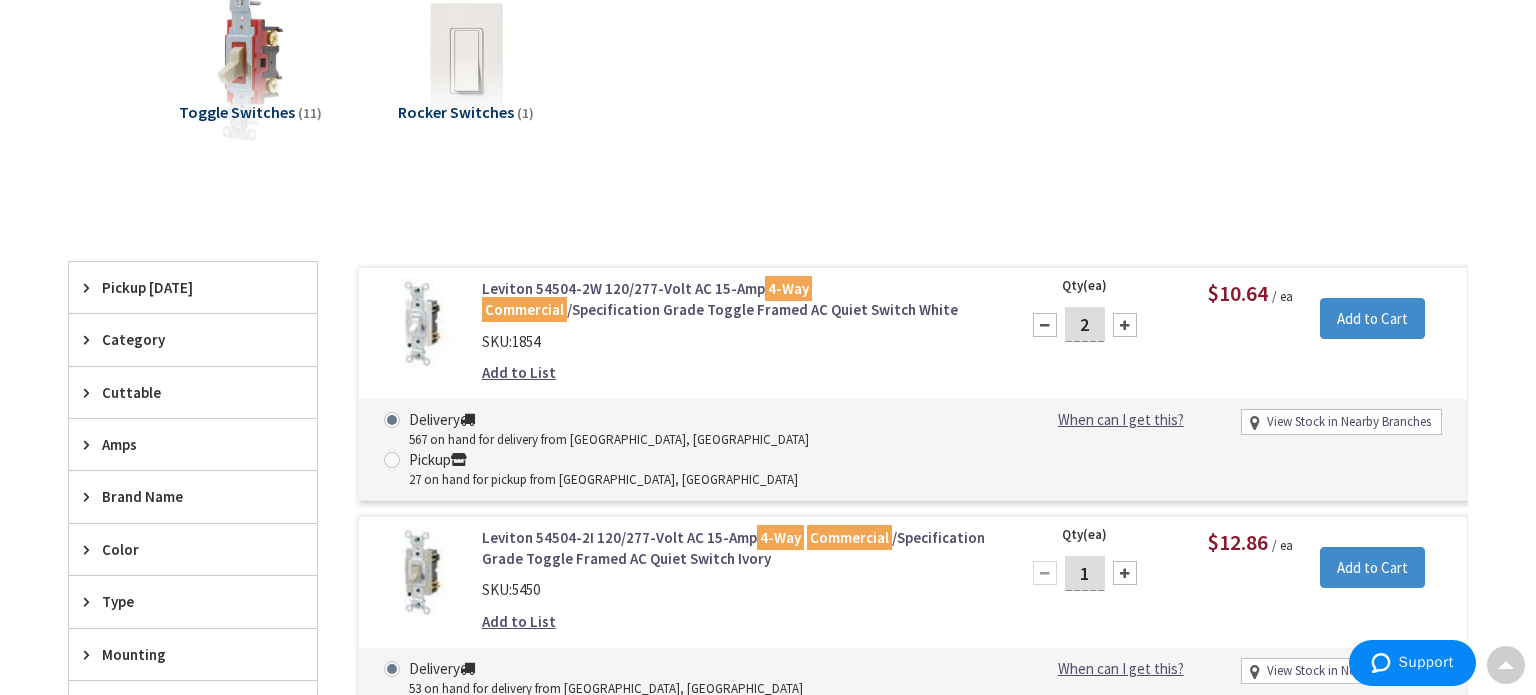 click at bounding box center [392, 460] 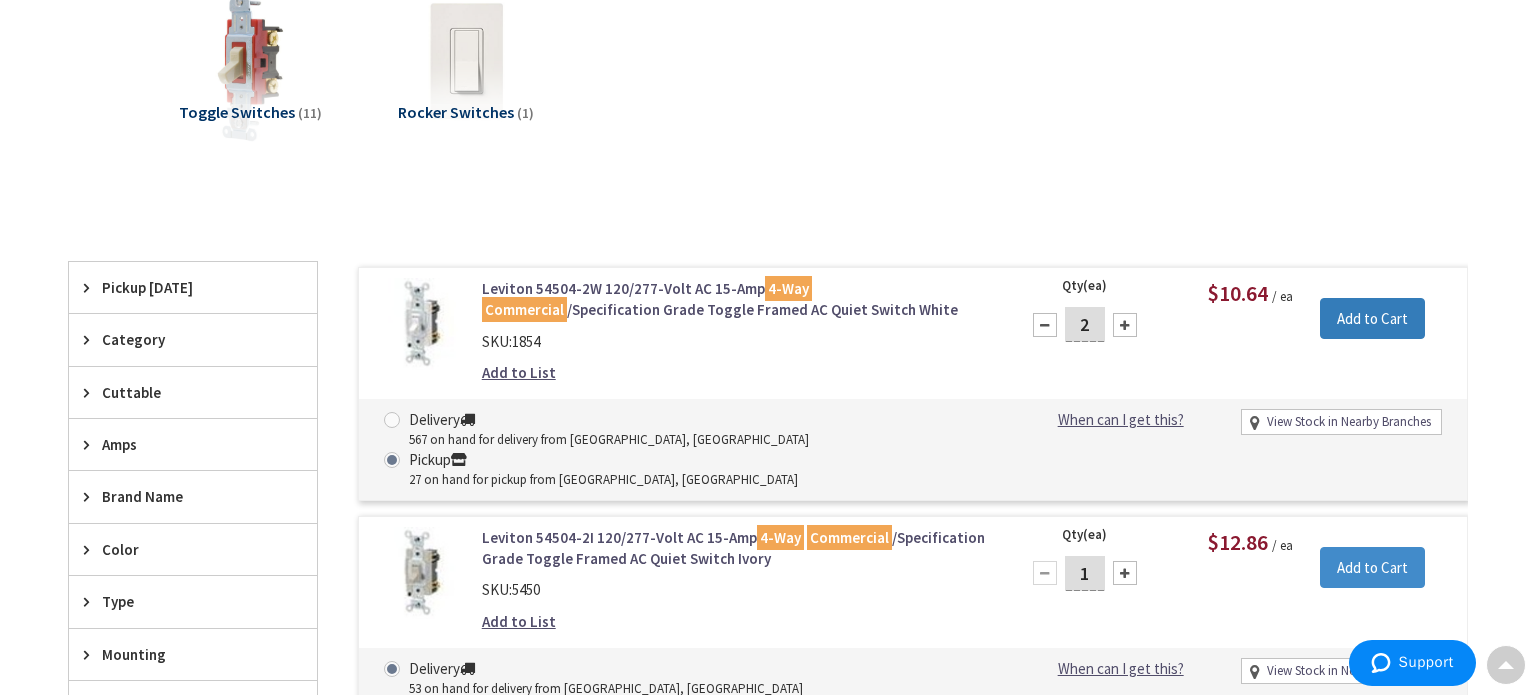 click on "Add to Cart" at bounding box center [1372, 319] 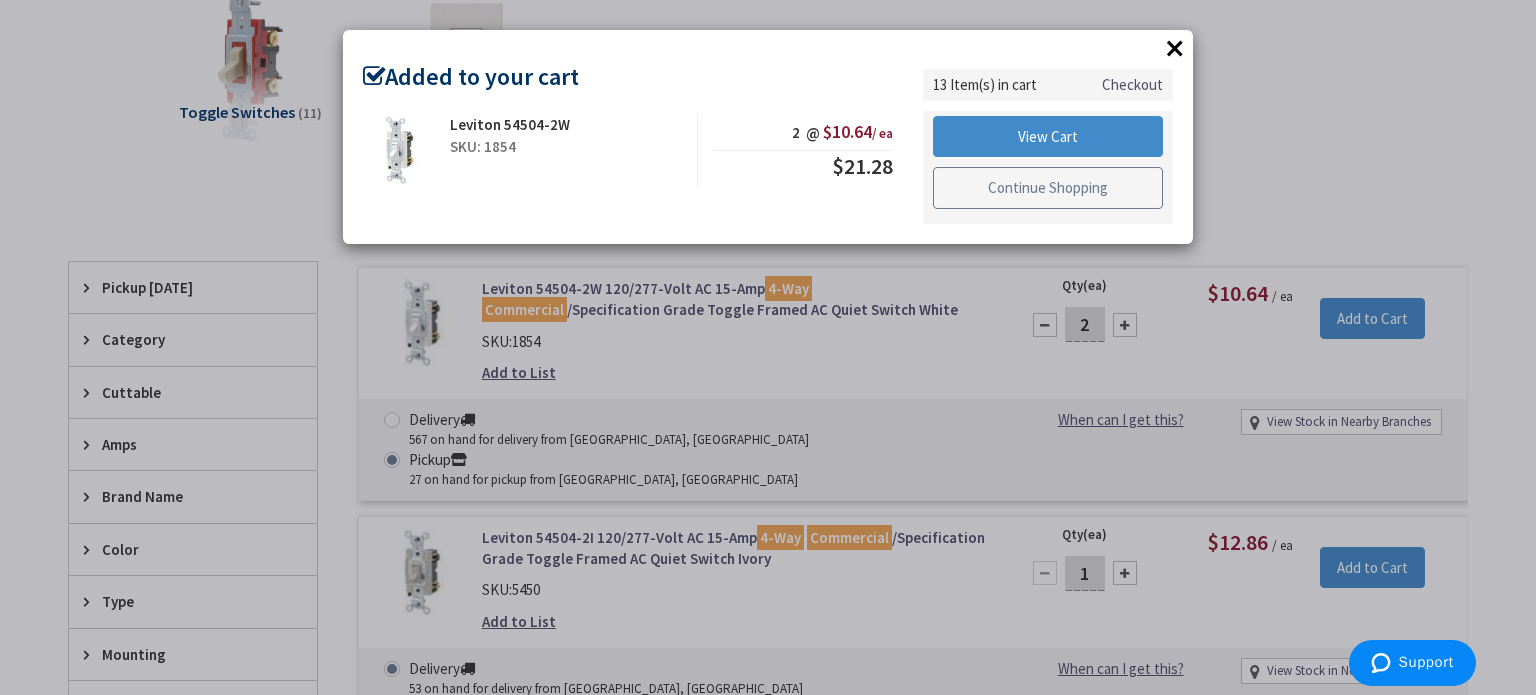 click on "Continue Shopping" at bounding box center (1048, 188) 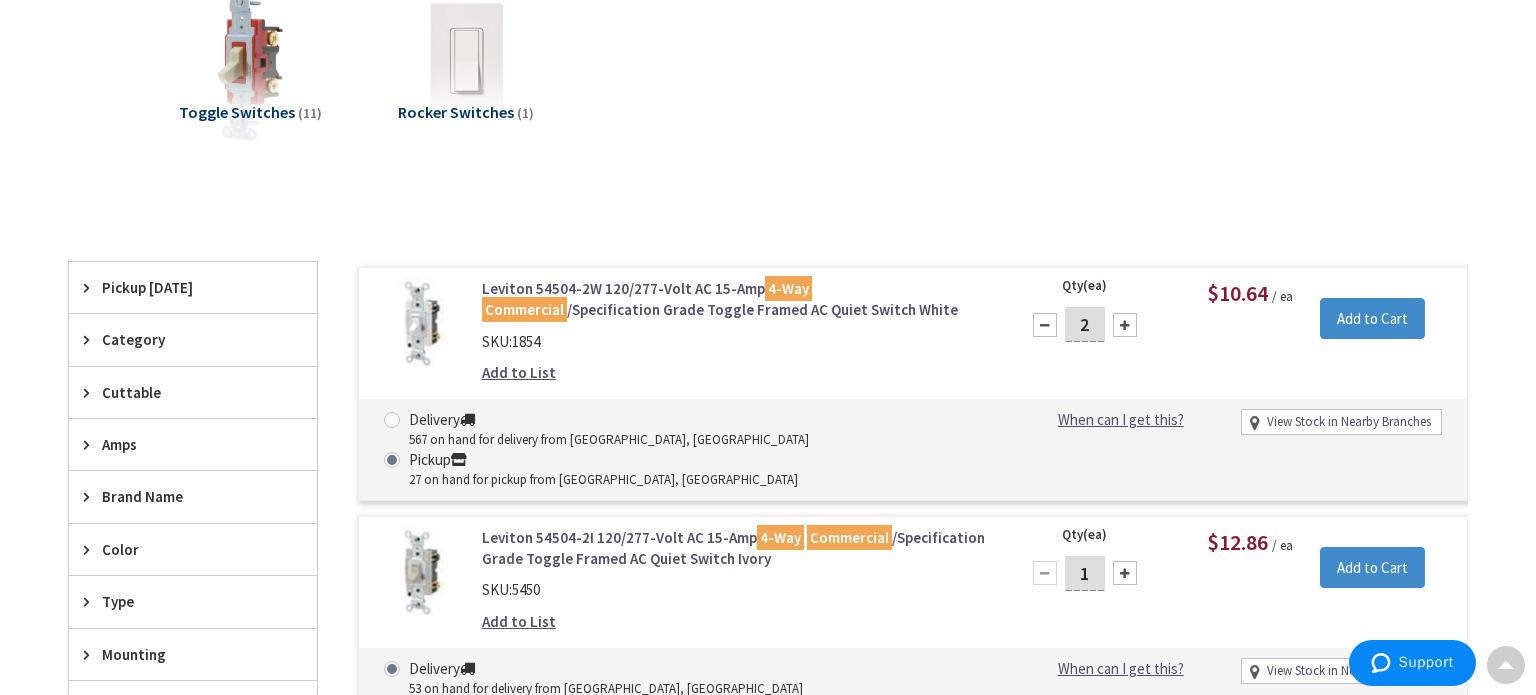 scroll, scrollTop: 0, scrollLeft: 0, axis: both 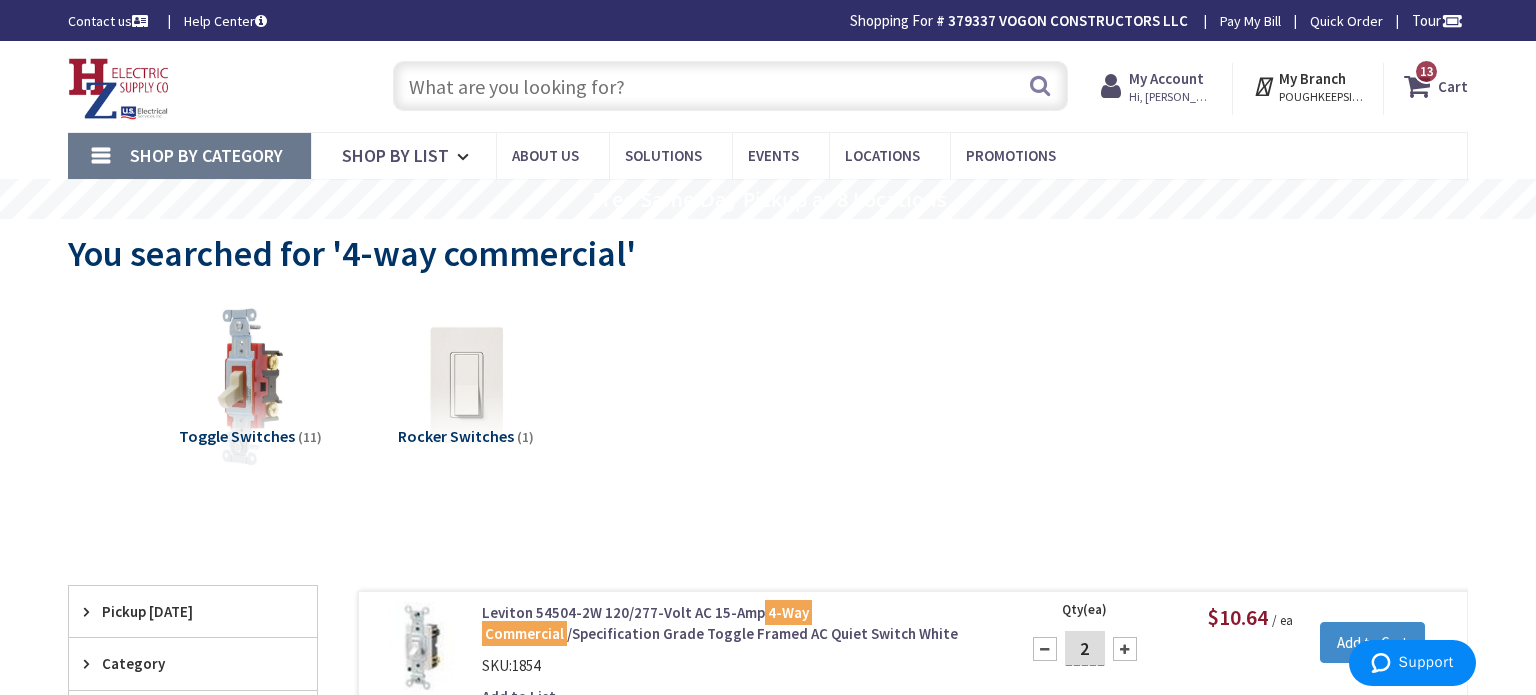 click at bounding box center [730, 86] 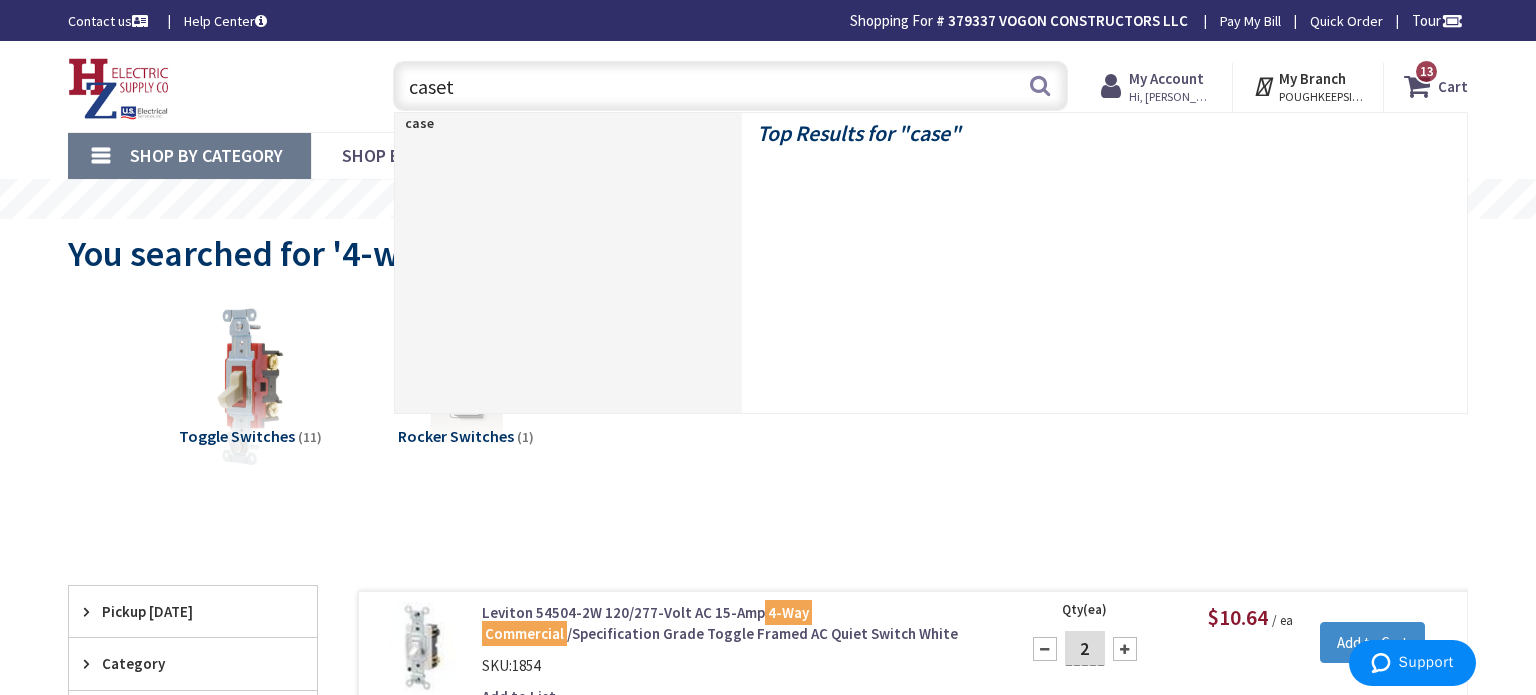 type on "caseta" 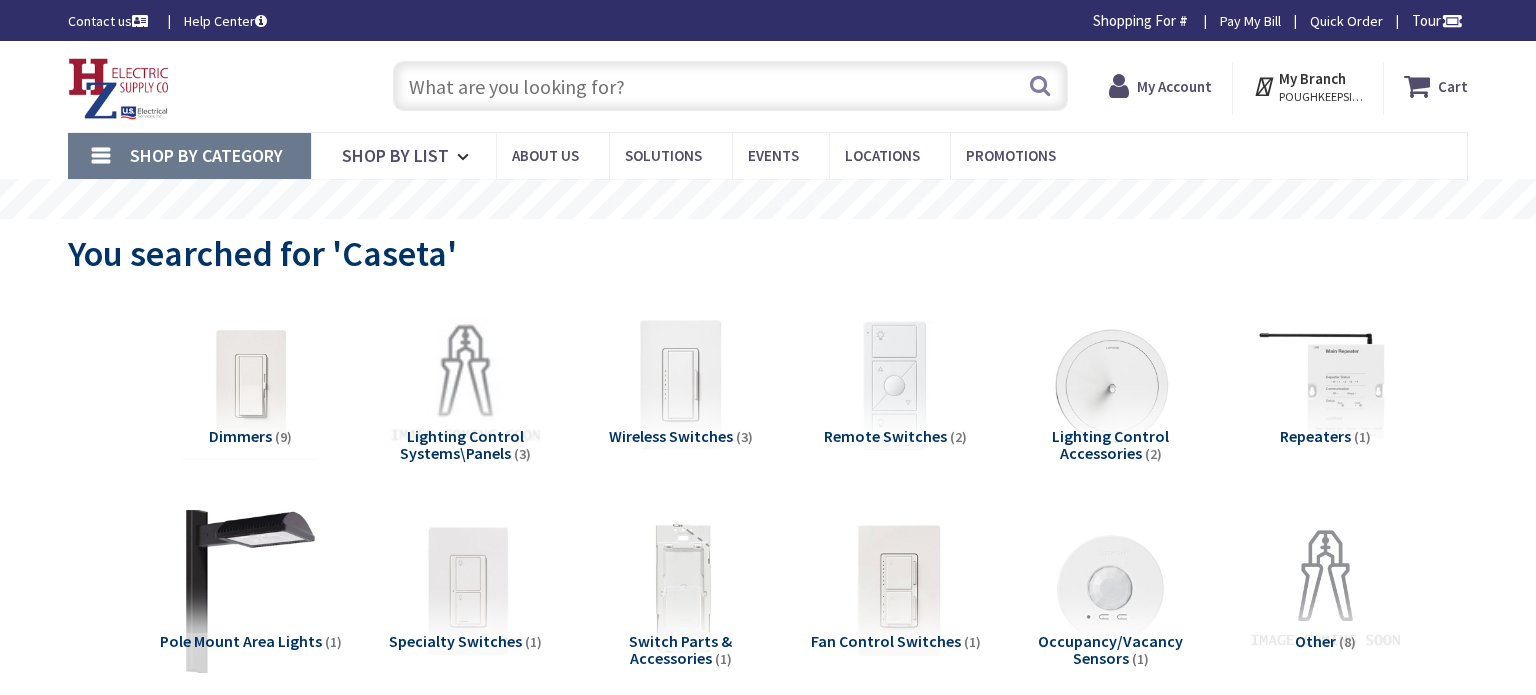 scroll, scrollTop: 0, scrollLeft: 0, axis: both 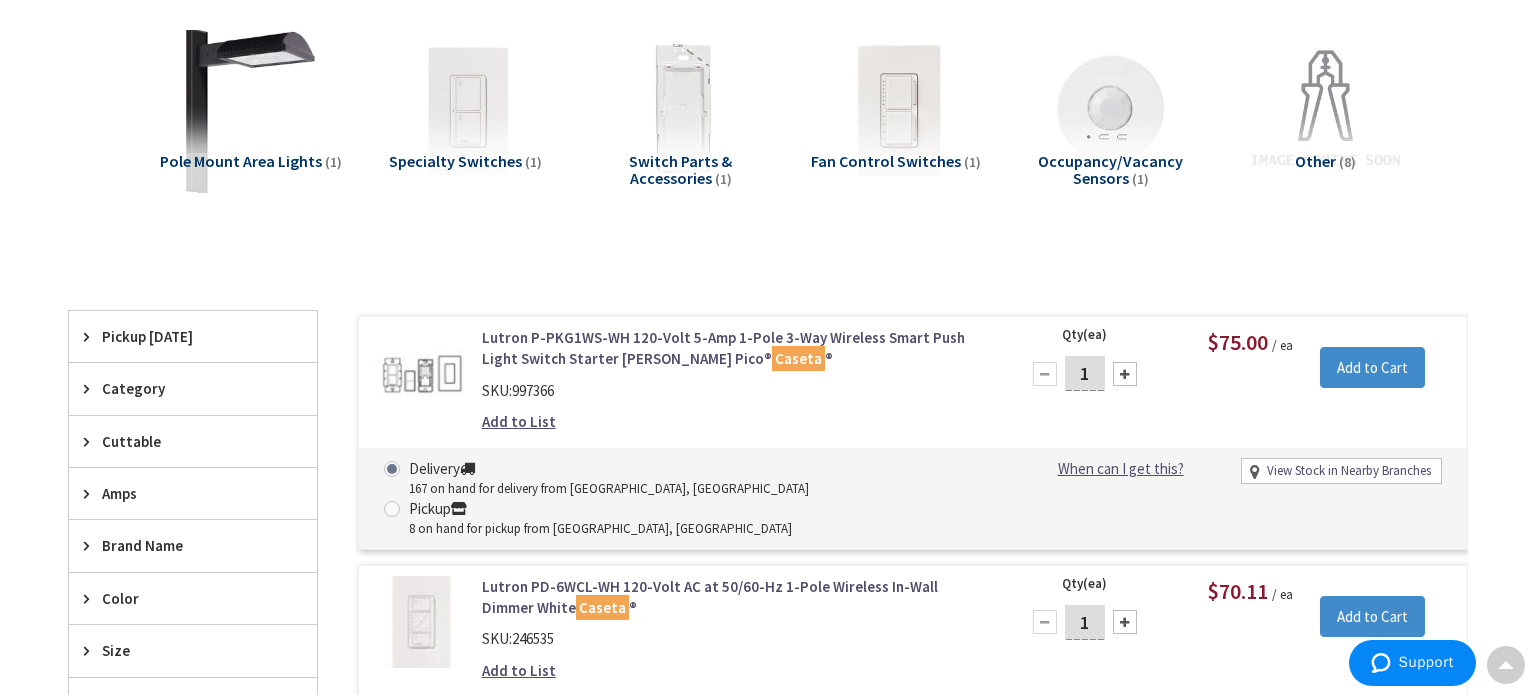 click on "Lutron P-PKG1WS-WH 120-Volt 5-Amp 1-Pole 3-Way Wireless Smart Push Light Switch Starter Kit White Pico®  Caseta ®" at bounding box center (736, 348) 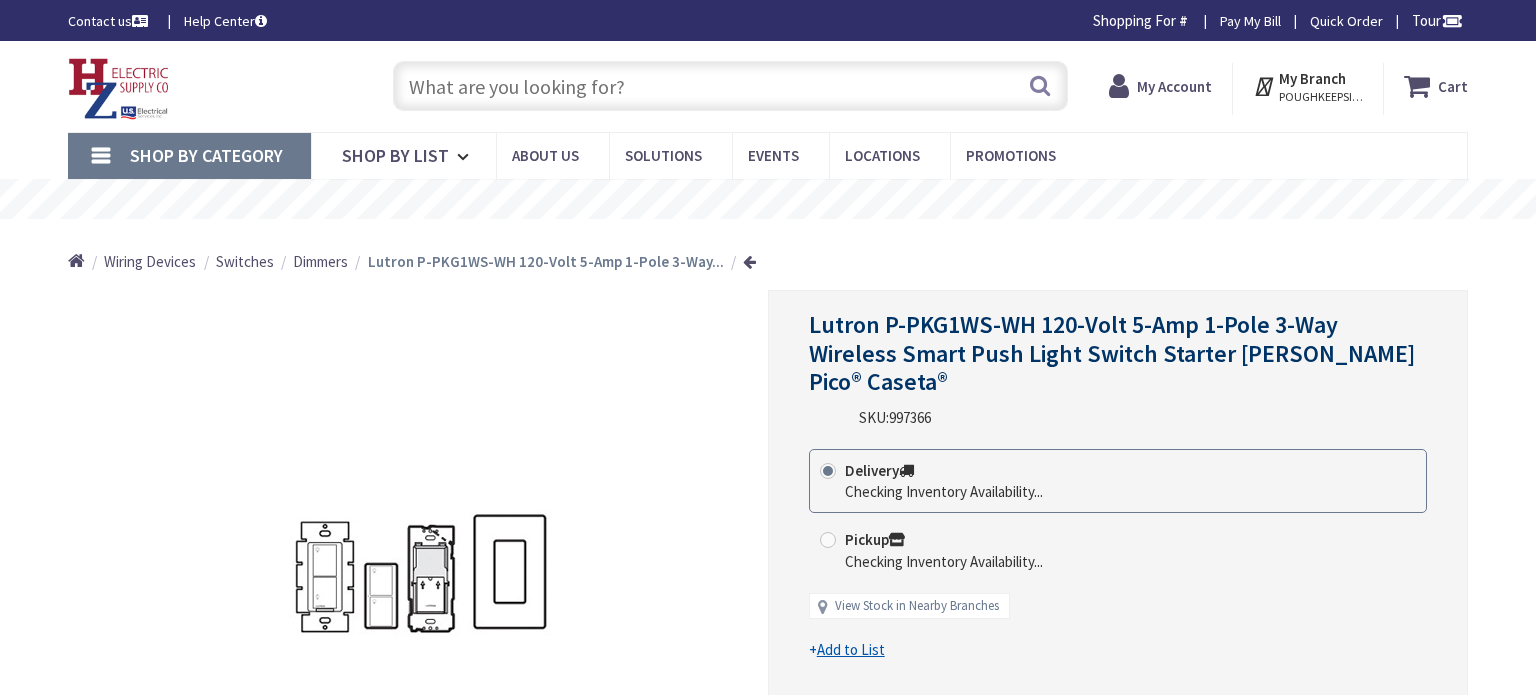 scroll, scrollTop: 0, scrollLeft: 0, axis: both 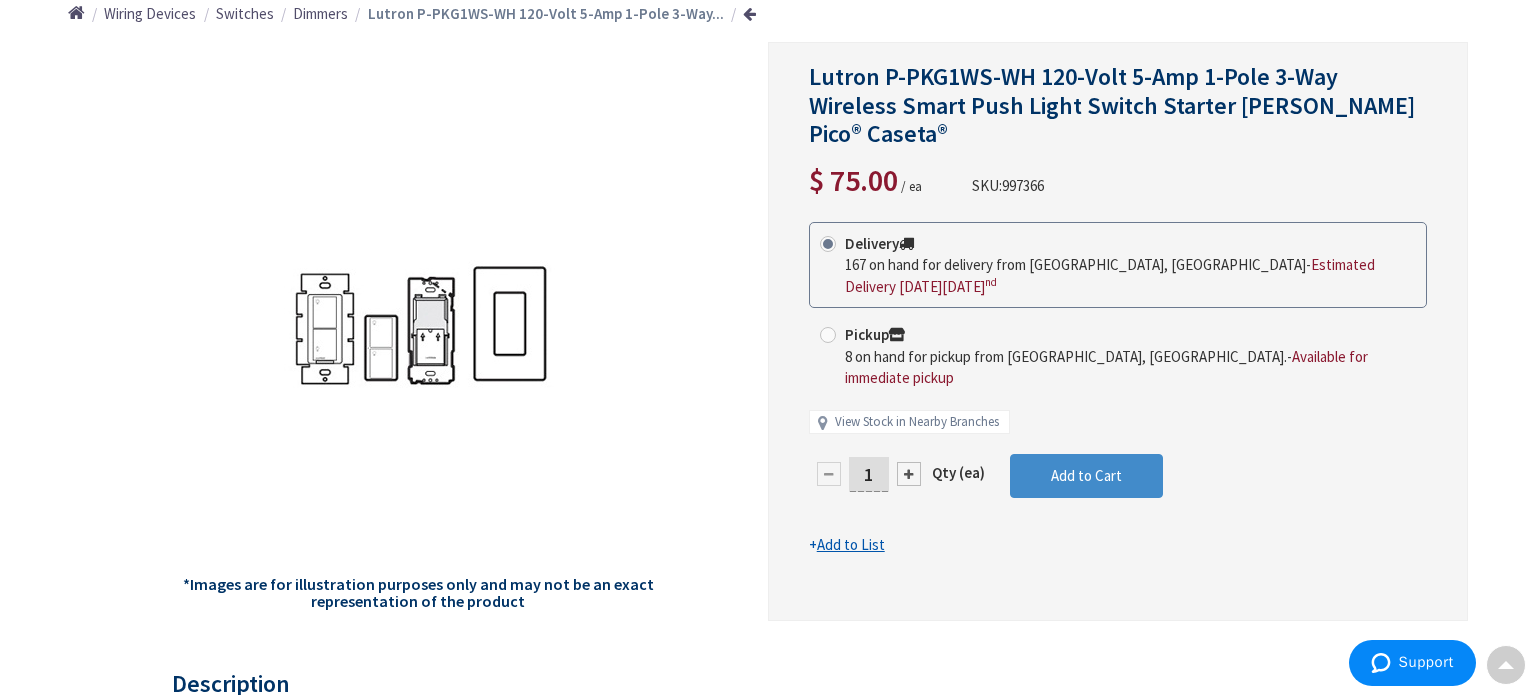 click at bounding box center [828, 335] 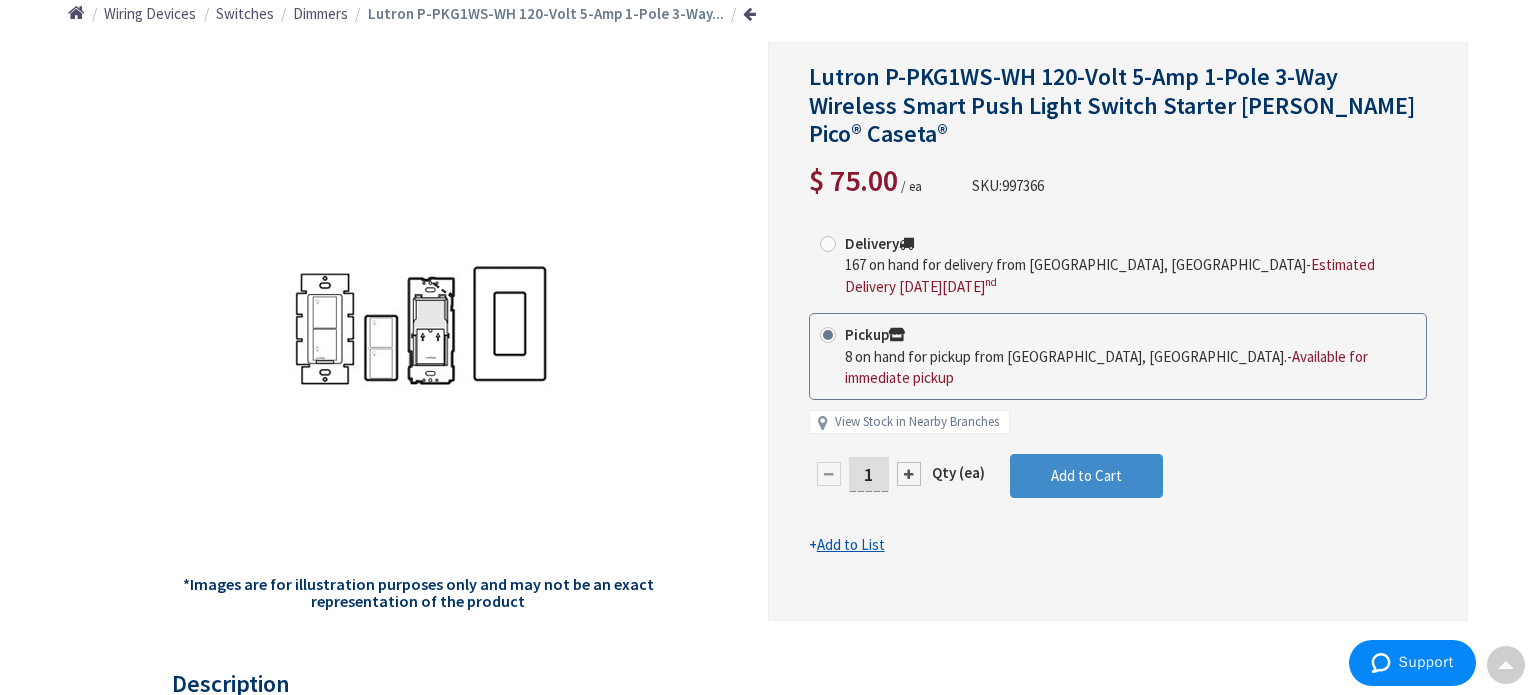 click at bounding box center [909, 474] 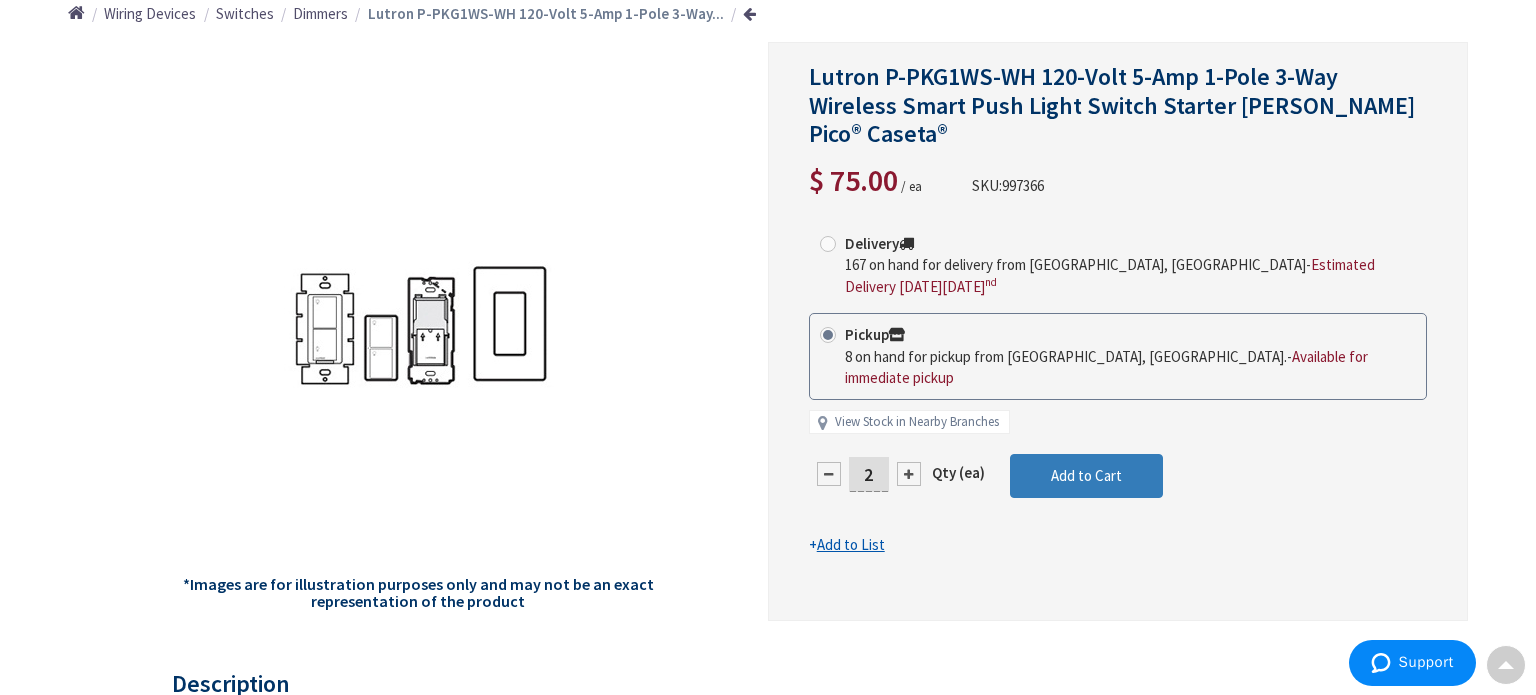 click on "Add to Cart" at bounding box center (1086, 475) 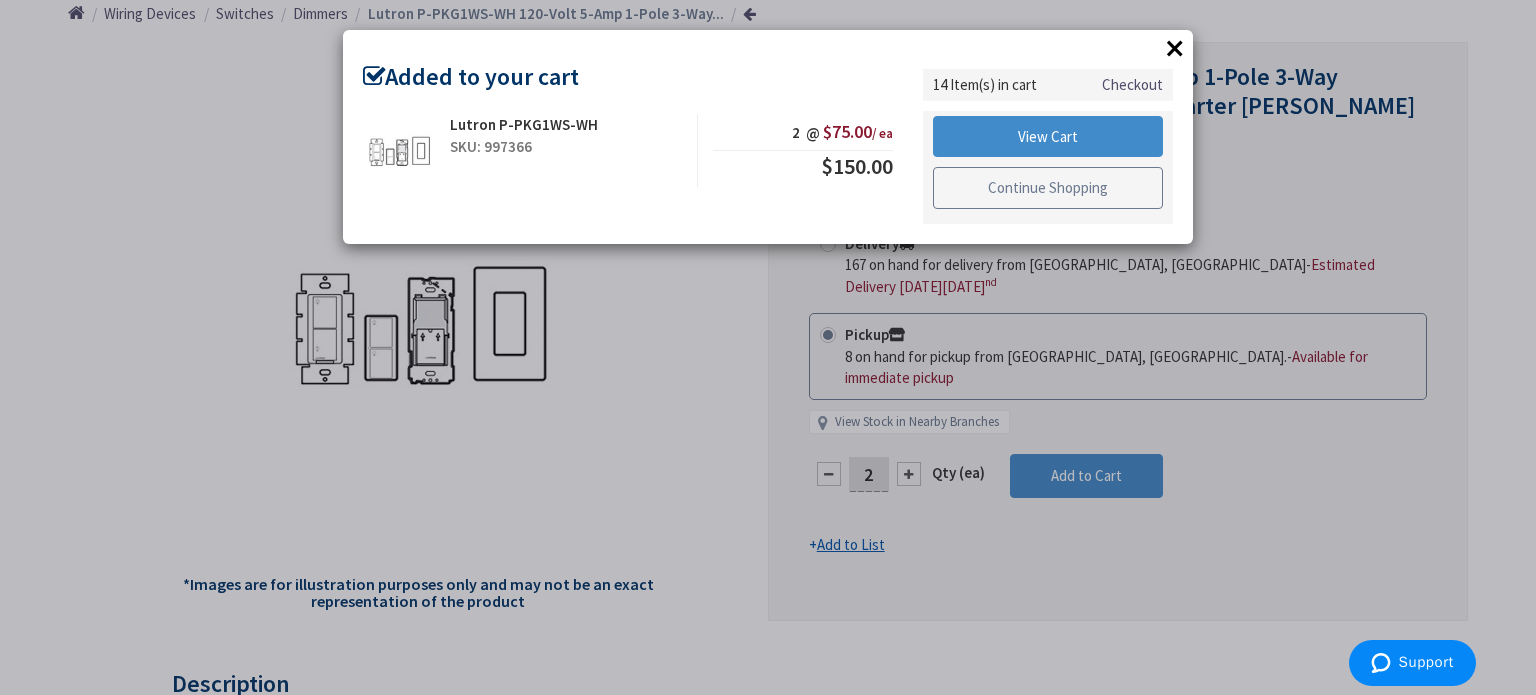 click on "Continue Shopping" at bounding box center [1048, 188] 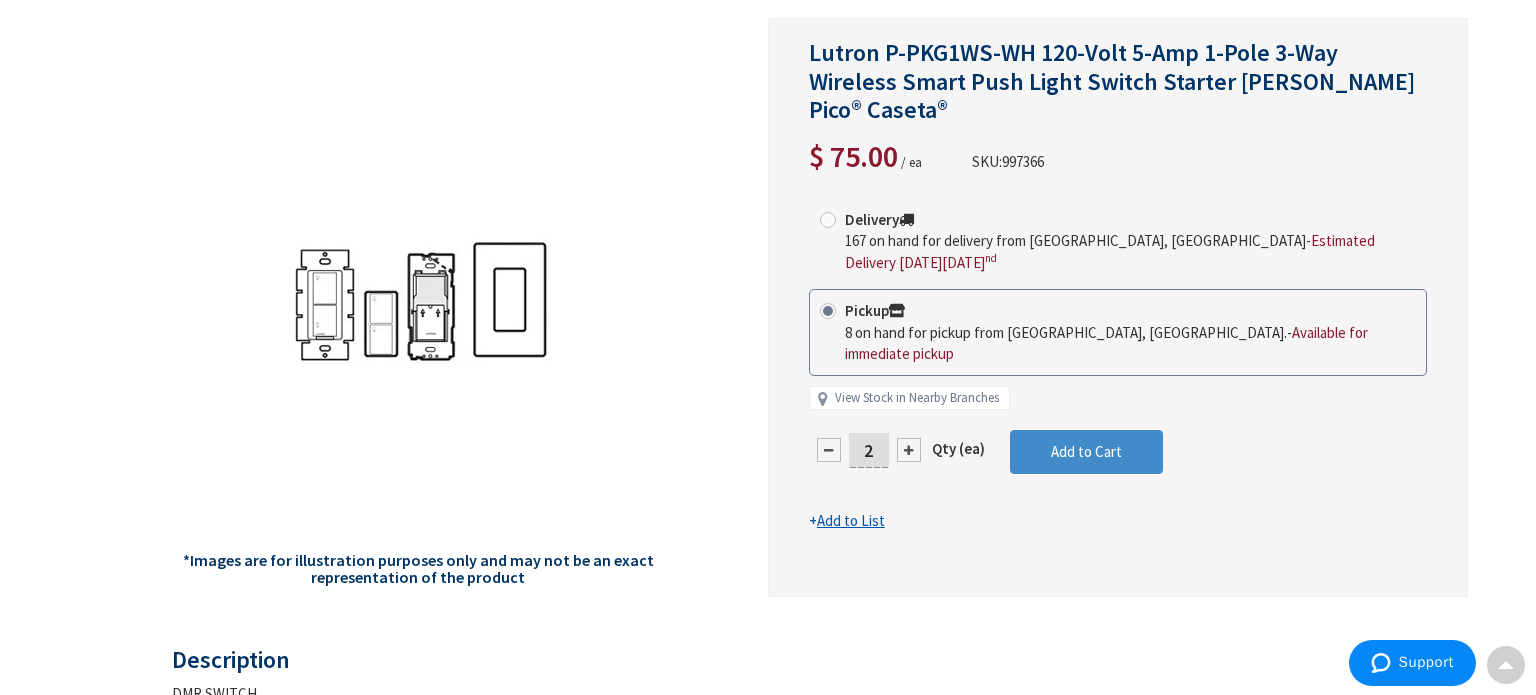 scroll, scrollTop: 0, scrollLeft: 0, axis: both 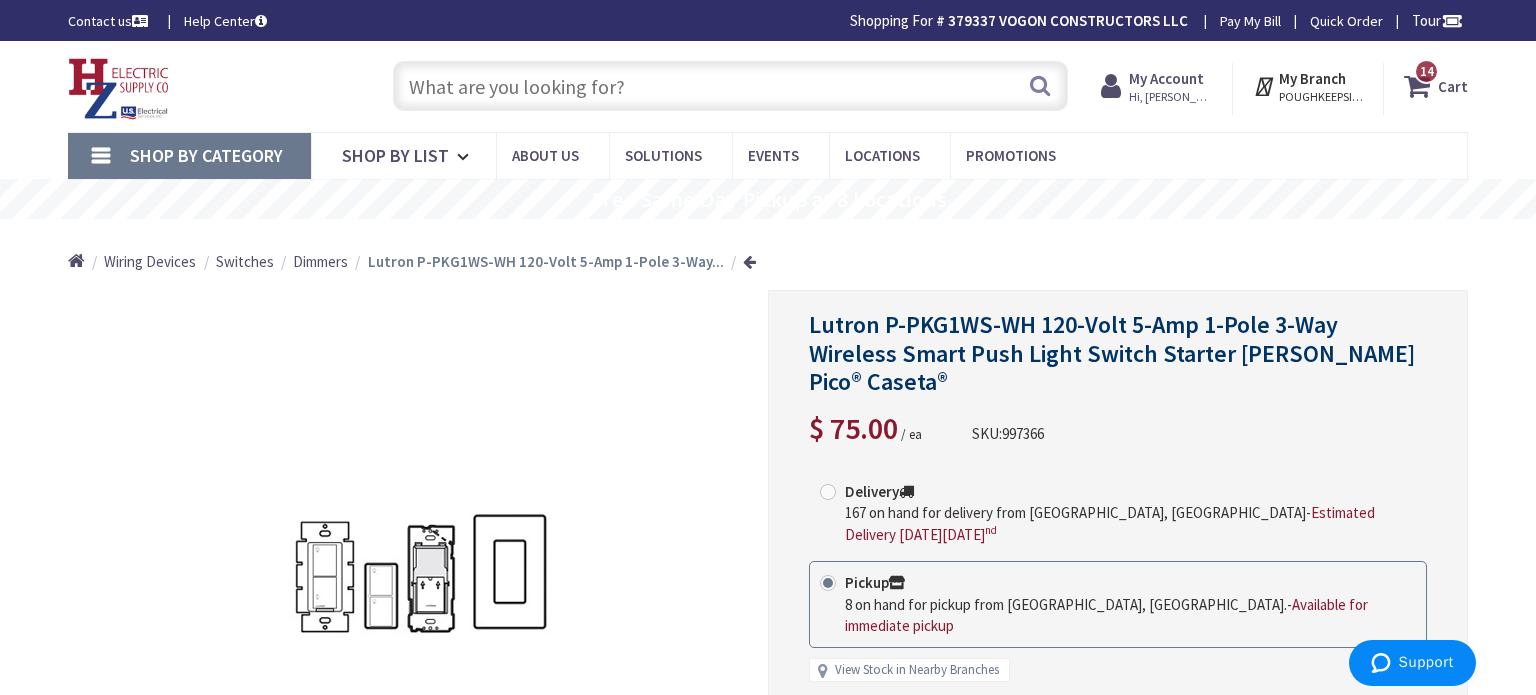 click at bounding box center (1421, 86) 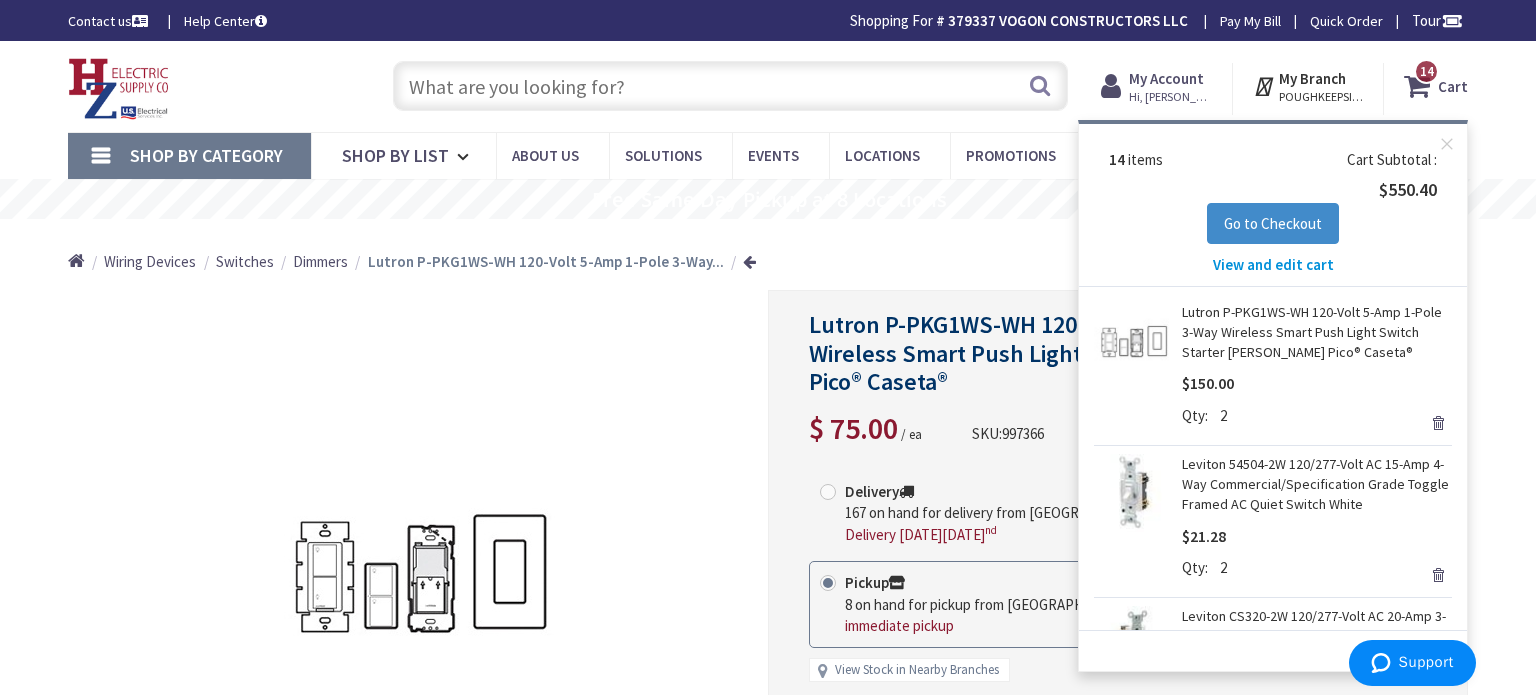 click at bounding box center [730, 86] 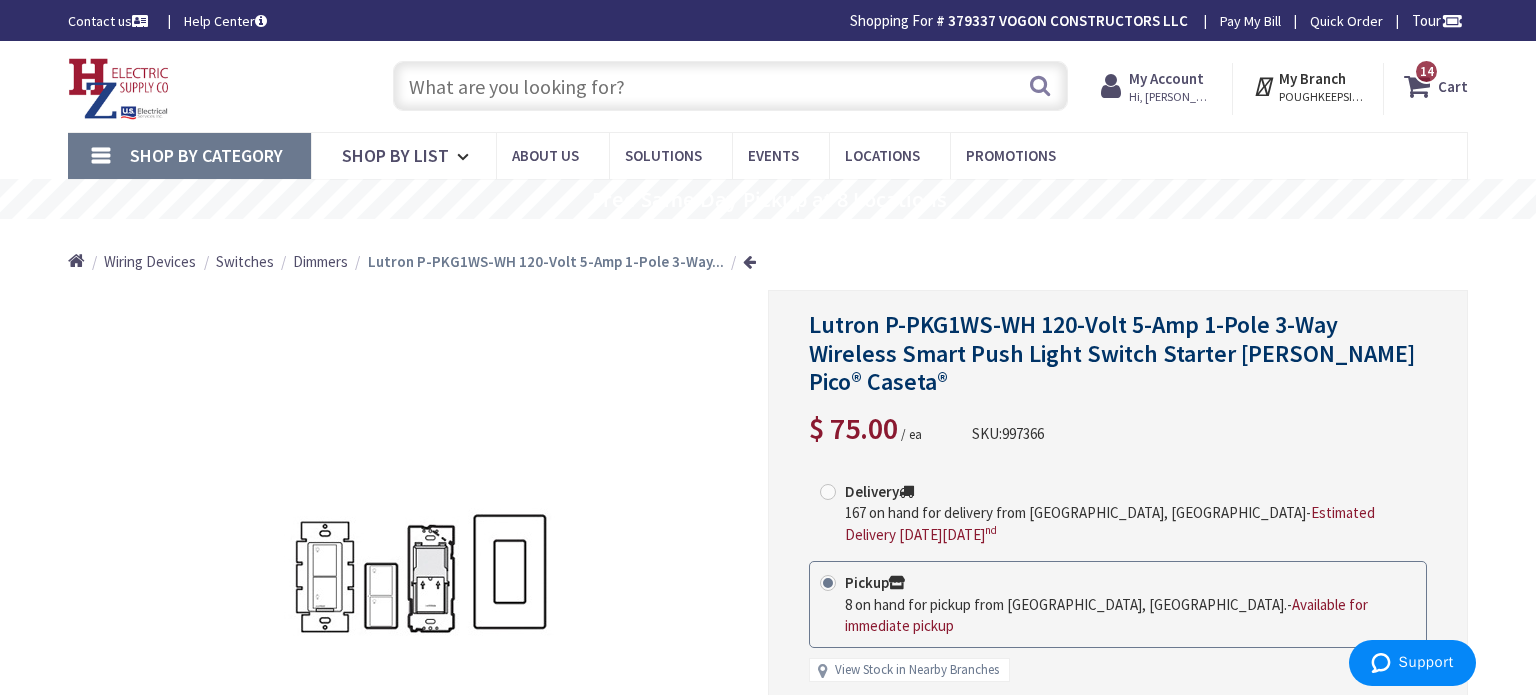 click at bounding box center (730, 86) 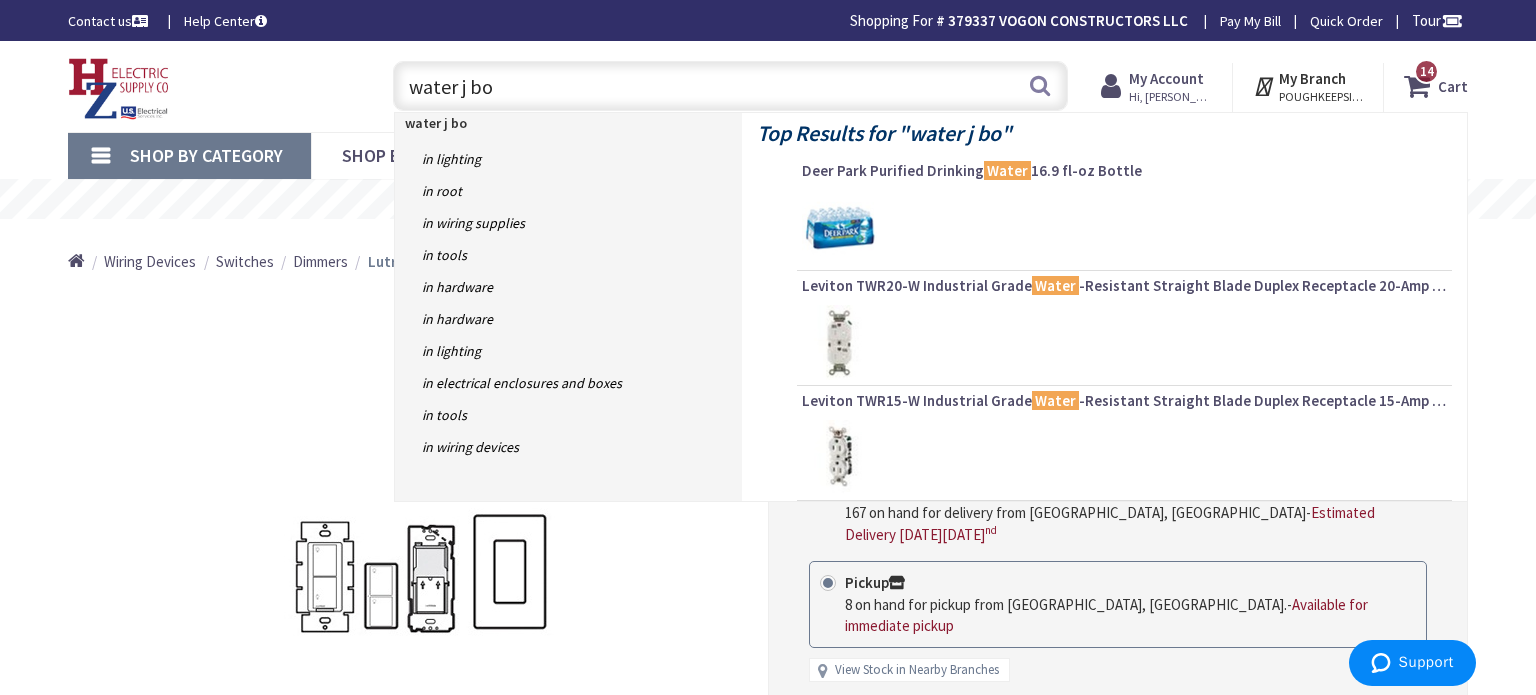 type on "water j box" 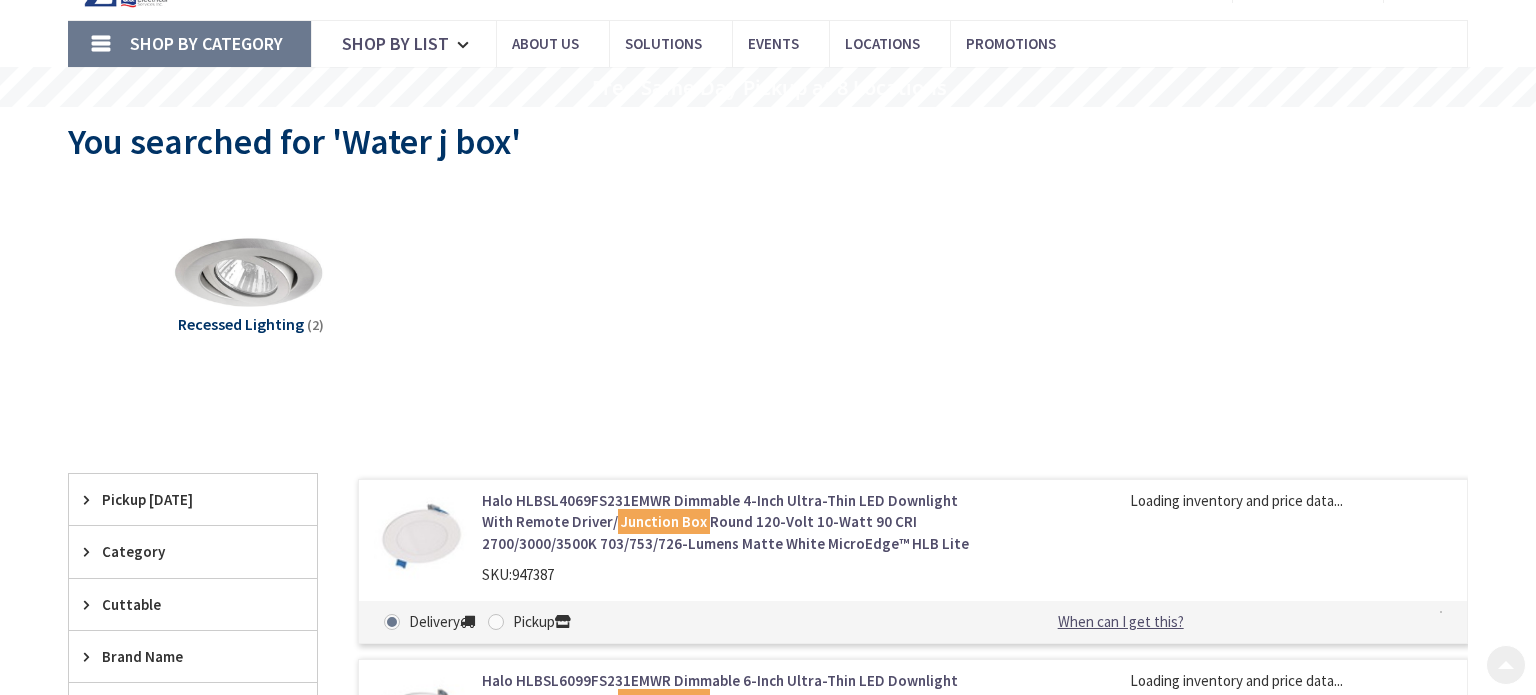 scroll, scrollTop: 195, scrollLeft: 0, axis: vertical 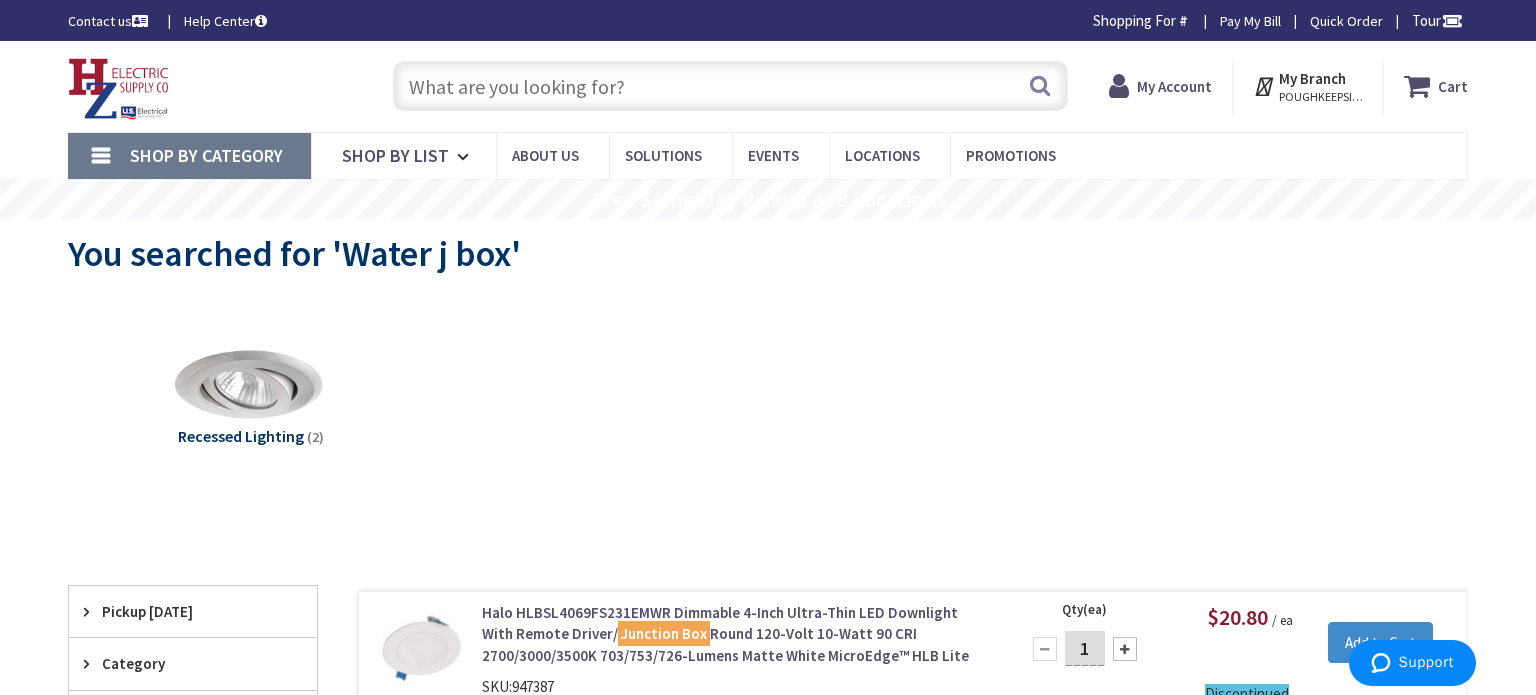 click at bounding box center (730, 86) 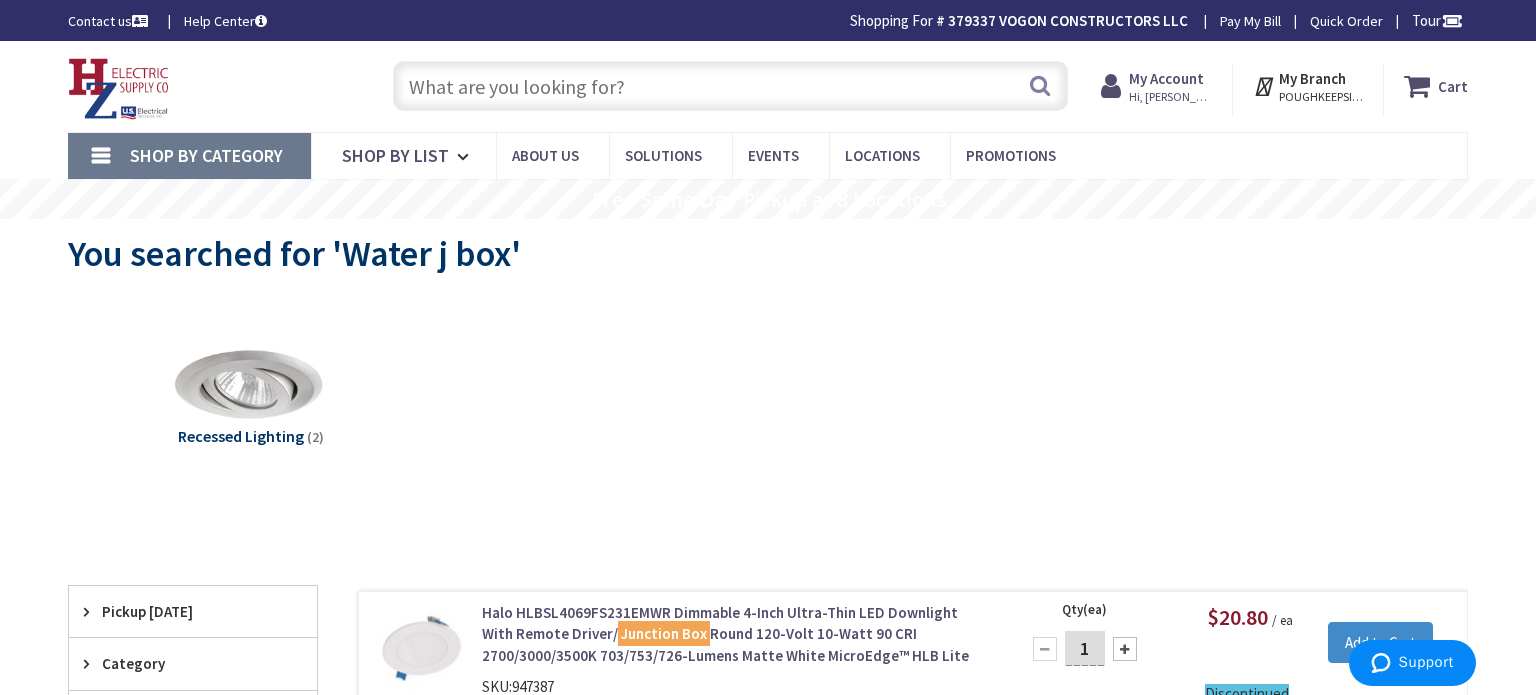 click on "Shop By Category" at bounding box center (206, 155) 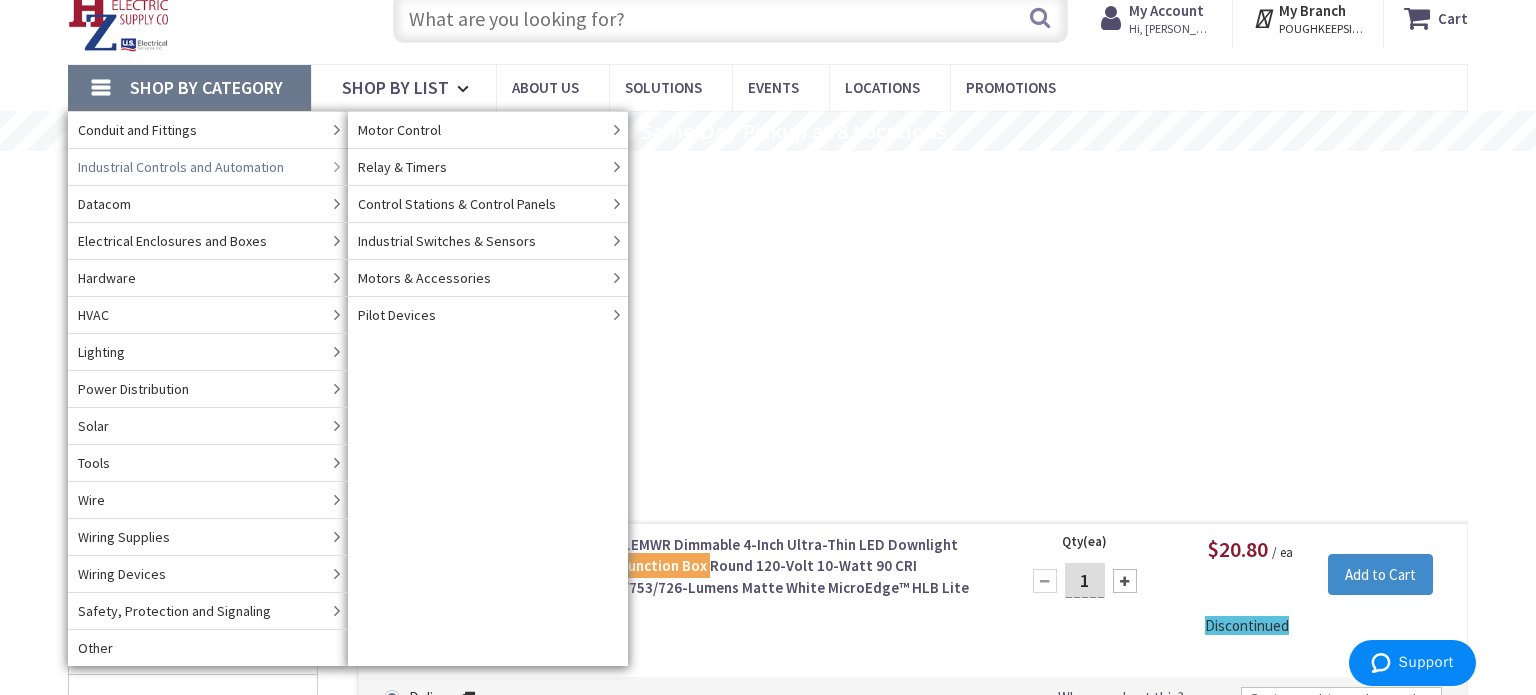 scroll, scrollTop: 76, scrollLeft: 0, axis: vertical 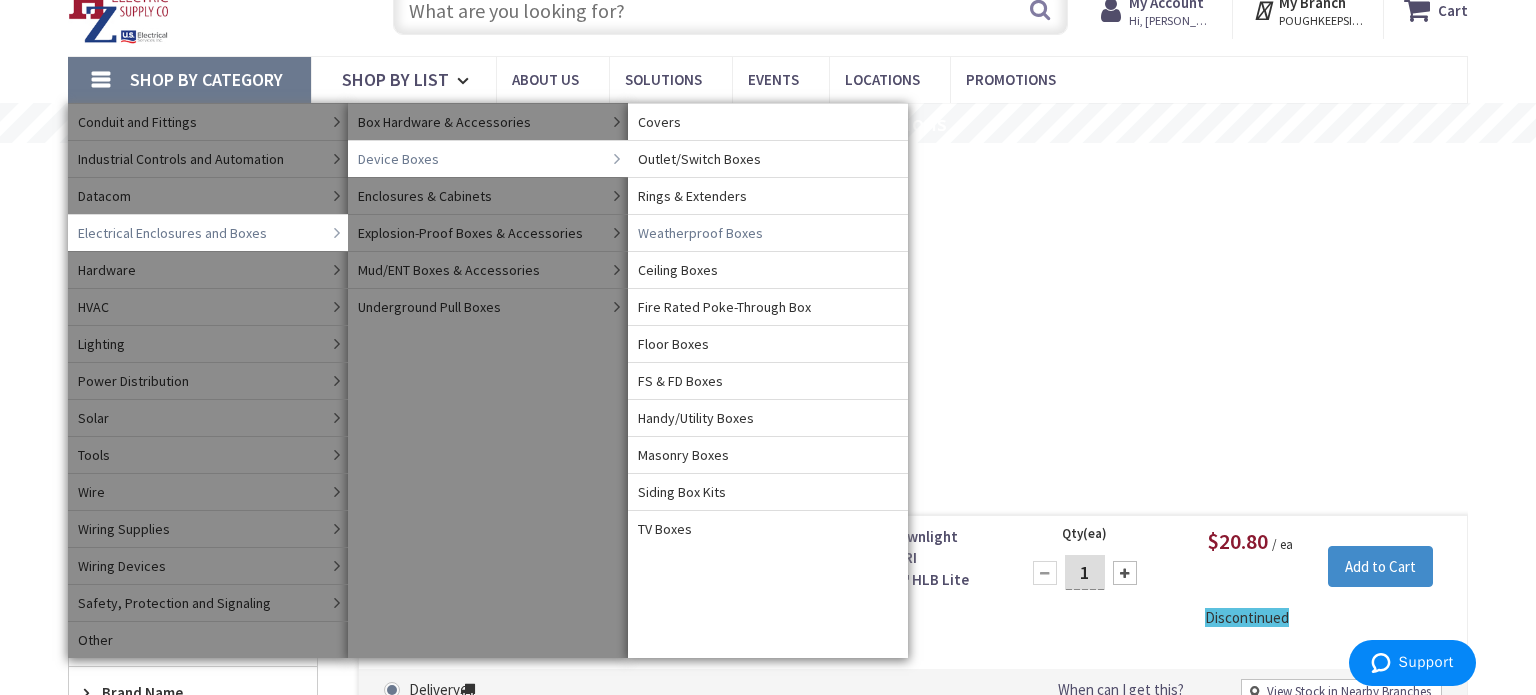 click on "Weatherproof Boxes" at bounding box center (700, 233) 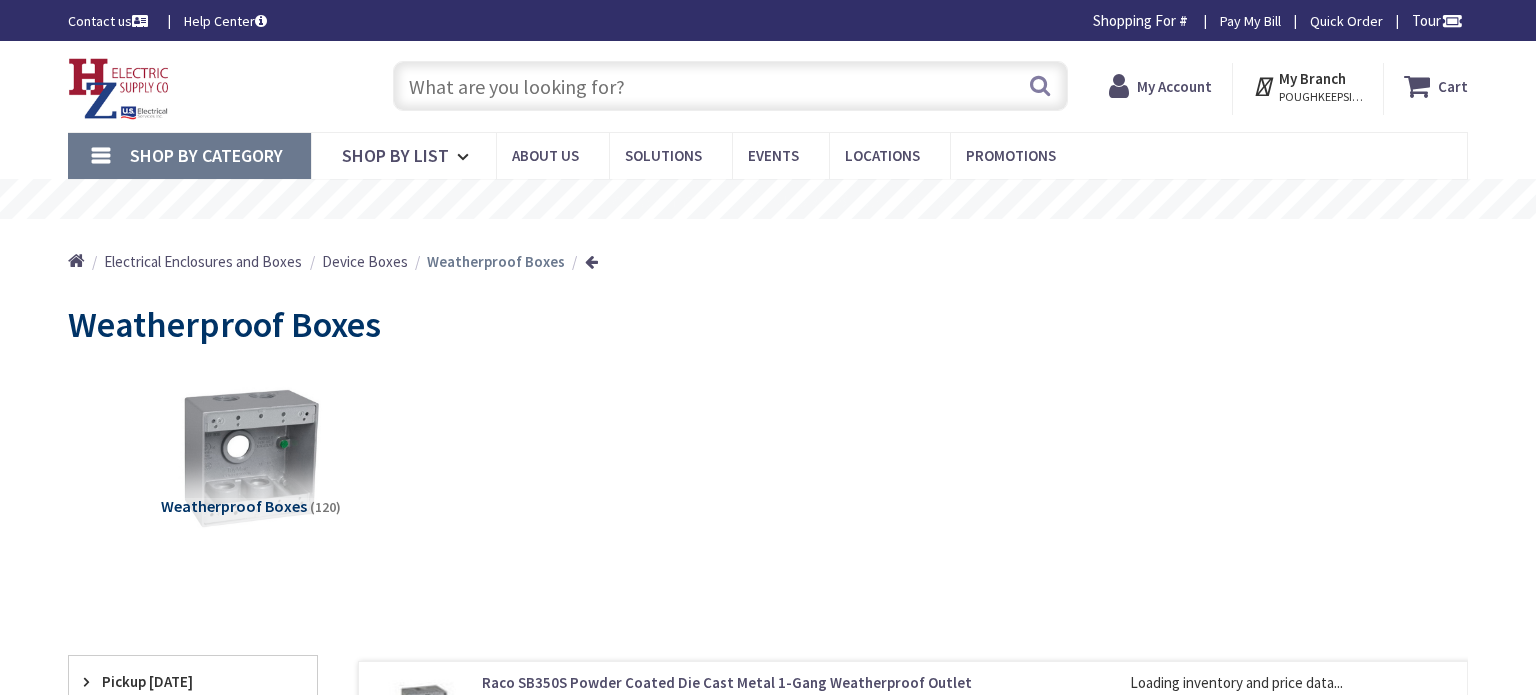 scroll, scrollTop: 0, scrollLeft: 0, axis: both 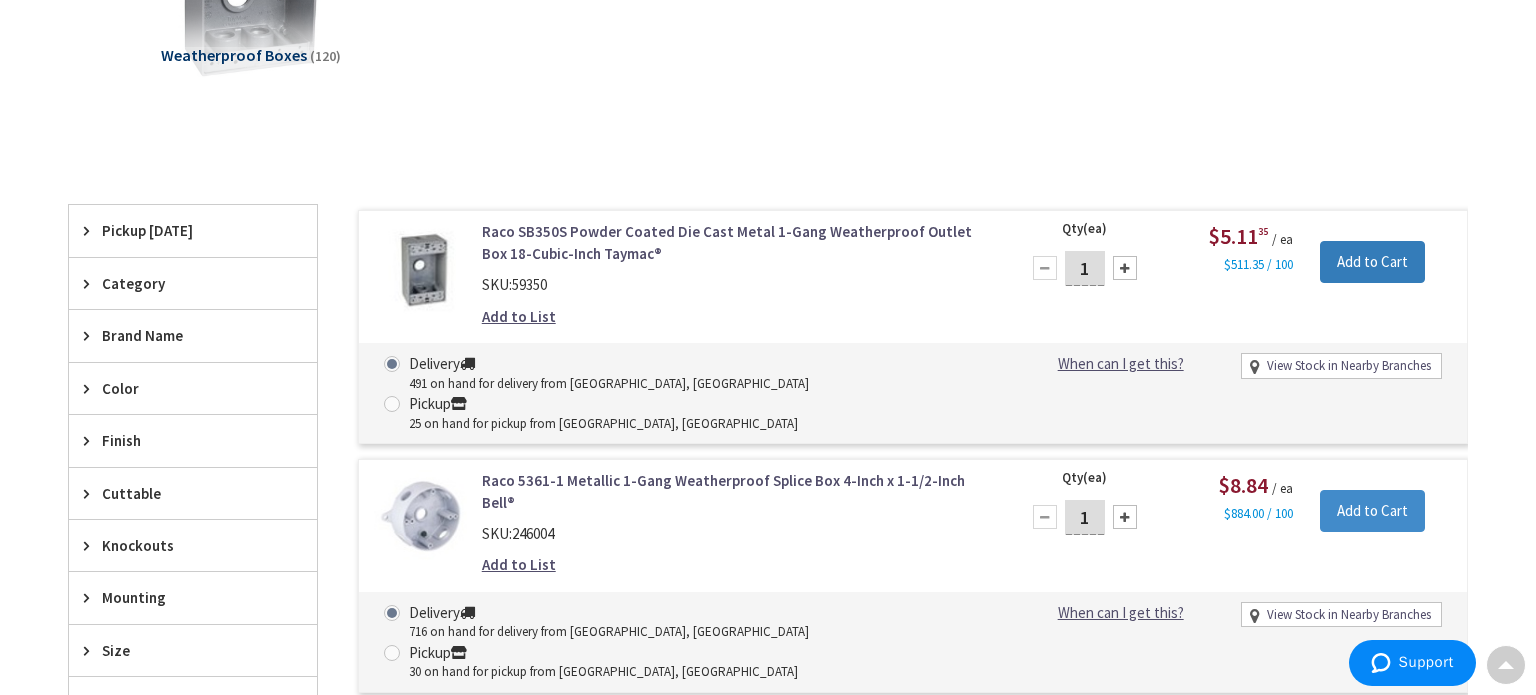 click on "Add to Cart" at bounding box center (1372, 262) 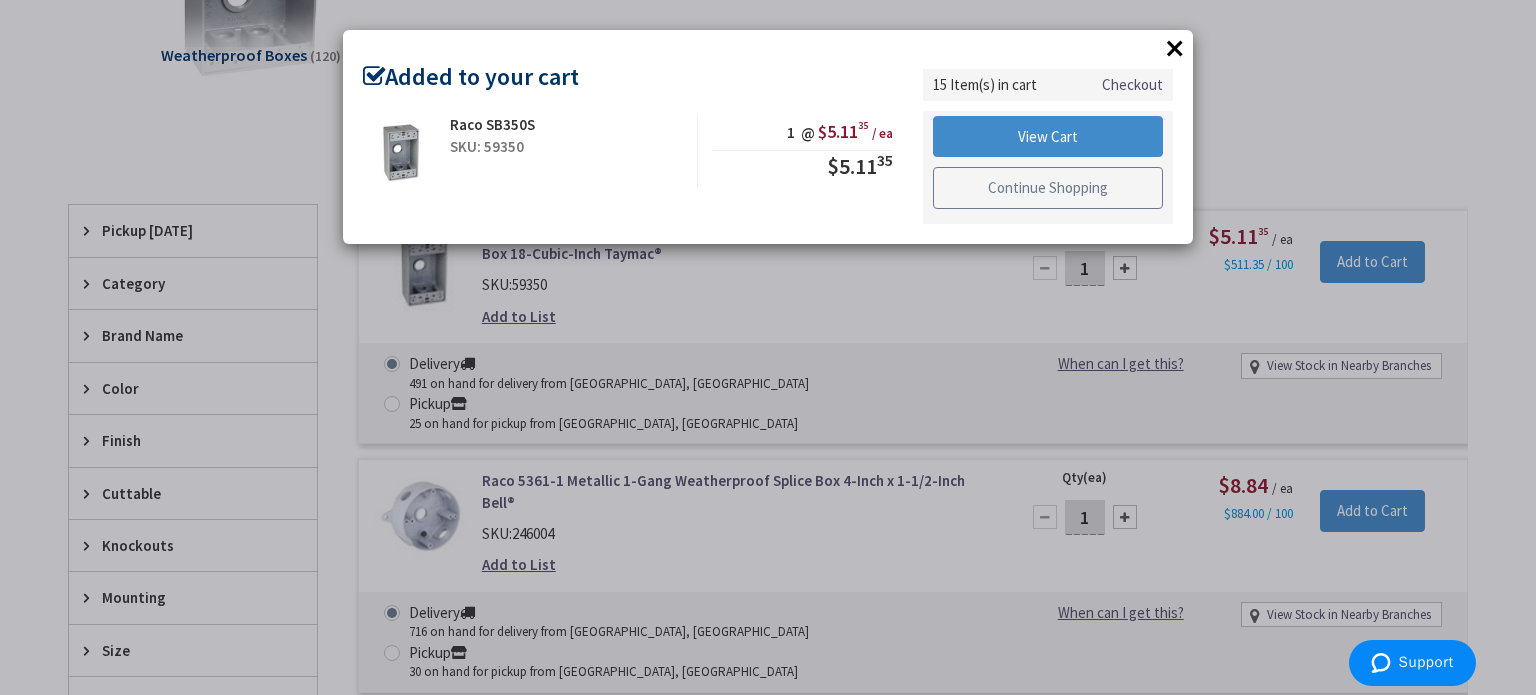click on "Continue Shopping" at bounding box center [1048, 188] 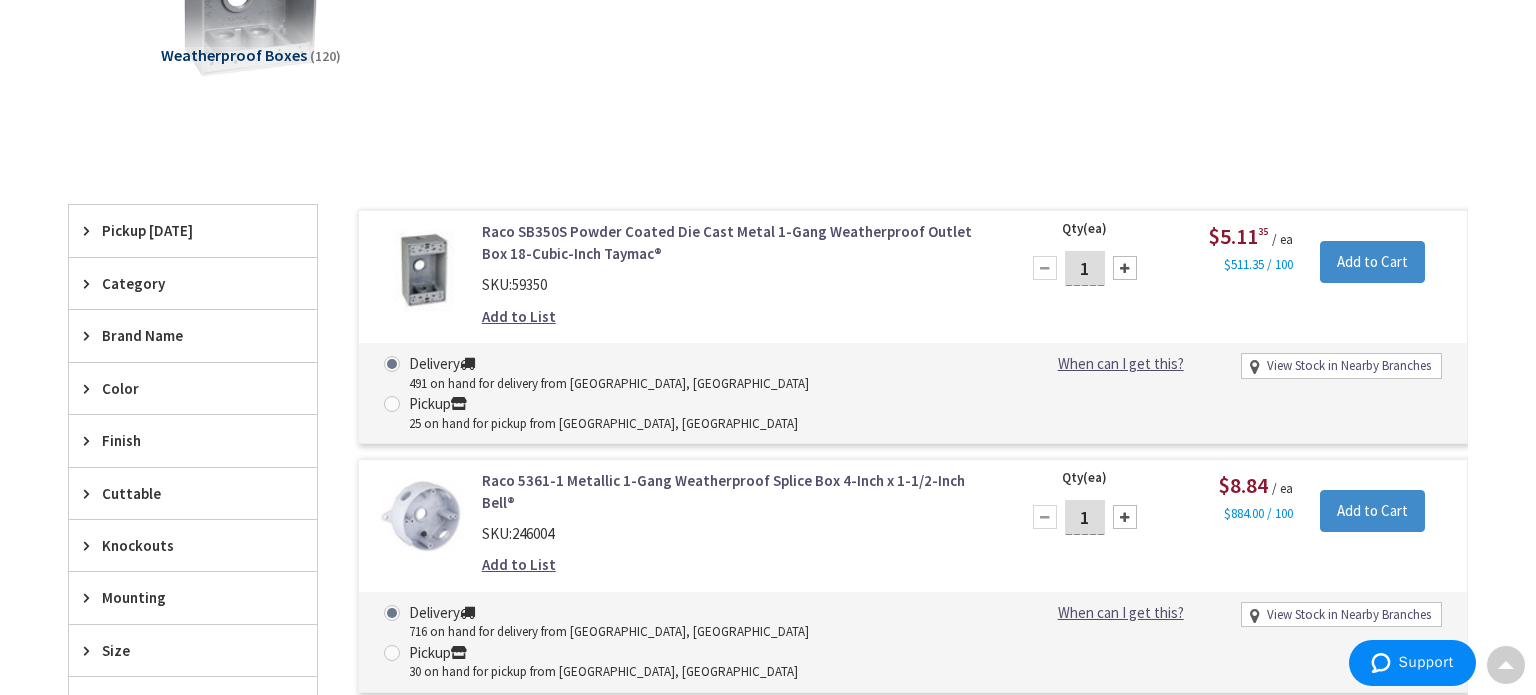 scroll, scrollTop: 0, scrollLeft: 0, axis: both 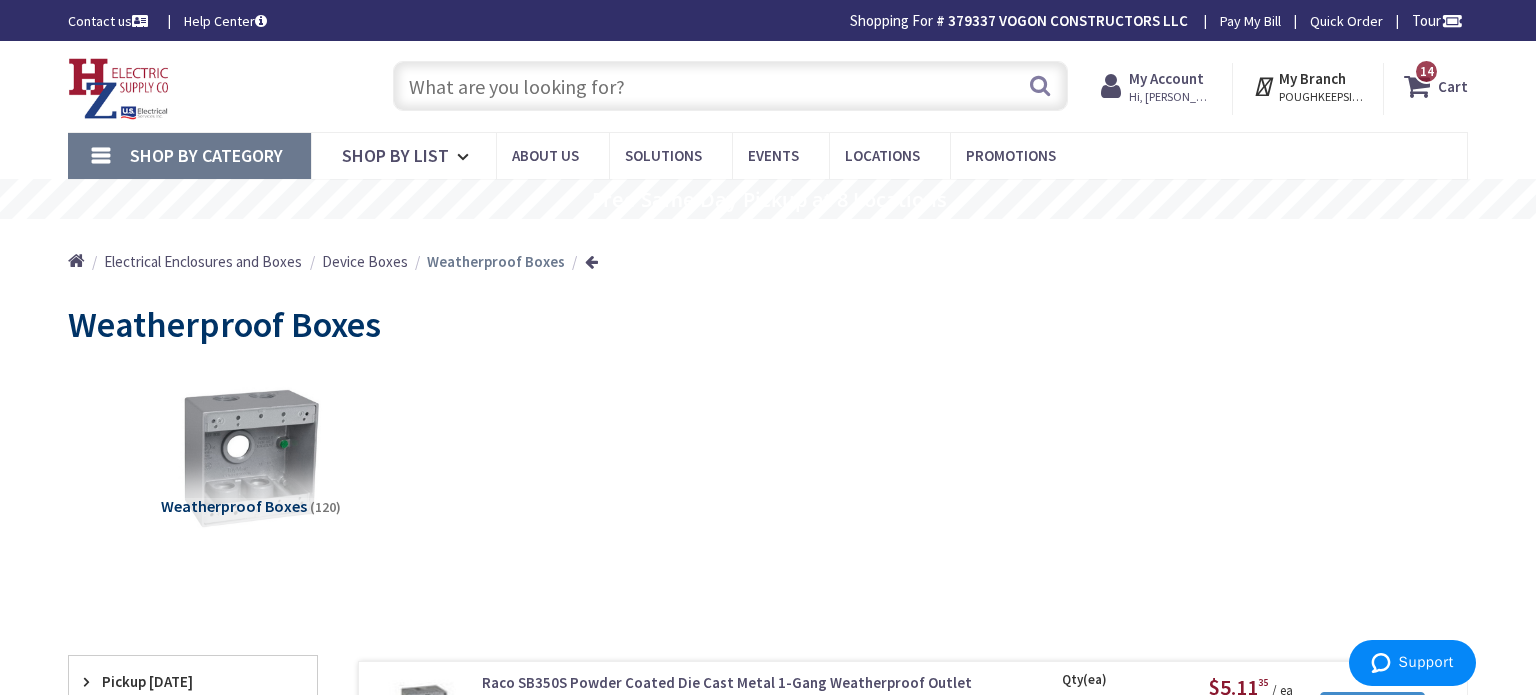 click at bounding box center (730, 86) 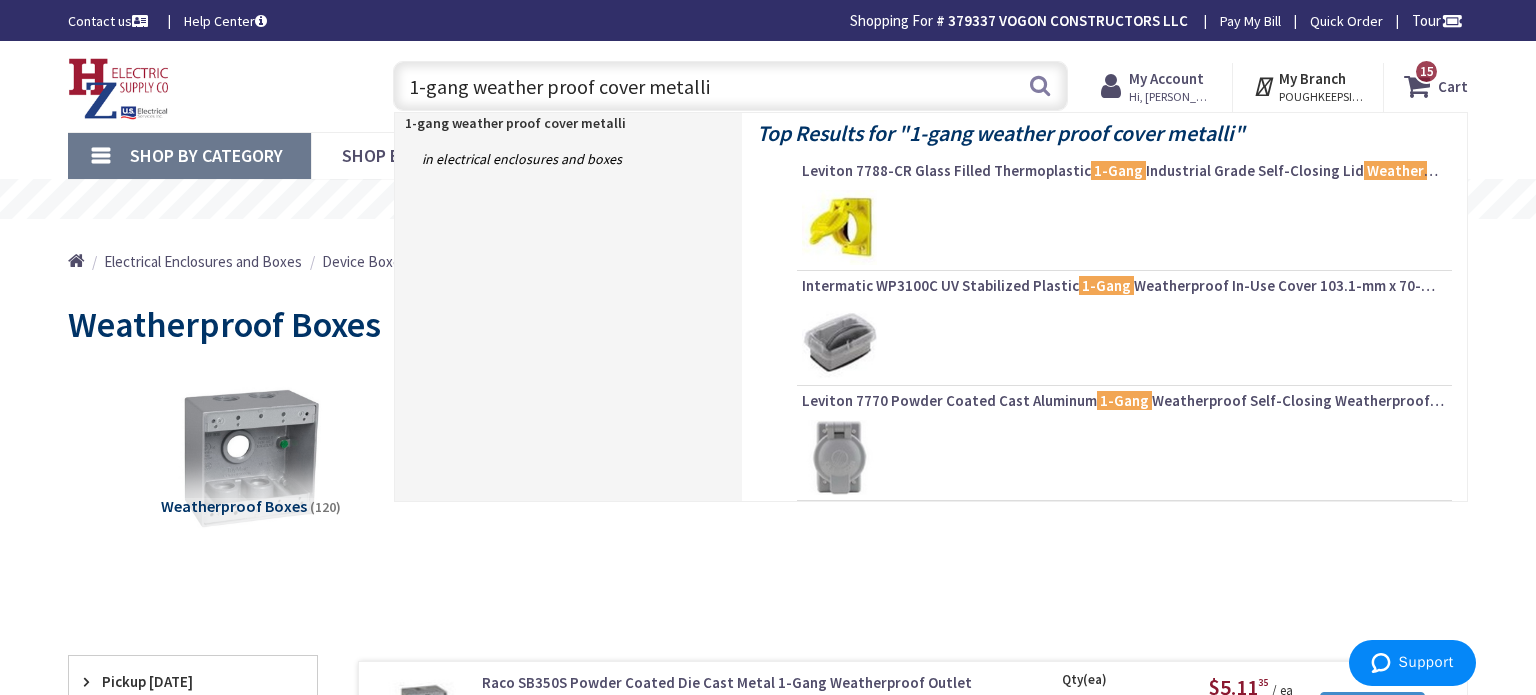type on "1-gang weather proof cover metallic" 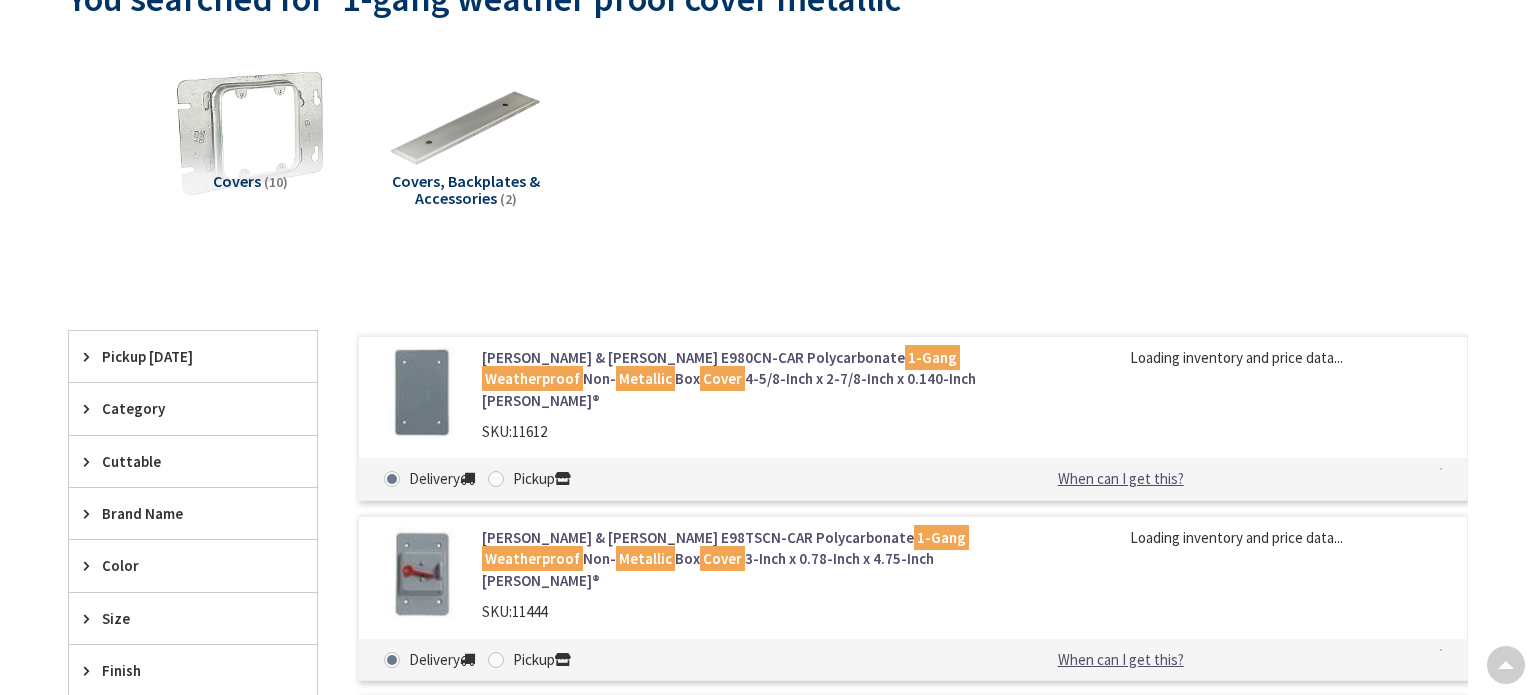 scroll, scrollTop: 255, scrollLeft: 0, axis: vertical 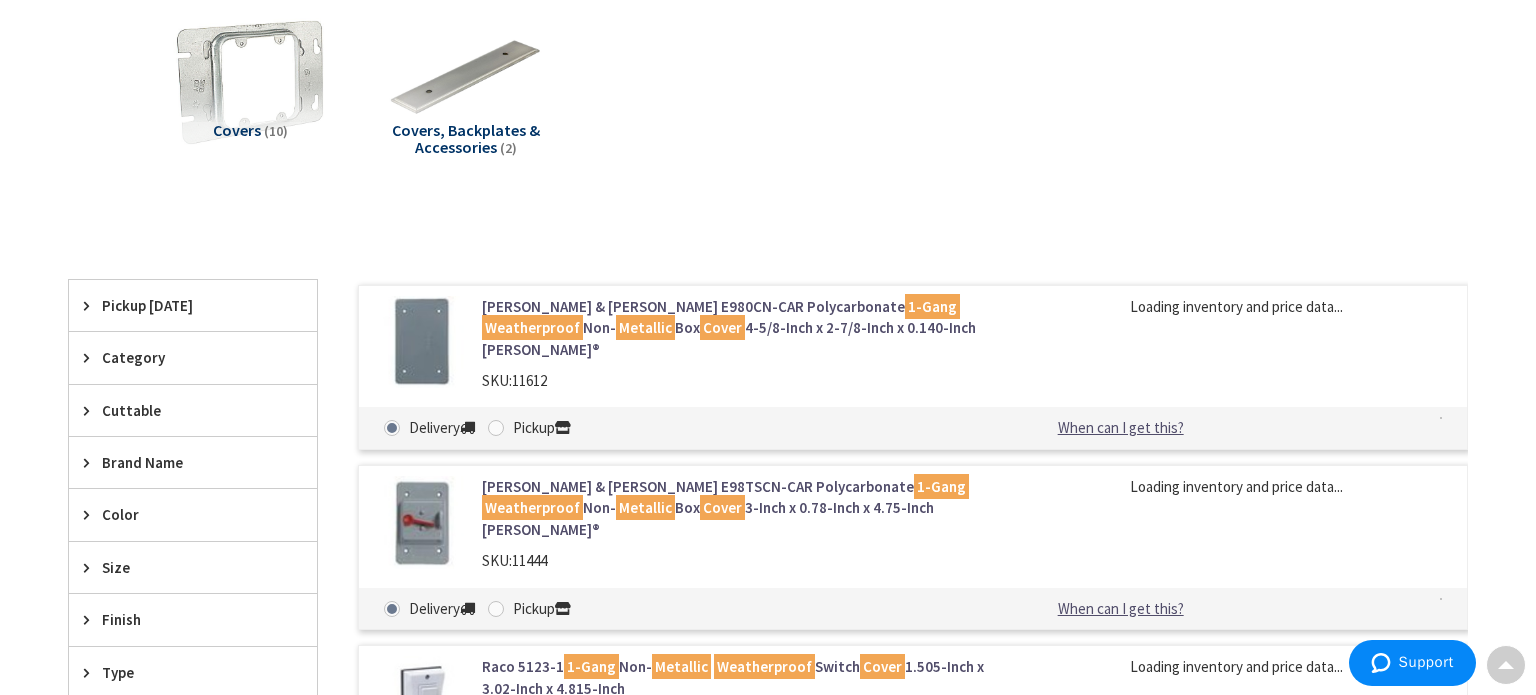click at bounding box center [496, 428] 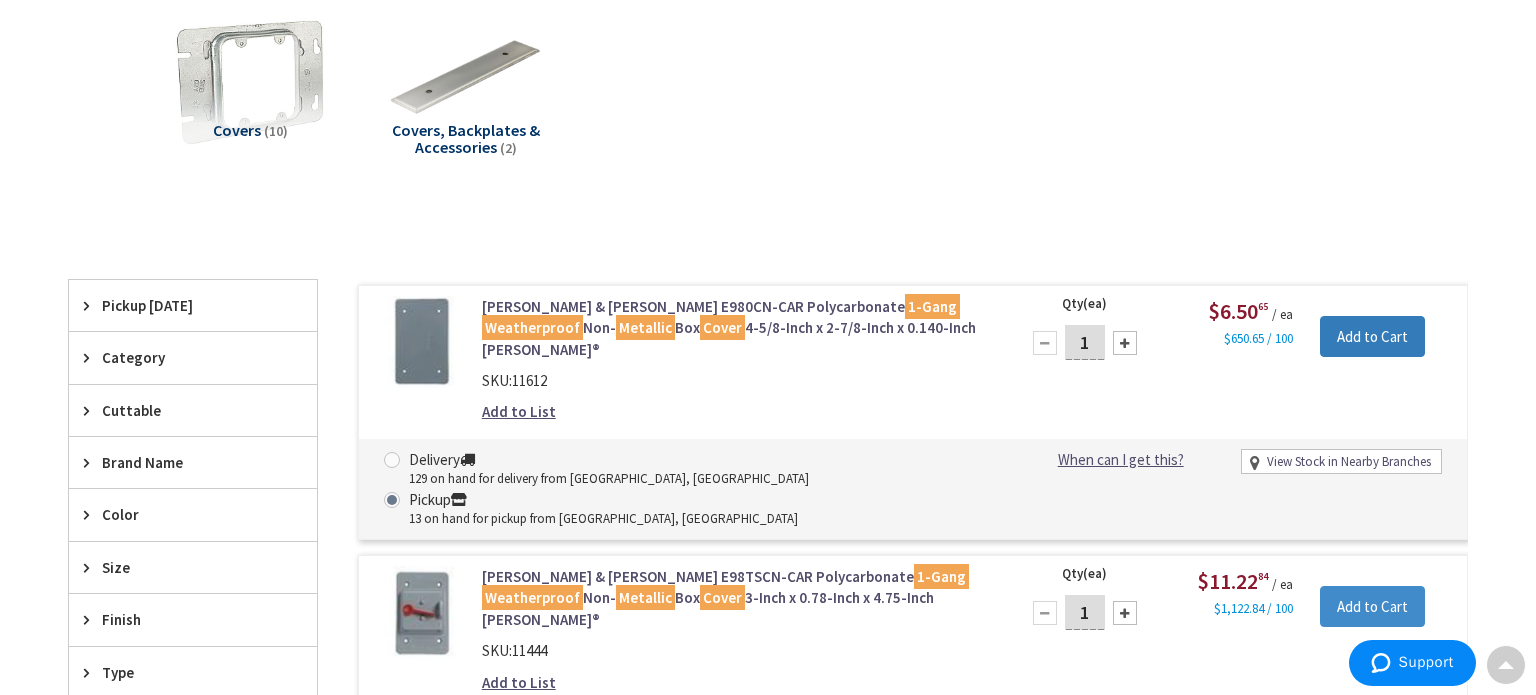 click on "Add to Cart" at bounding box center [1372, 337] 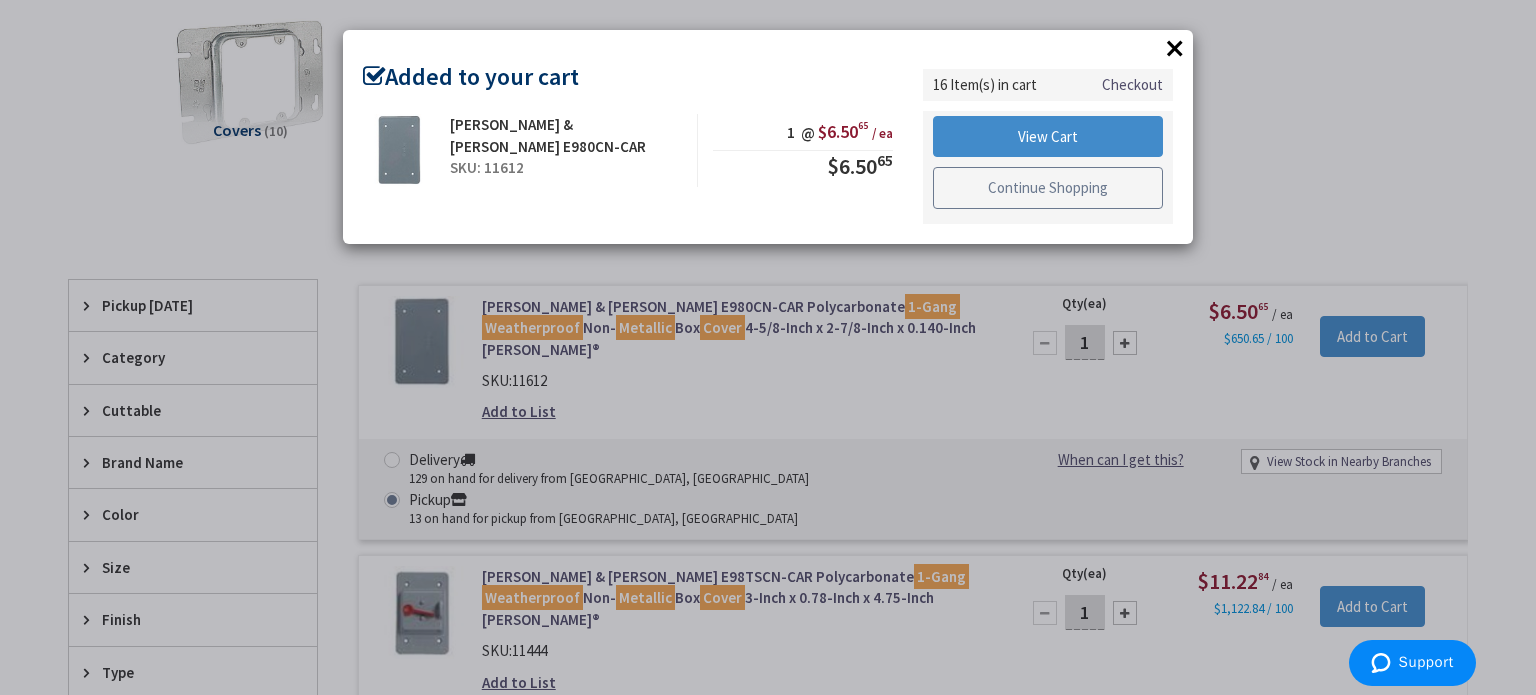 click on "Continue Shopping" at bounding box center (1048, 188) 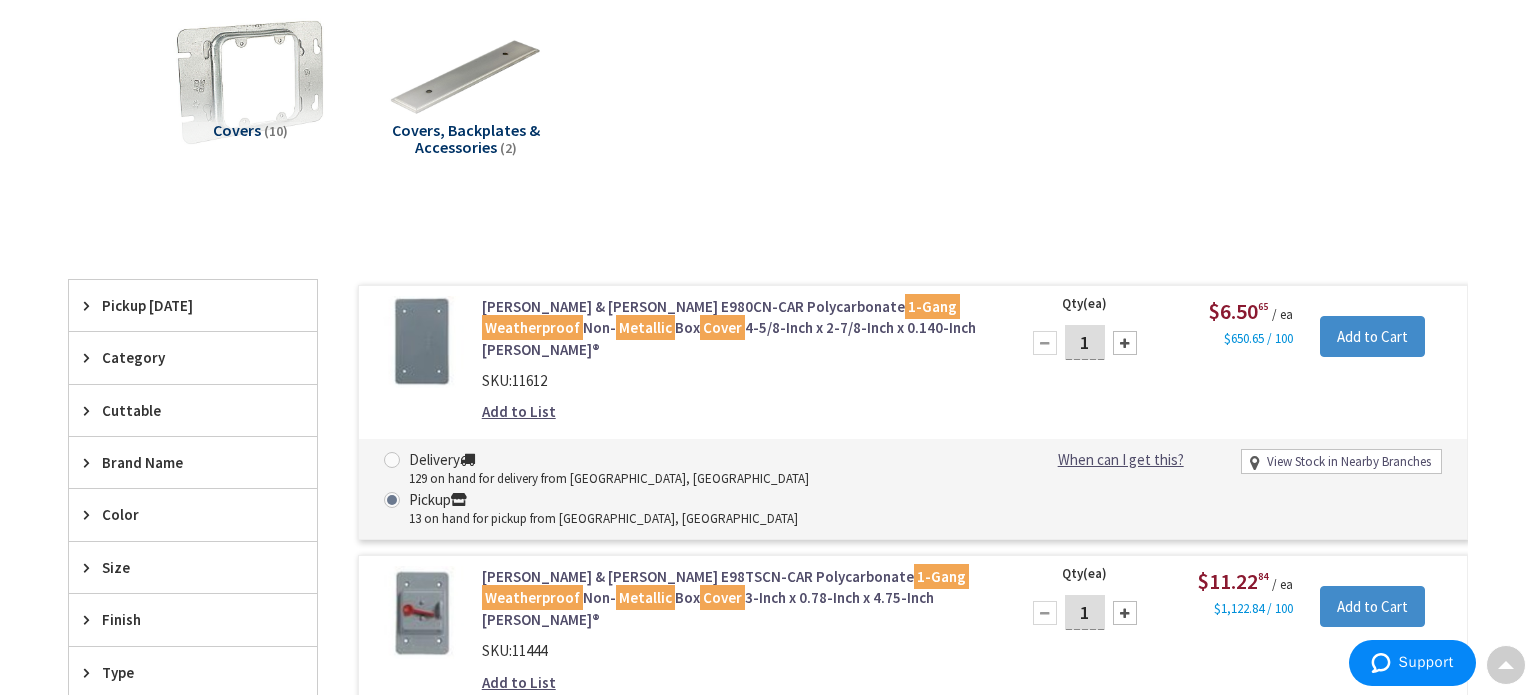 scroll, scrollTop: 0, scrollLeft: 0, axis: both 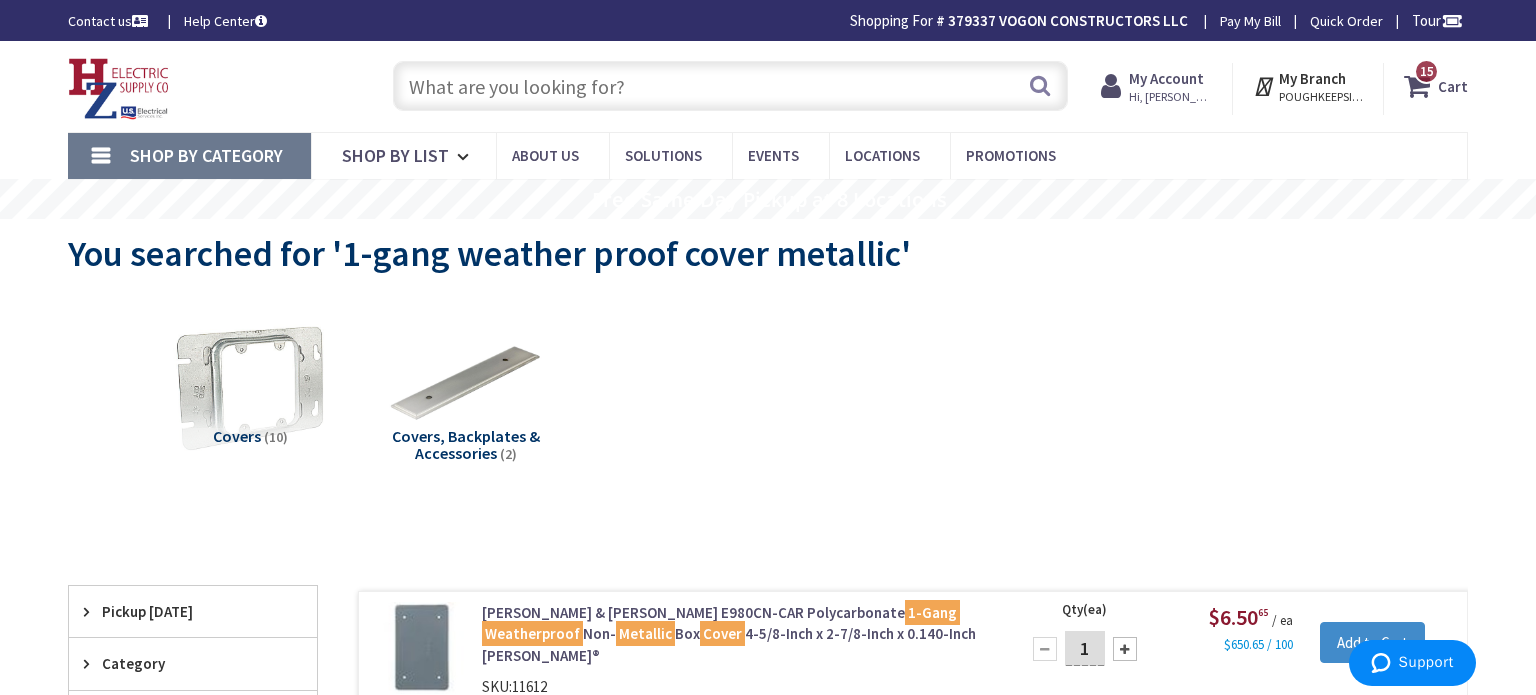 click at bounding box center (730, 86) 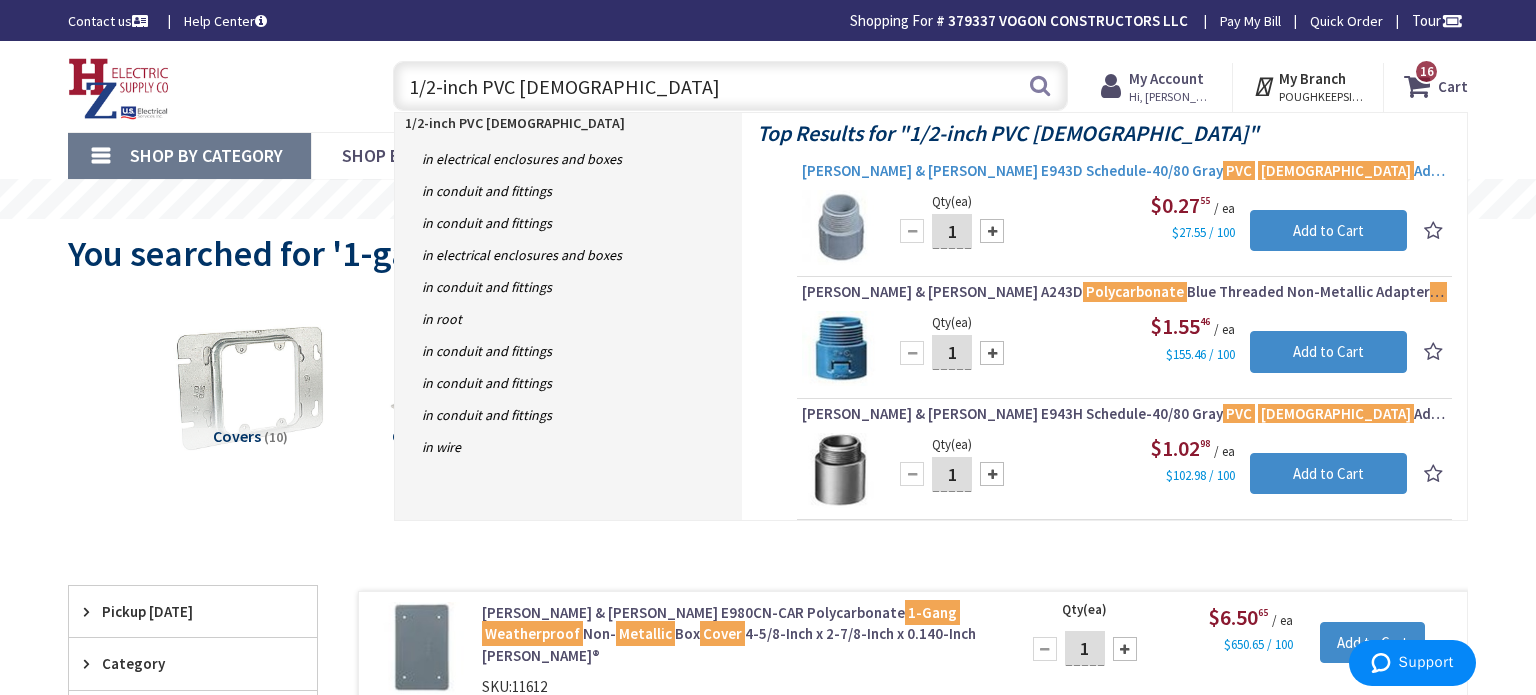 type on "1/2-inch PVC male" 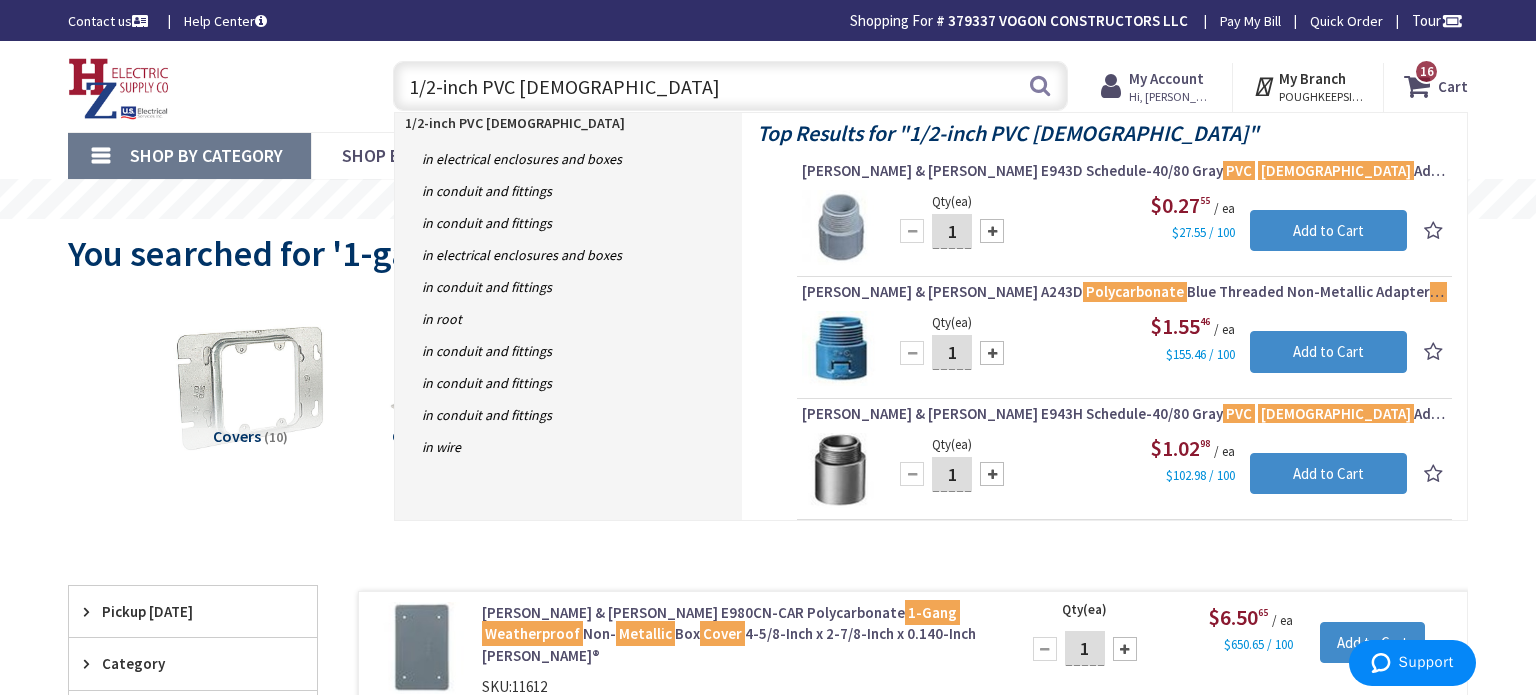 click on "Thomas & Betts E943D Schedule-40/80 Gray  PVC   Male  Adapter  1/2 - Inch  Carlon®" at bounding box center [1124, 171] 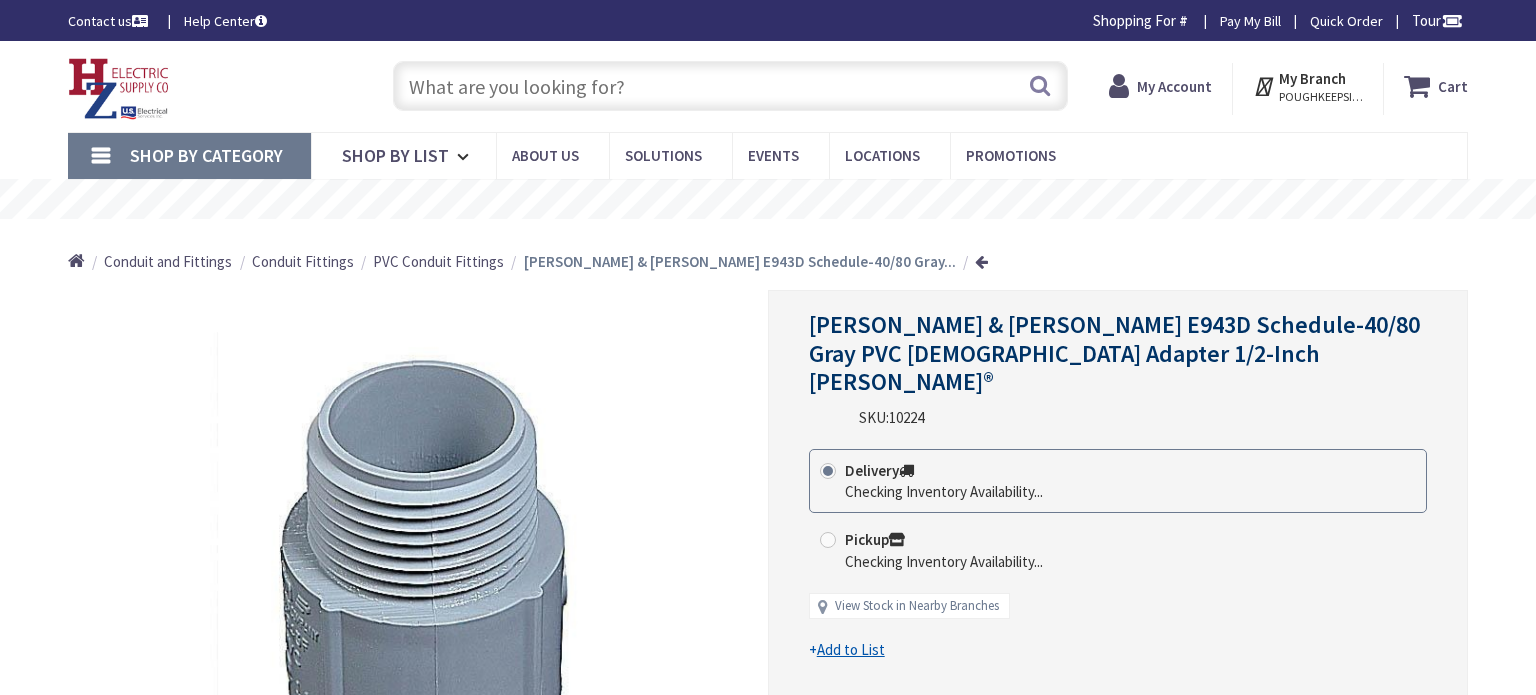 scroll, scrollTop: 0, scrollLeft: 0, axis: both 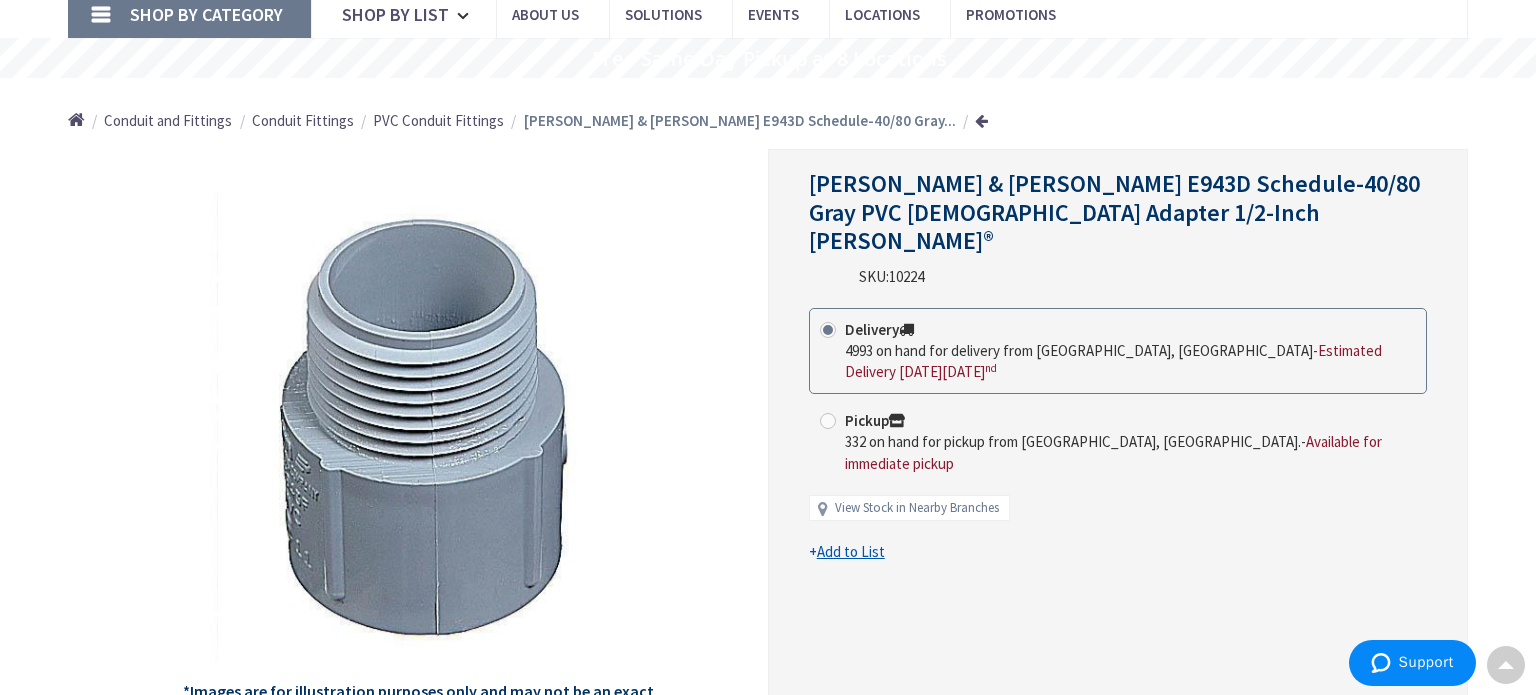 click at bounding box center (828, 421) 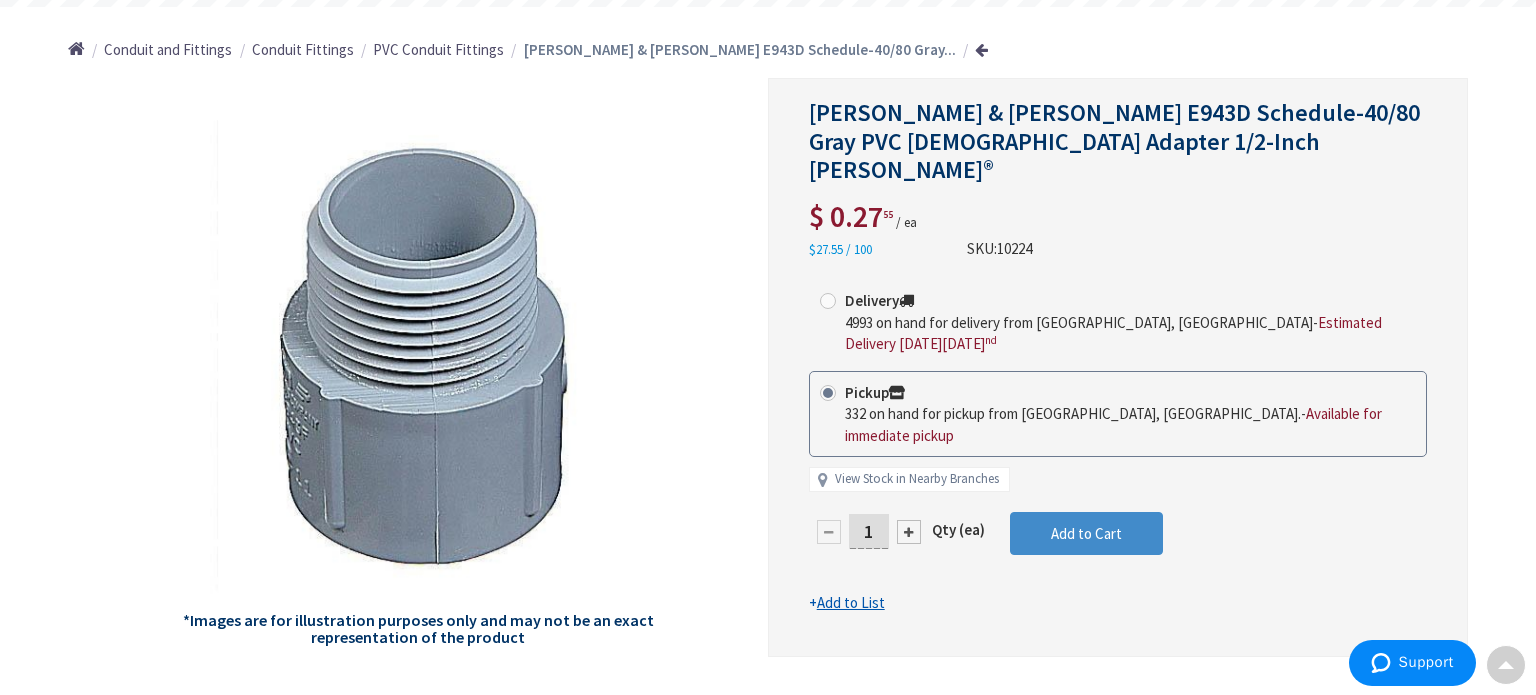 scroll, scrollTop: 223, scrollLeft: 0, axis: vertical 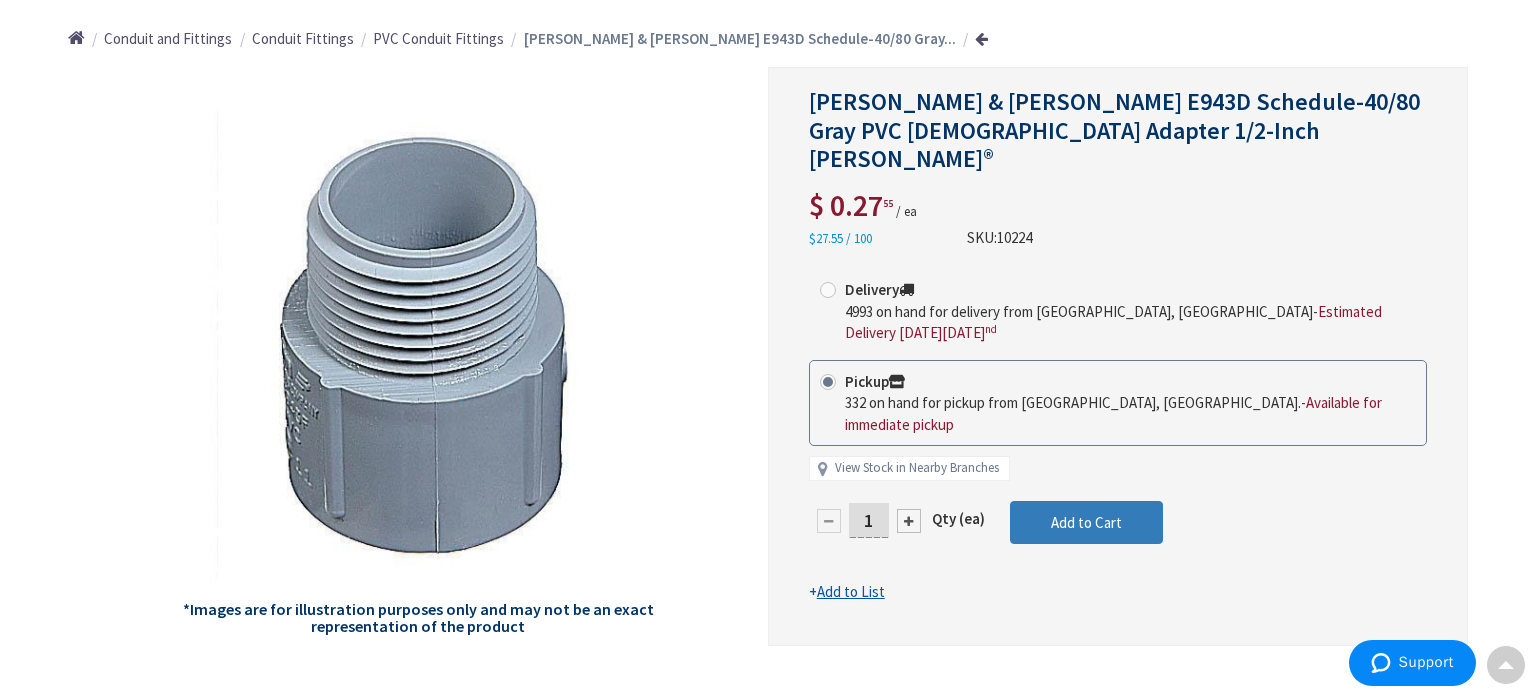 click on "Add to Cart" at bounding box center (1086, 522) 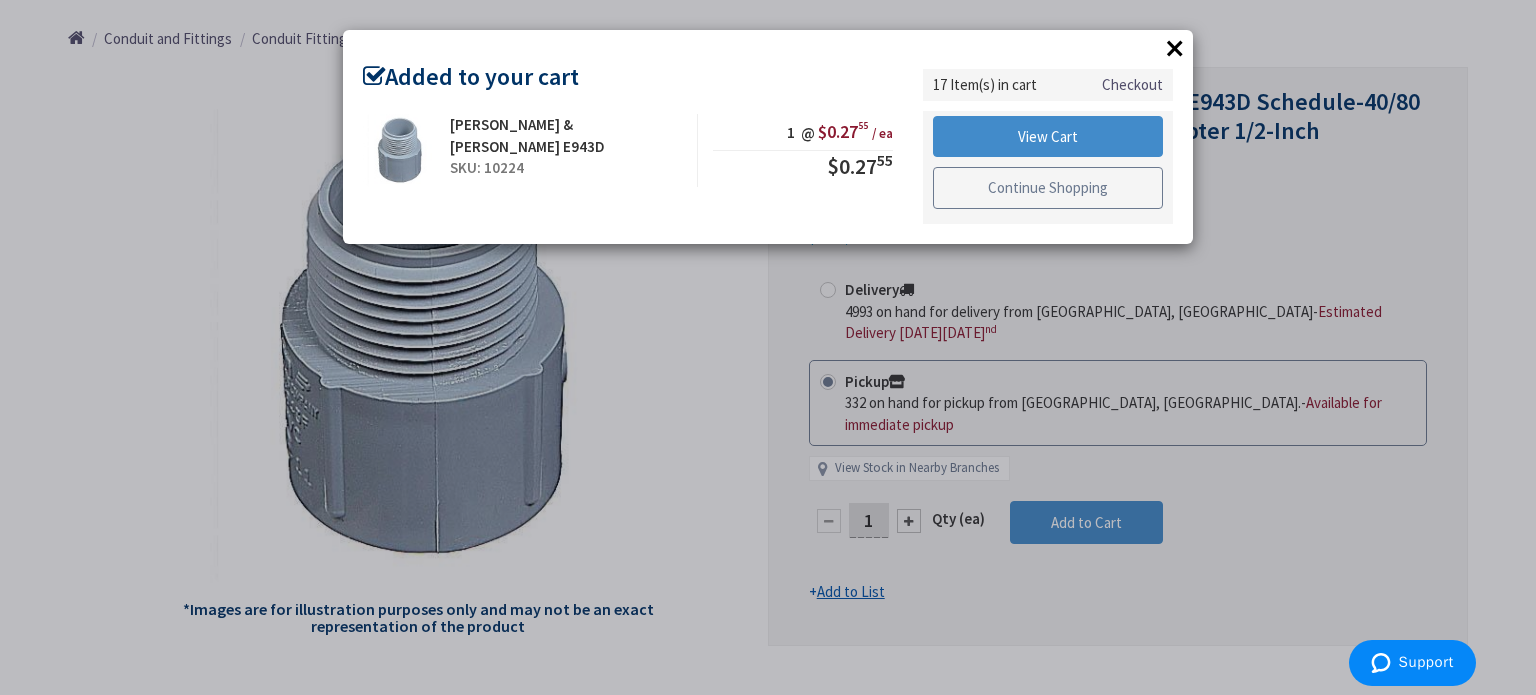 click on "Continue Shopping" at bounding box center [1048, 188] 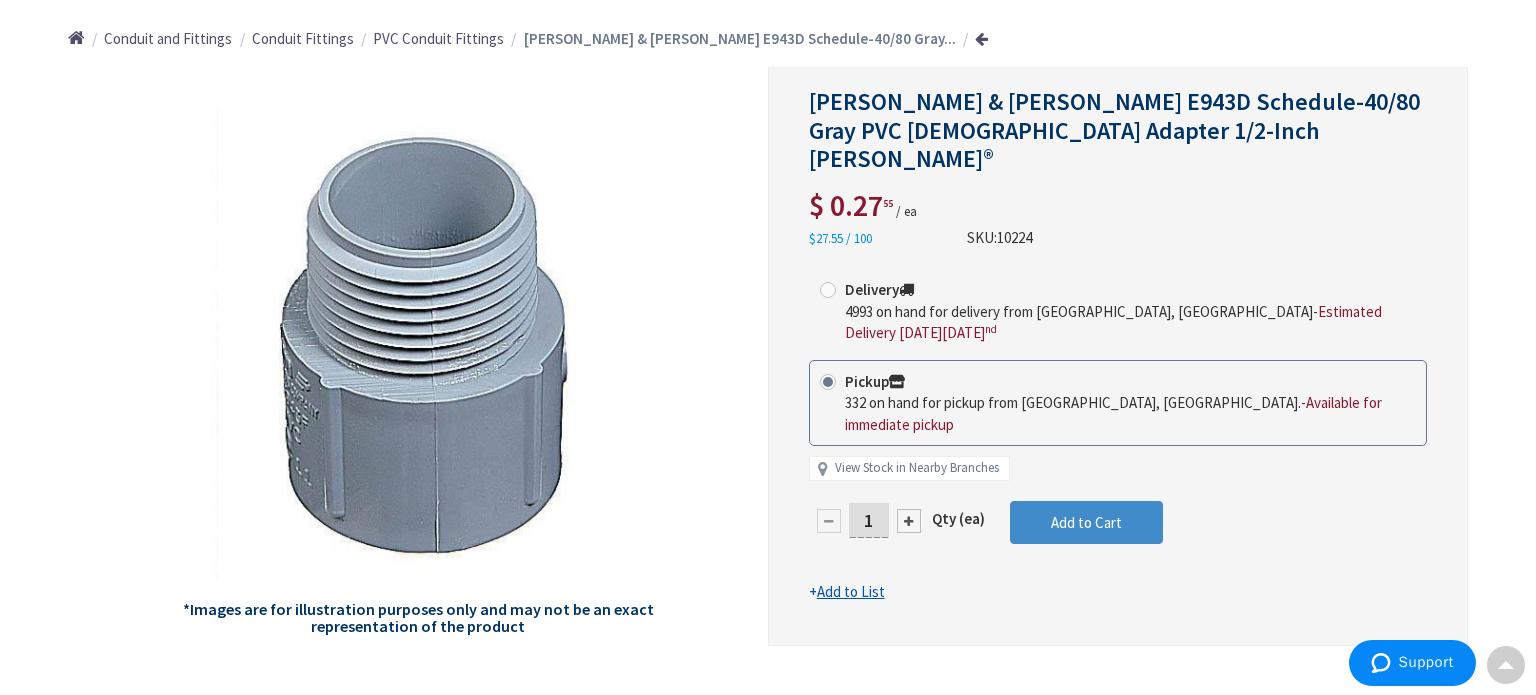 scroll, scrollTop: 0, scrollLeft: 0, axis: both 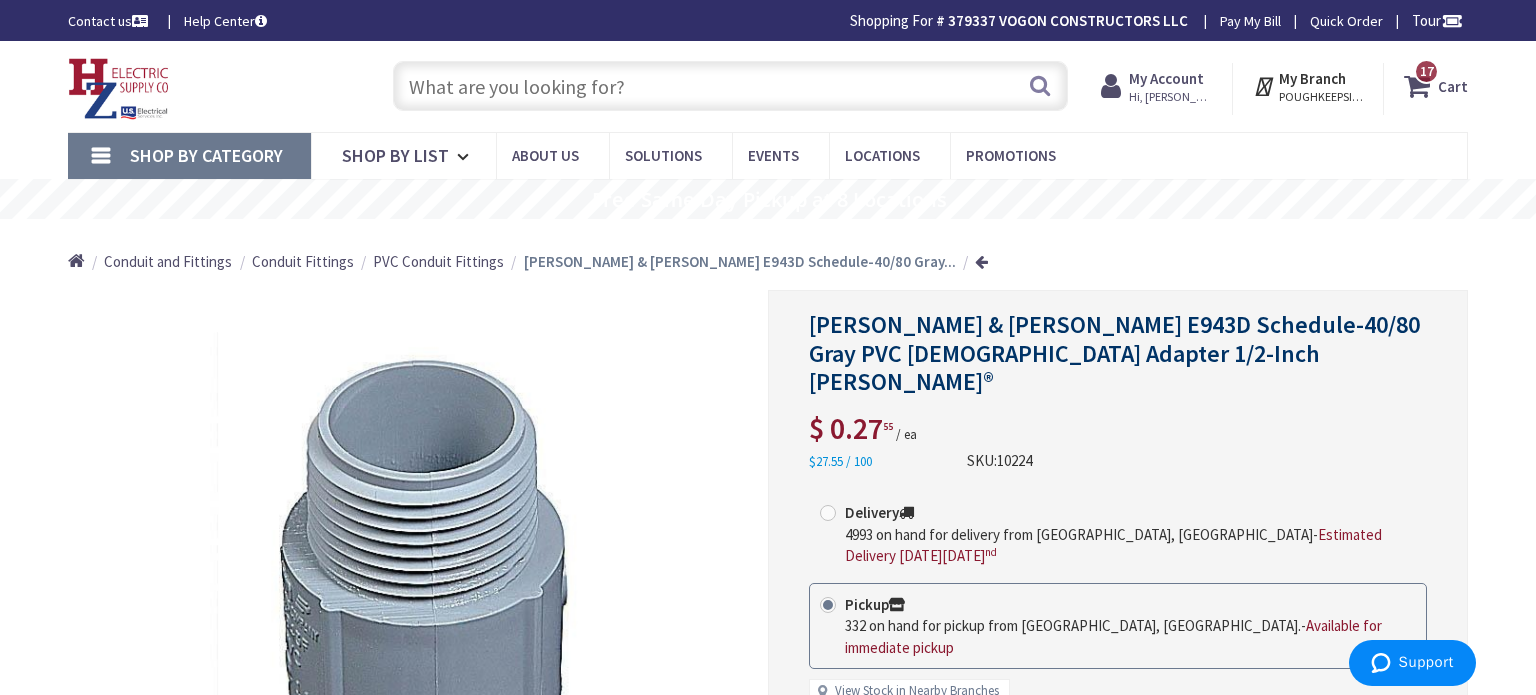 click at bounding box center (730, 86) 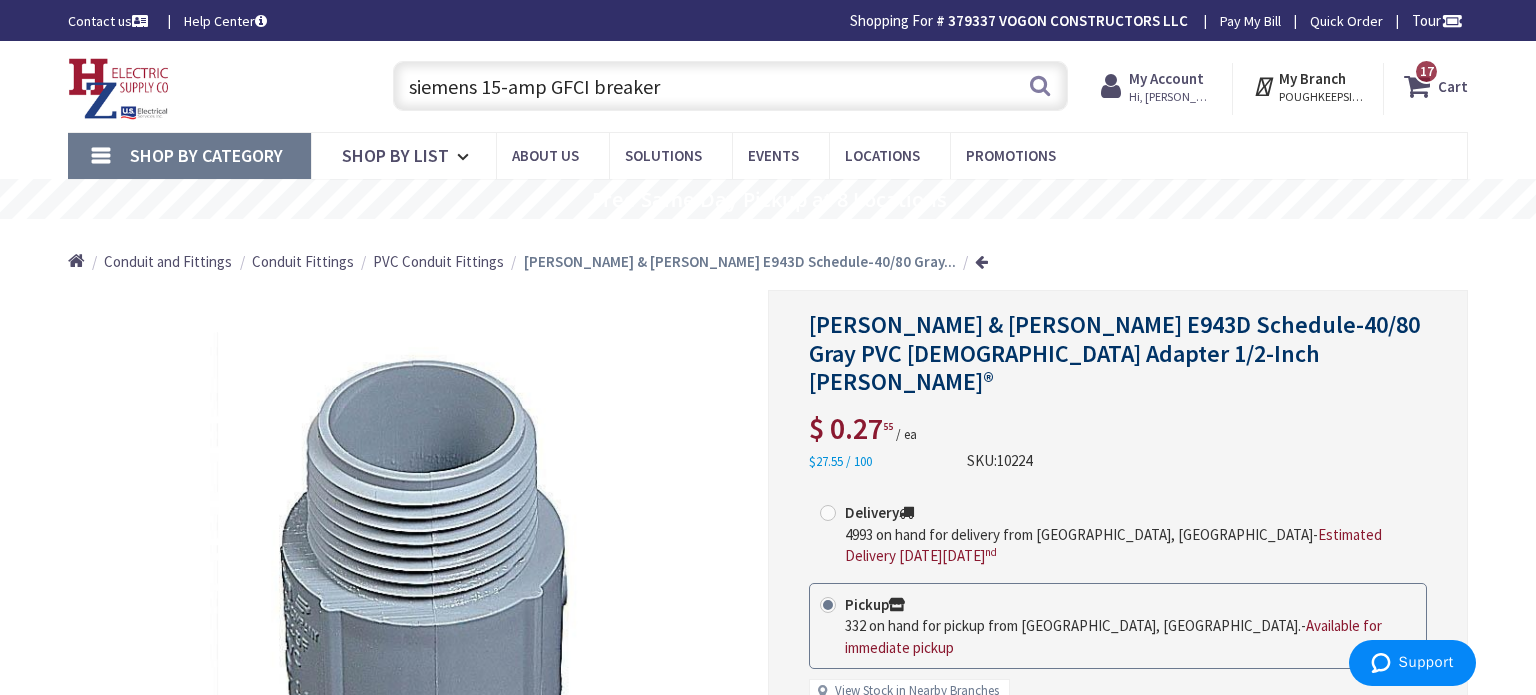 type on "siemens 15-amp GFCI breaker" 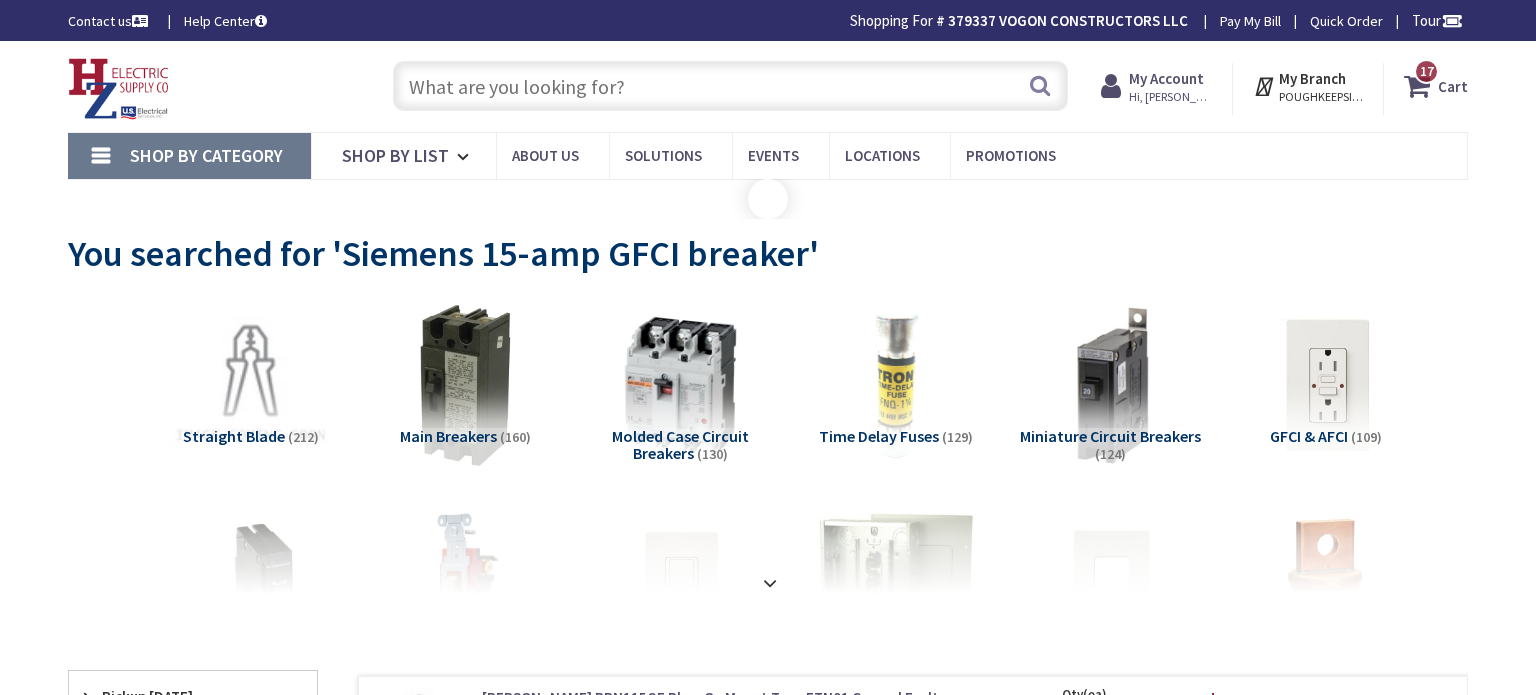 scroll, scrollTop: 0, scrollLeft: 0, axis: both 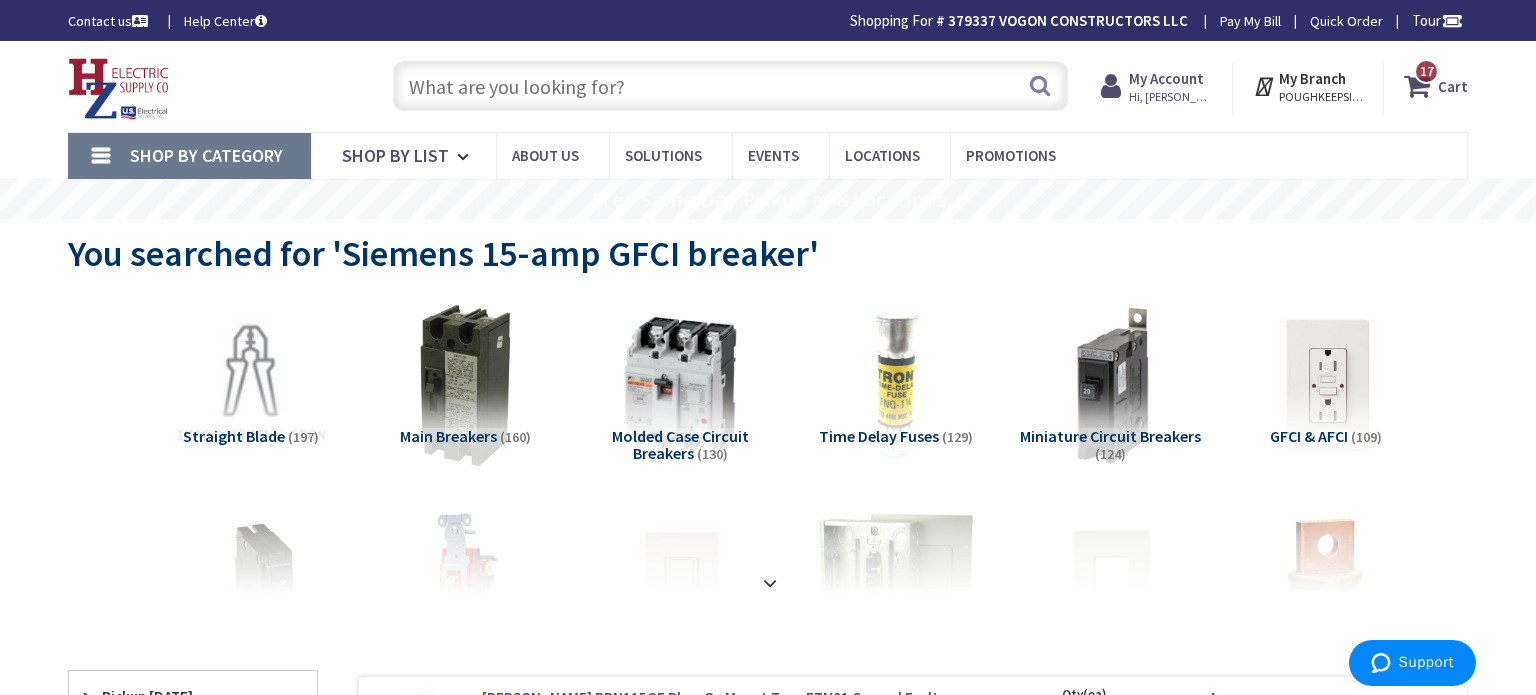 click at bounding box center (730, 86) 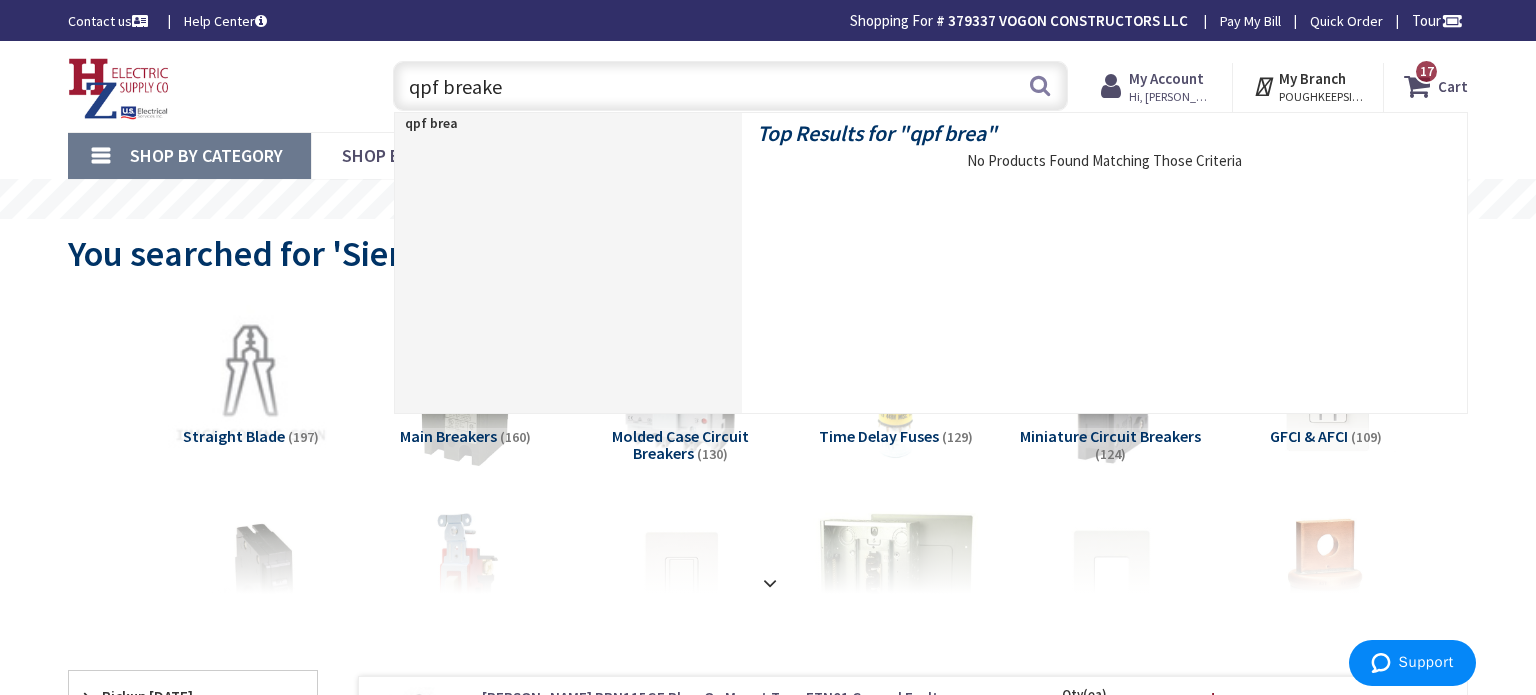 type on "qpf breaker" 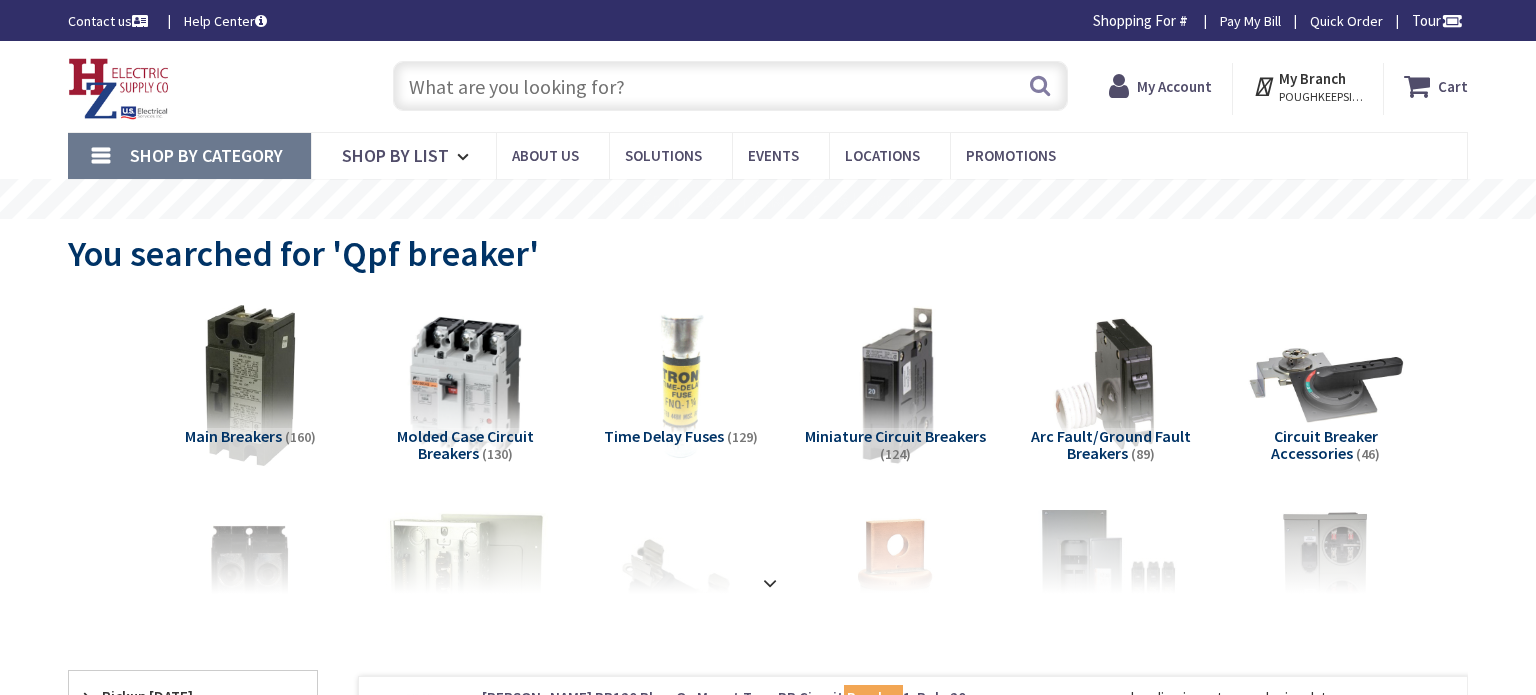 scroll, scrollTop: 0, scrollLeft: 0, axis: both 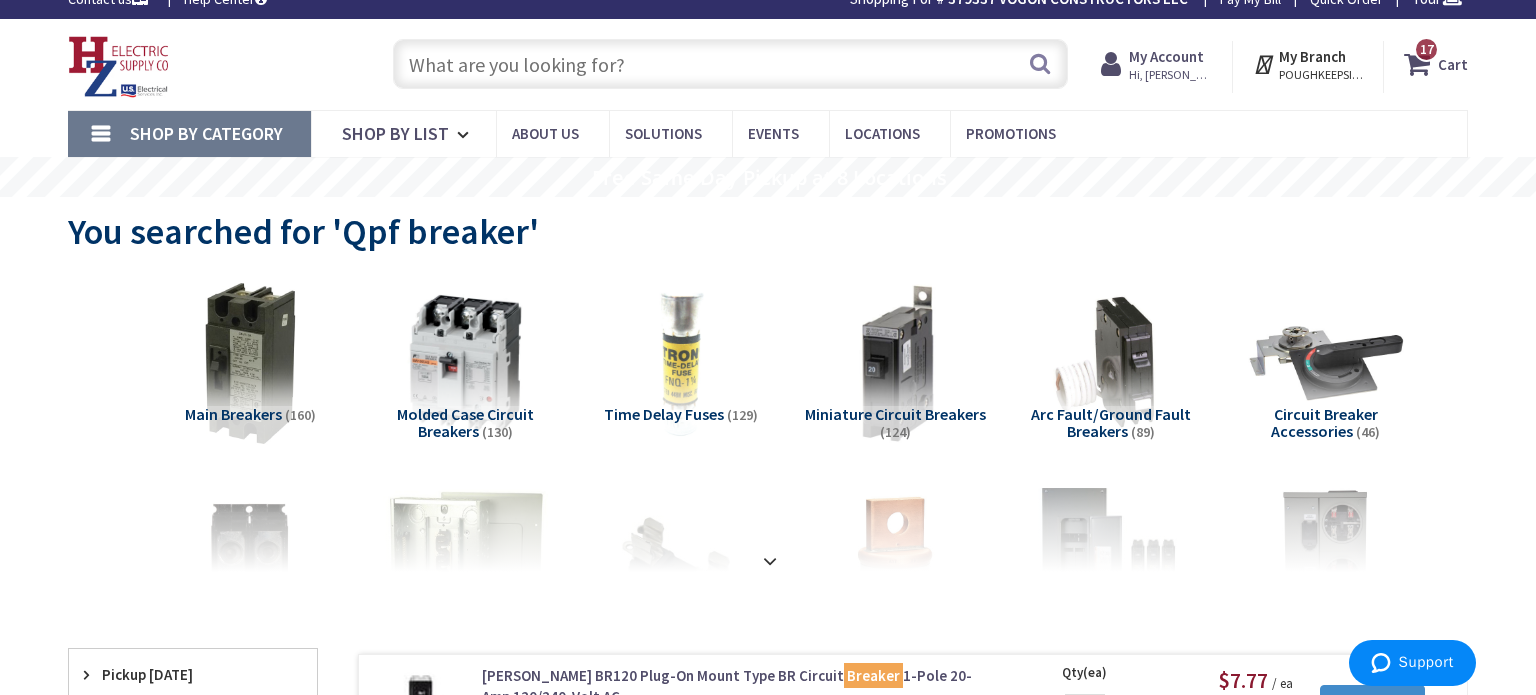 click at bounding box center (730, 64) 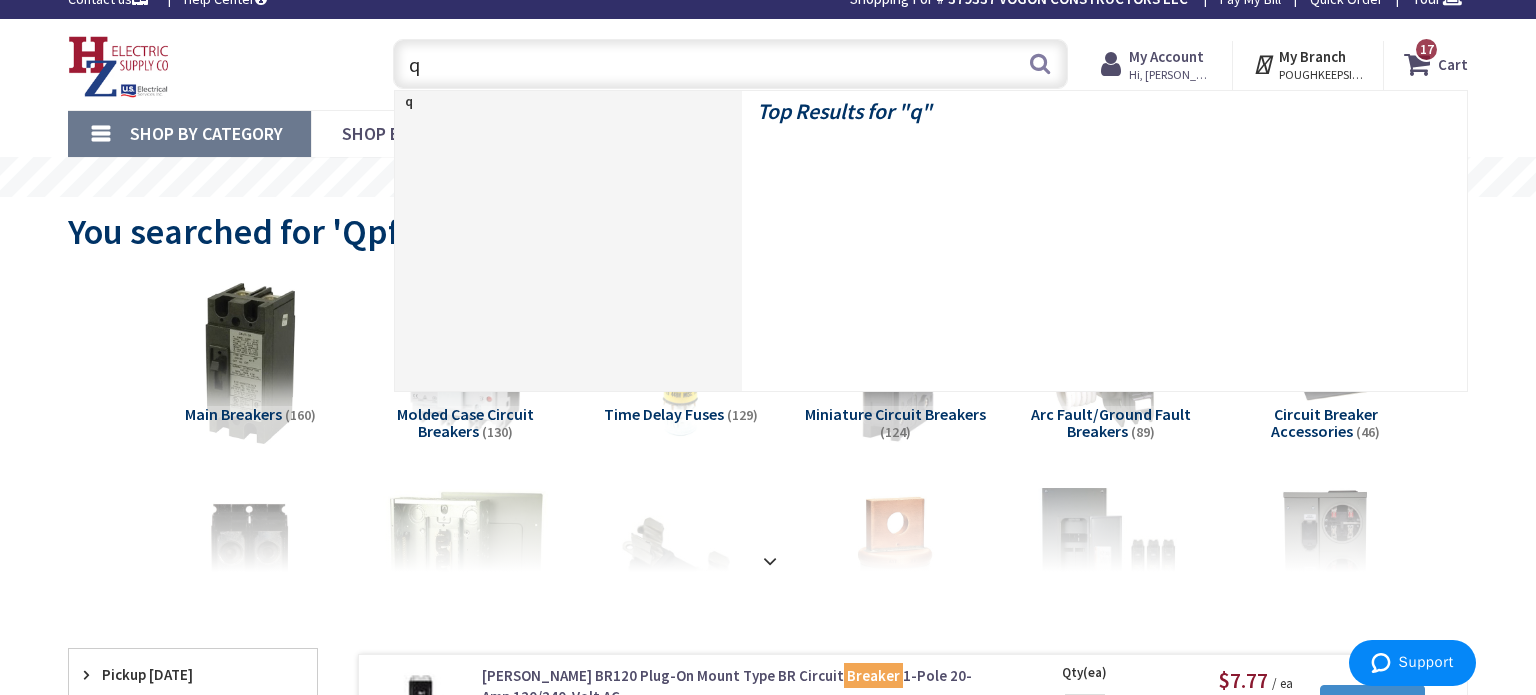 type on "qp" 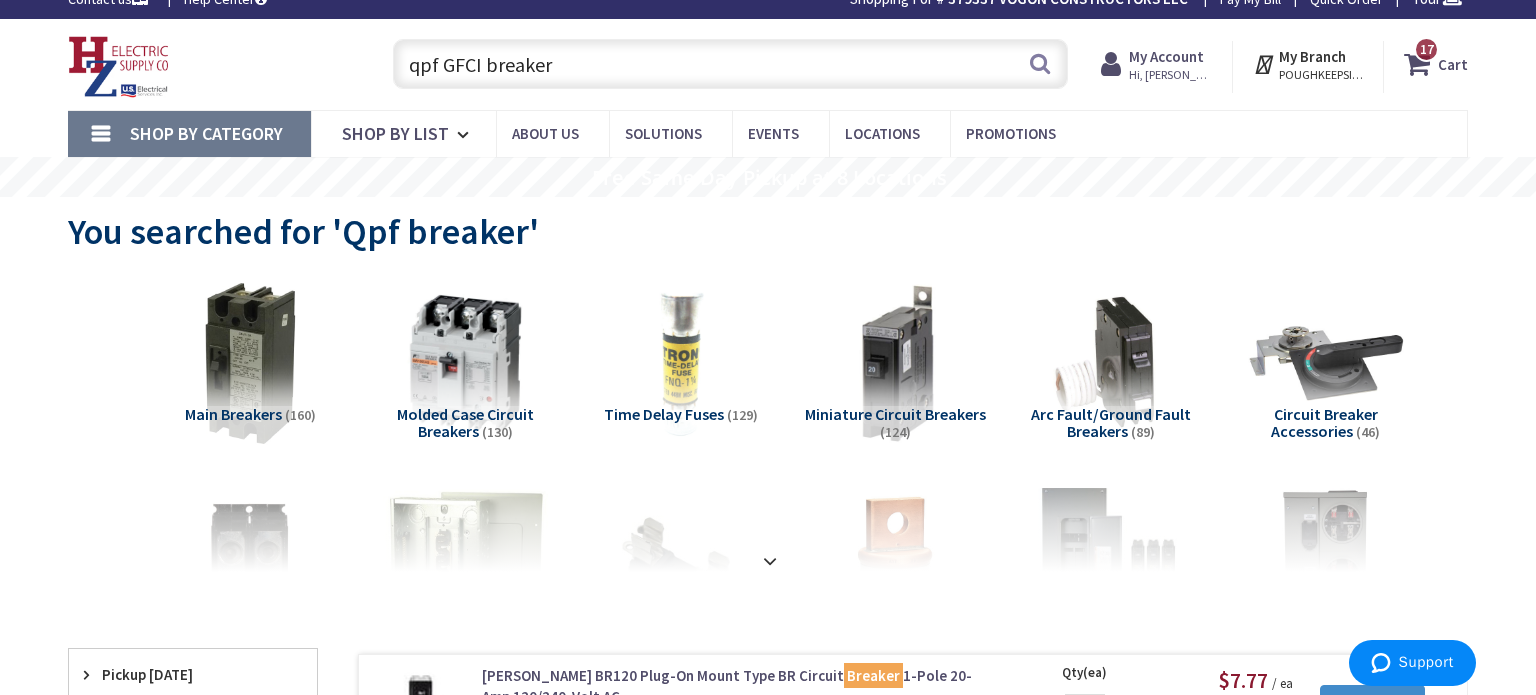 click on "qpf GFCI breaker" at bounding box center [730, 64] 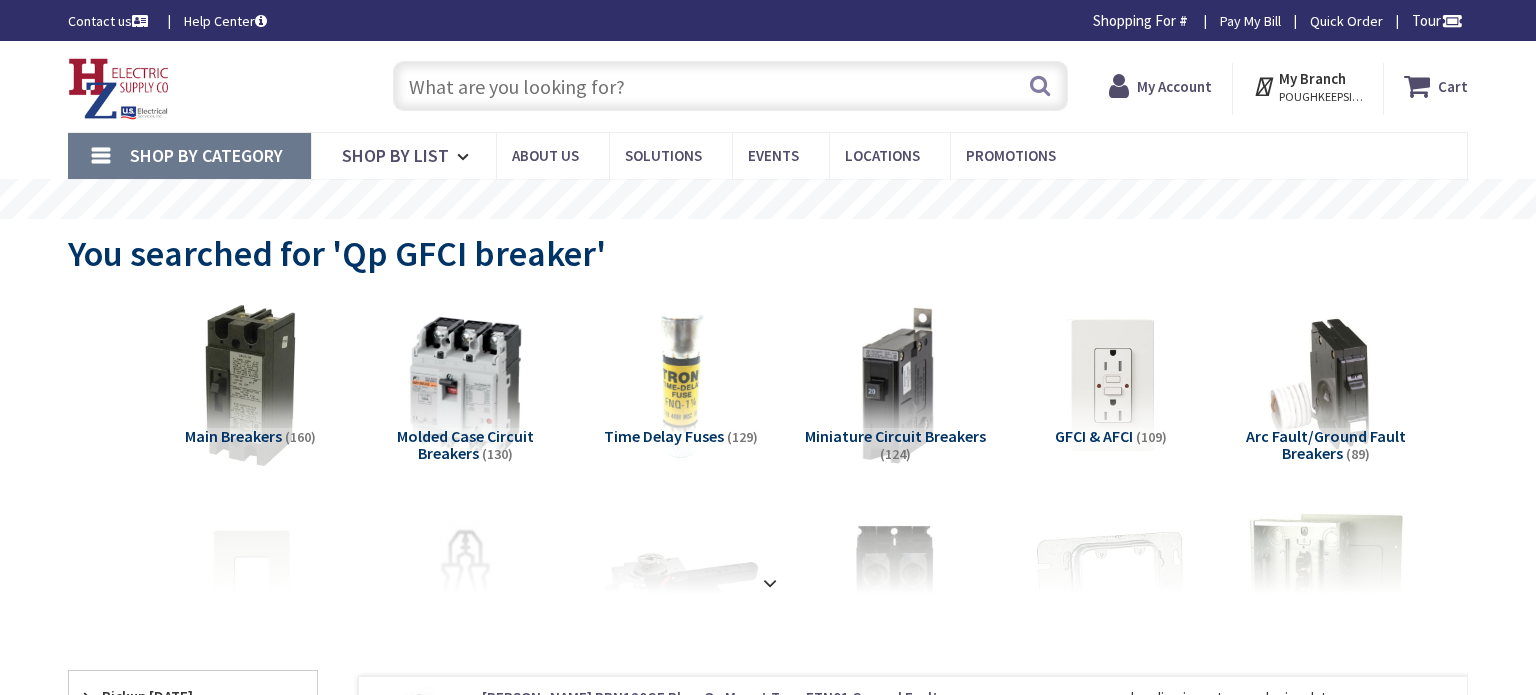 scroll, scrollTop: 0, scrollLeft: 0, axis: both 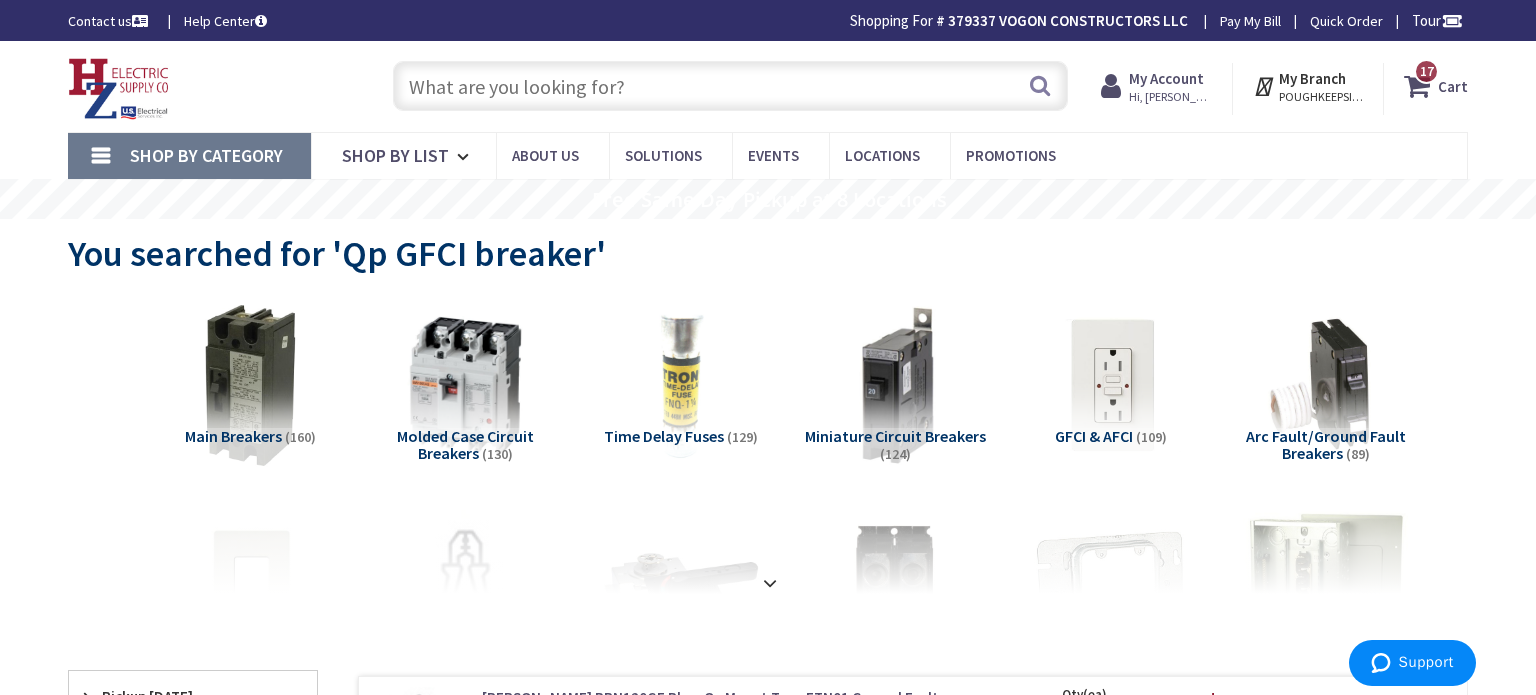 click at bounding box center [730, 86] 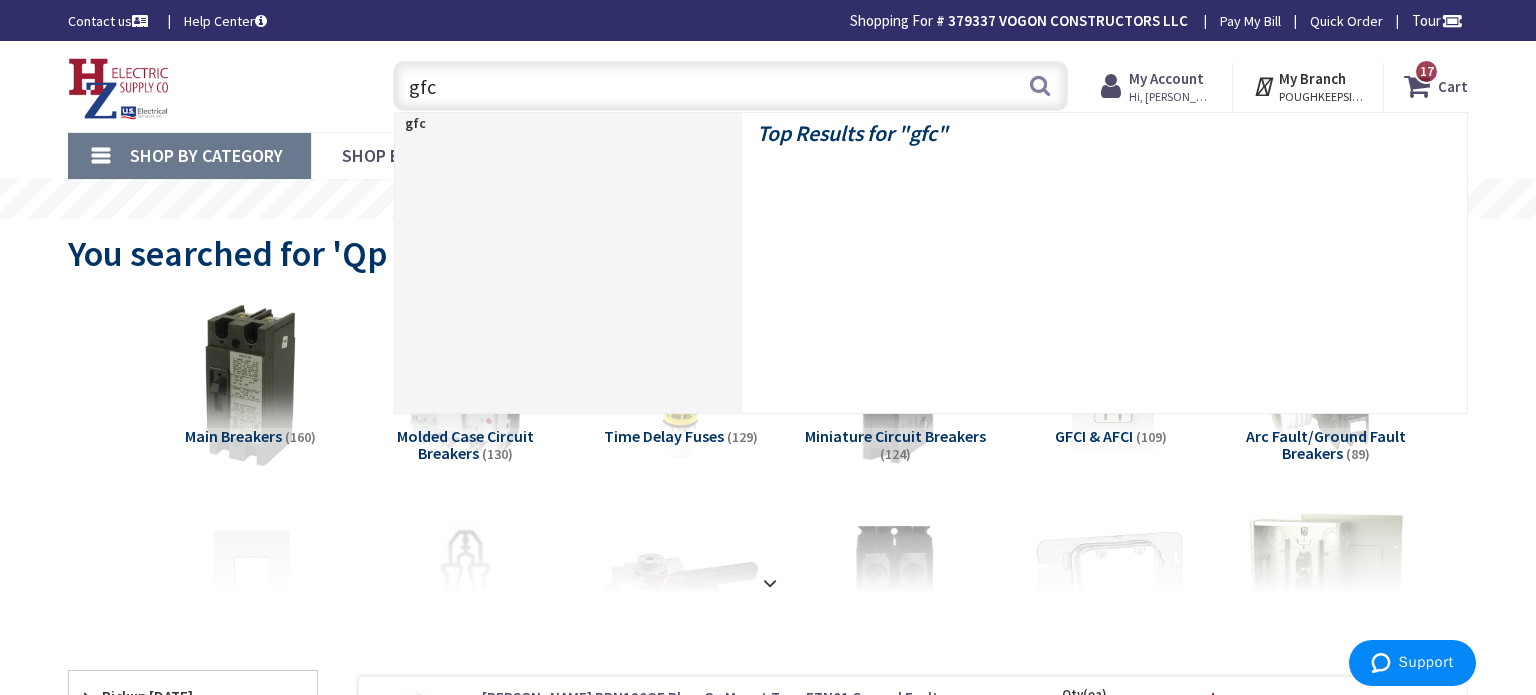 type on "gfci" 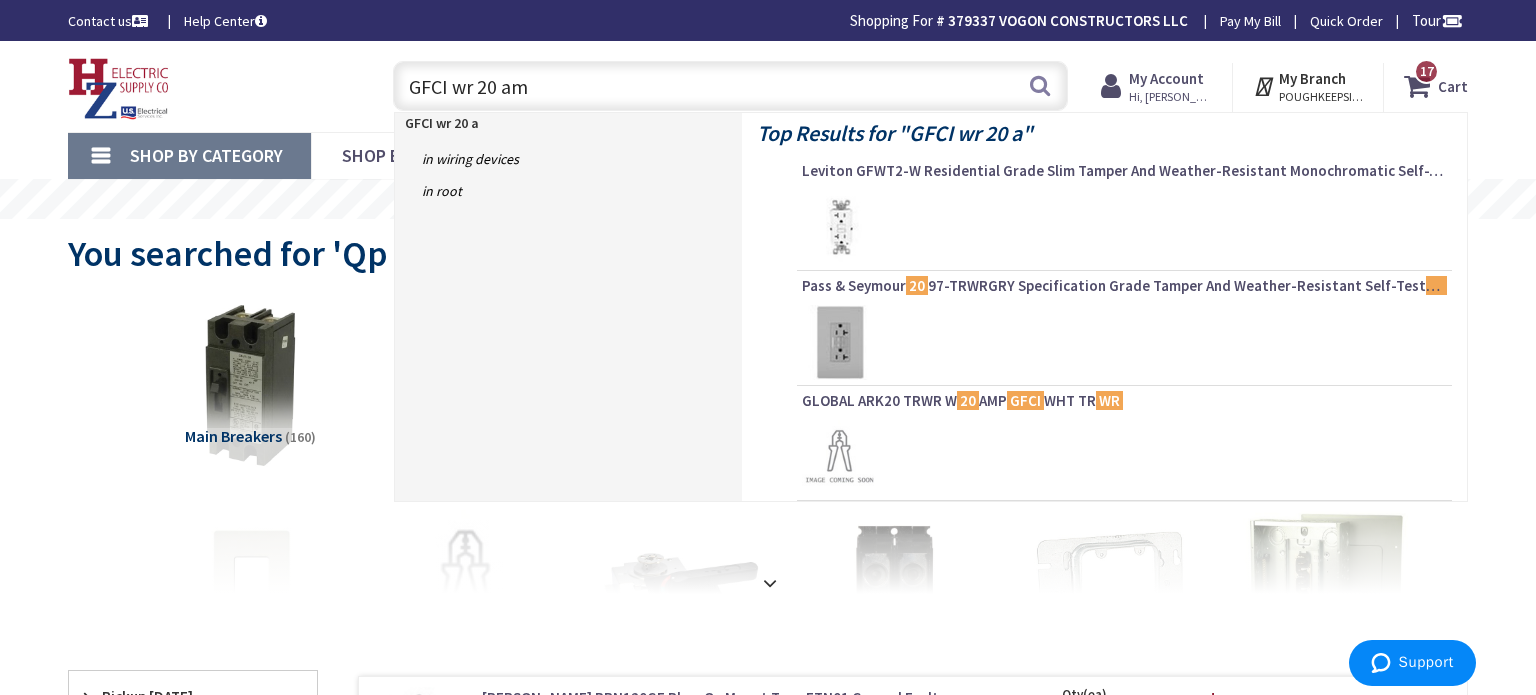 type on "GFCI wr 20 amp" 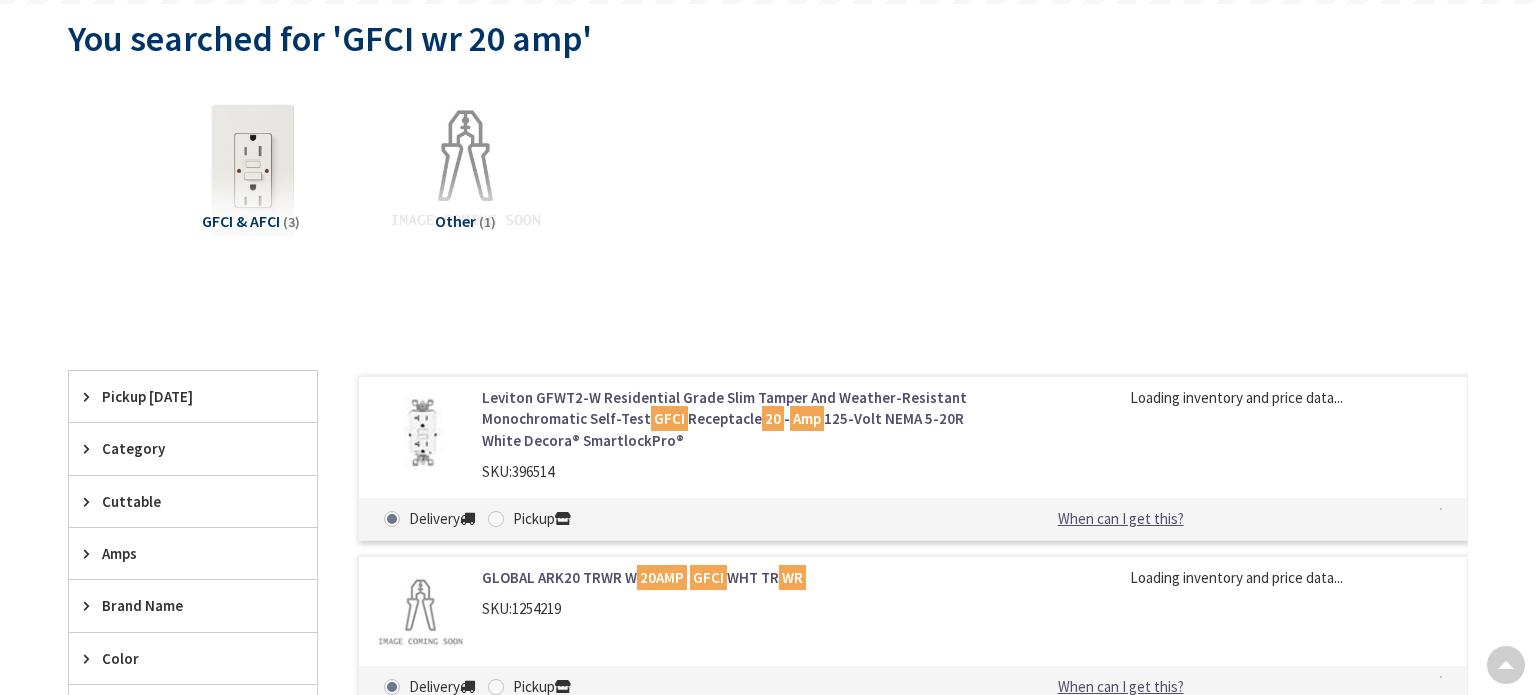 scroll, scrollTop: 215, scrollLeft: 0, axis: vertical 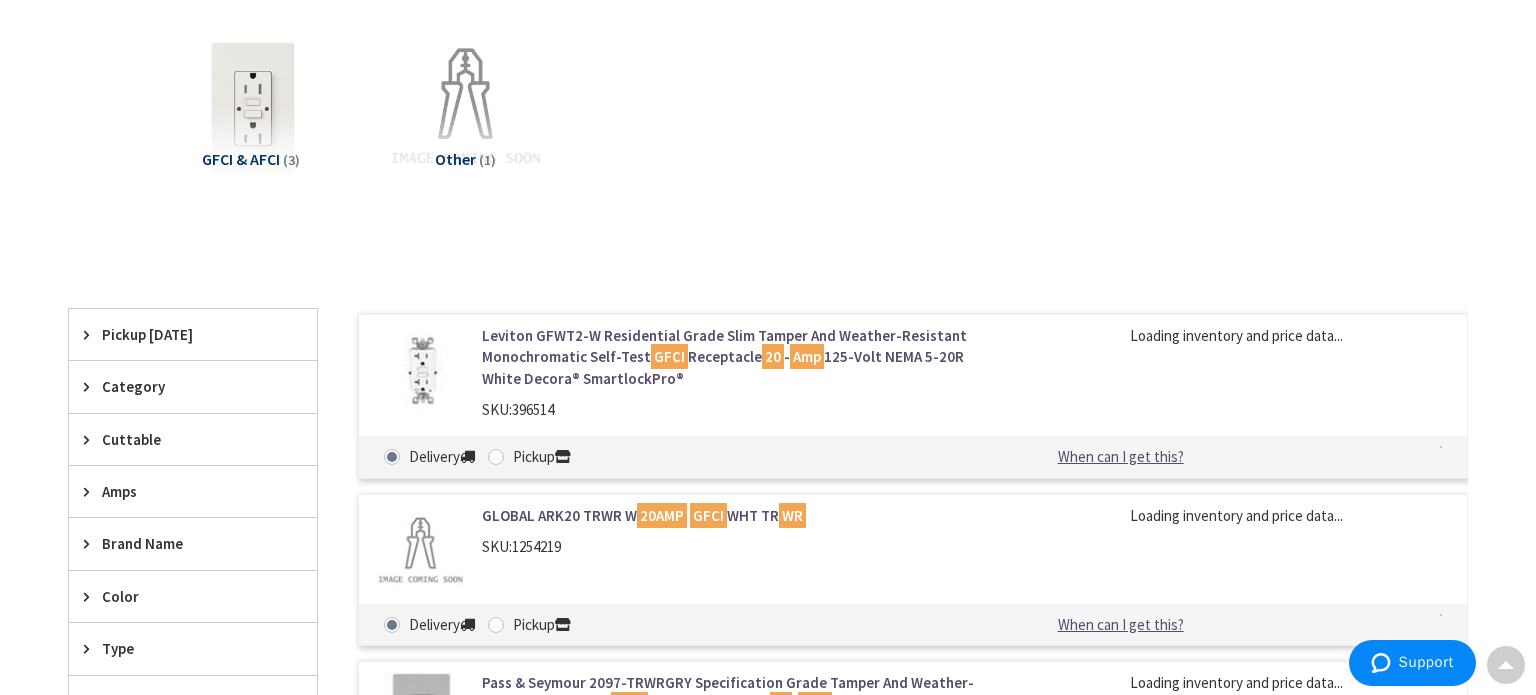 click at bounding box center [496, 457] 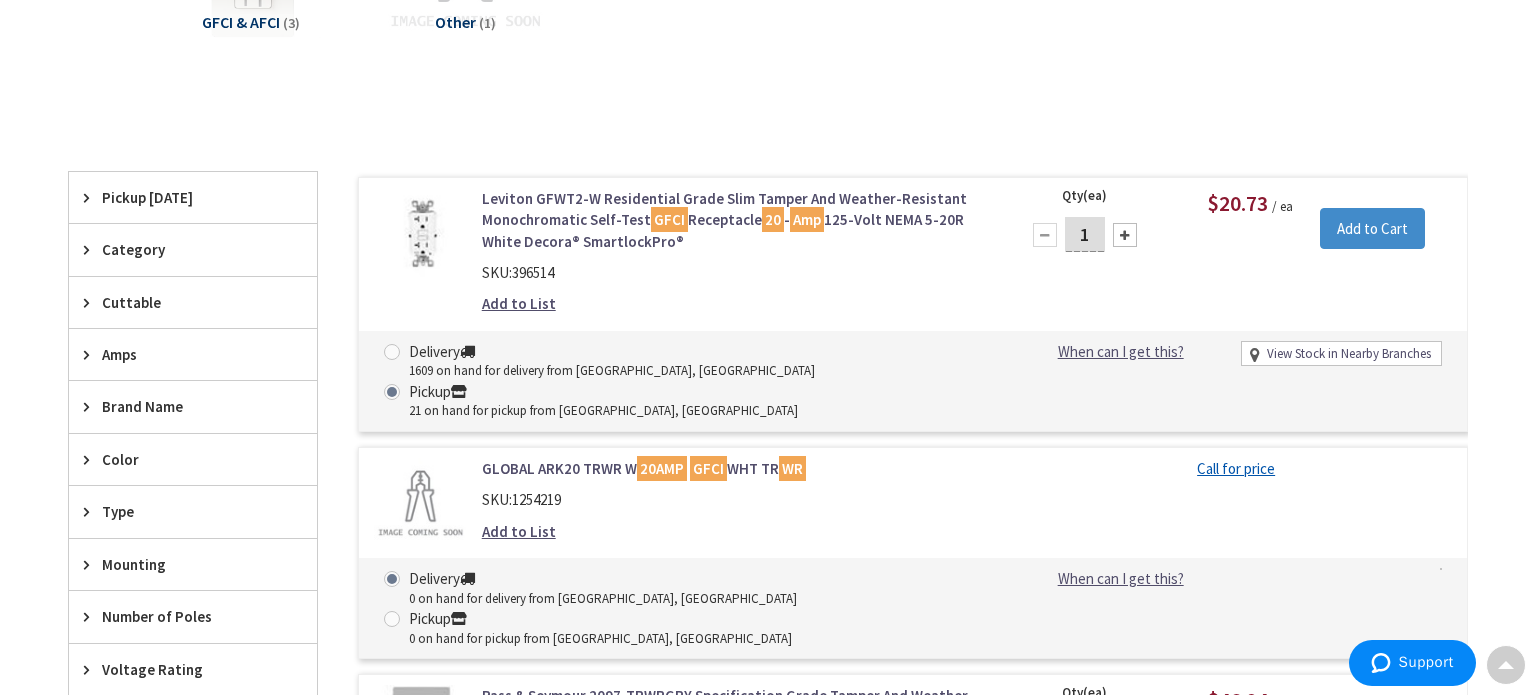 scroll, scrollTop: 412, scrollLeft: 0, axis: vertical 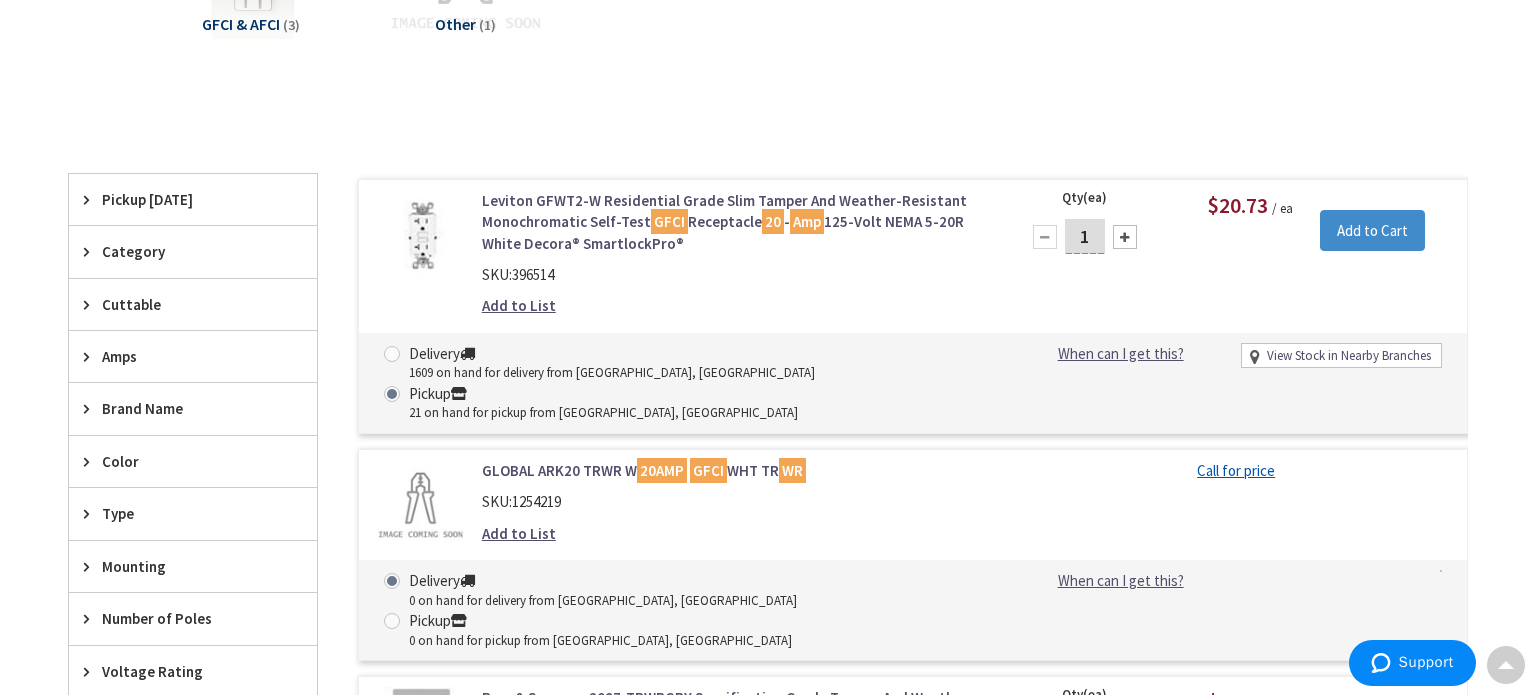 click at bounding box center (1125, 237) 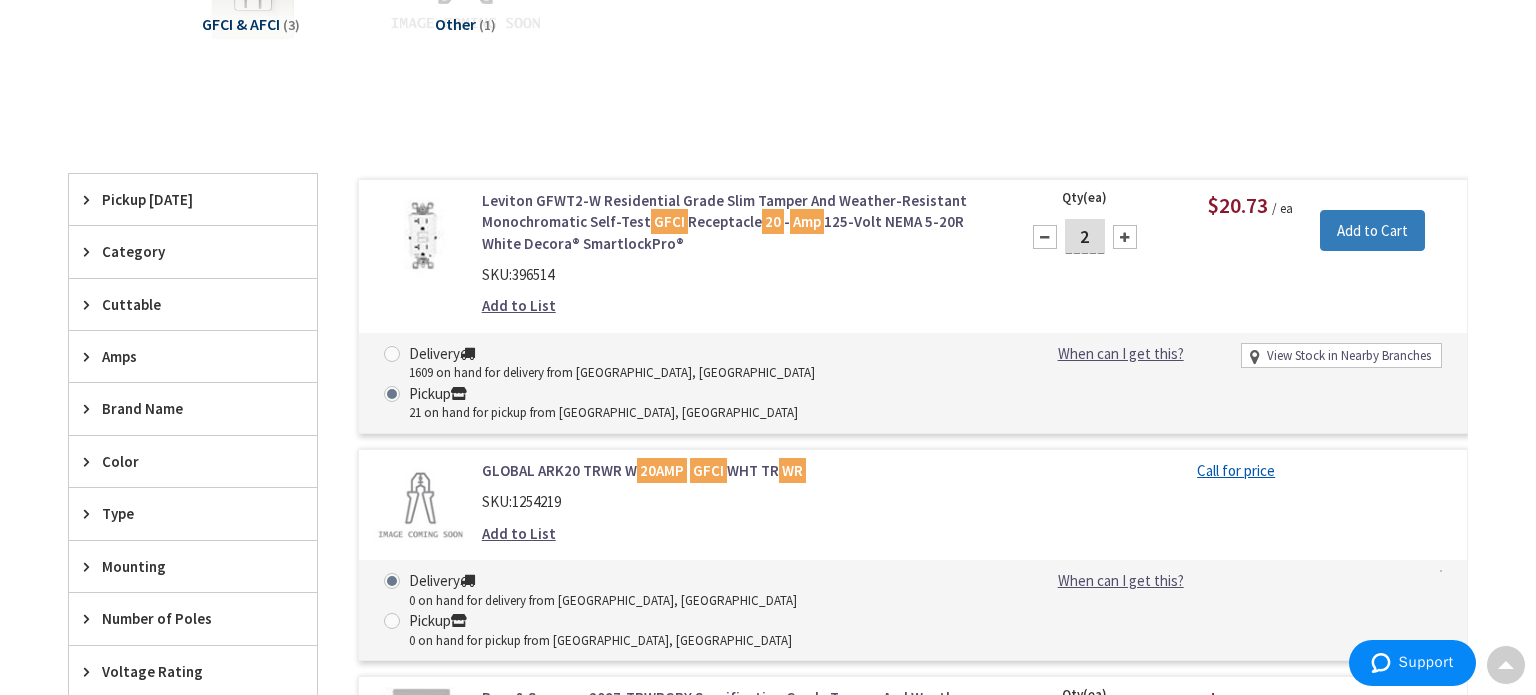 click on "Add to Cart" at bounding box center [1372, 231] 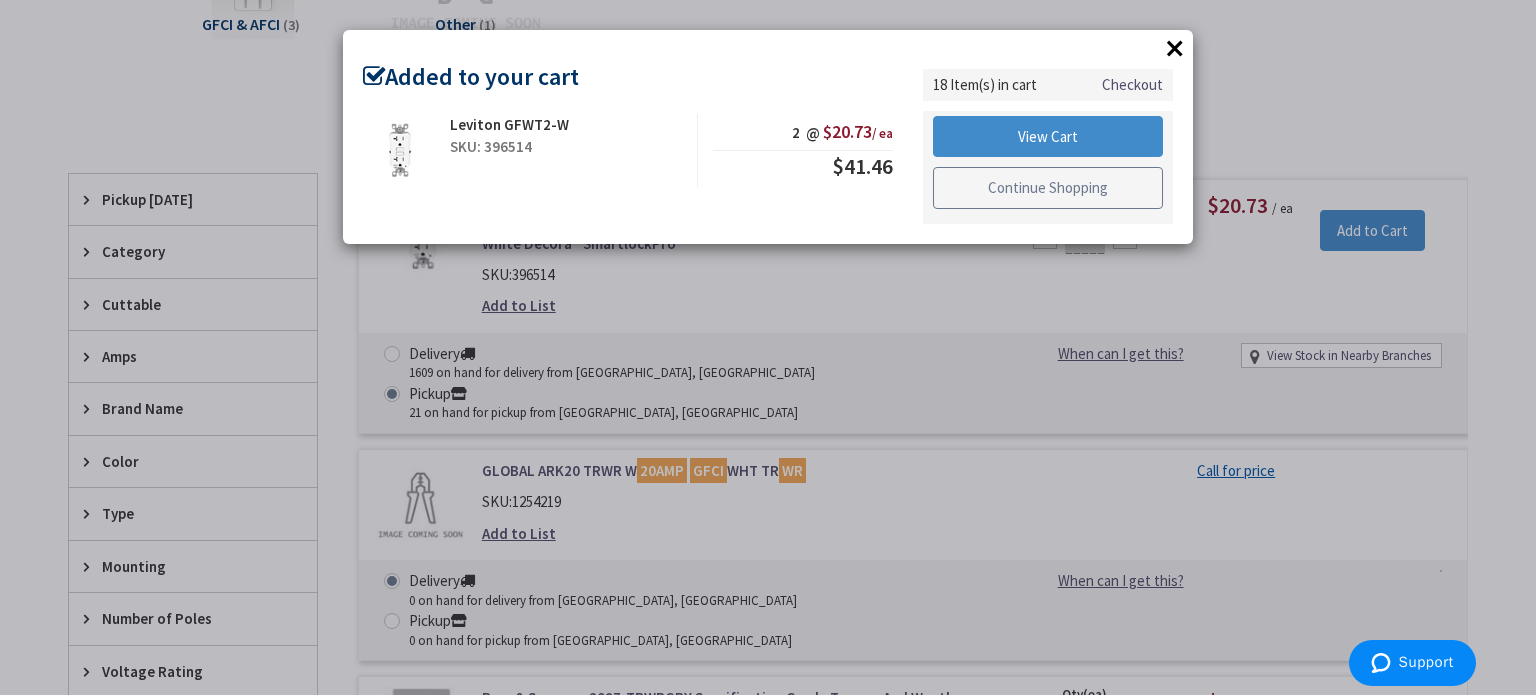 click on "Continue Shopping" at bounding box center (1048, 188) 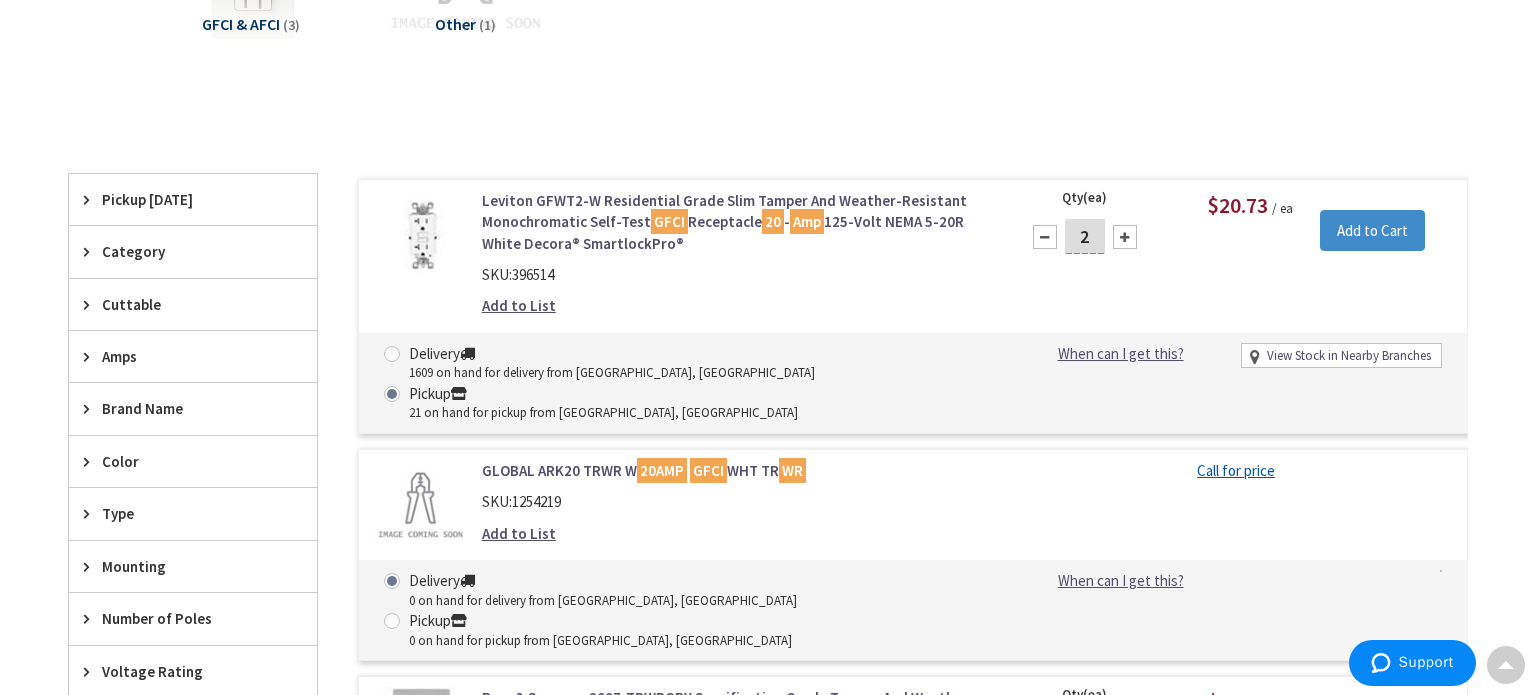scroll, scrollTop: 0, scrollLeft: 0, axis: both 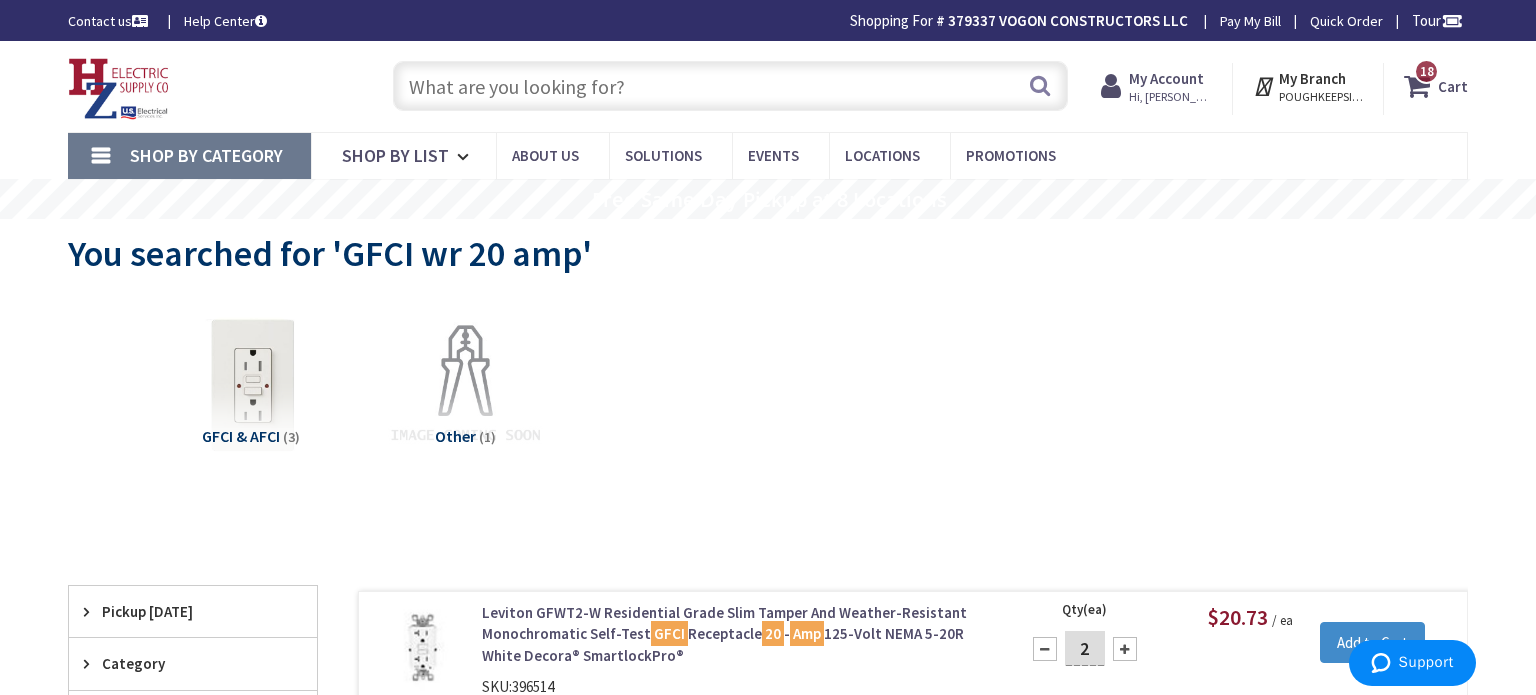 click at bounding box center (1421, 86) 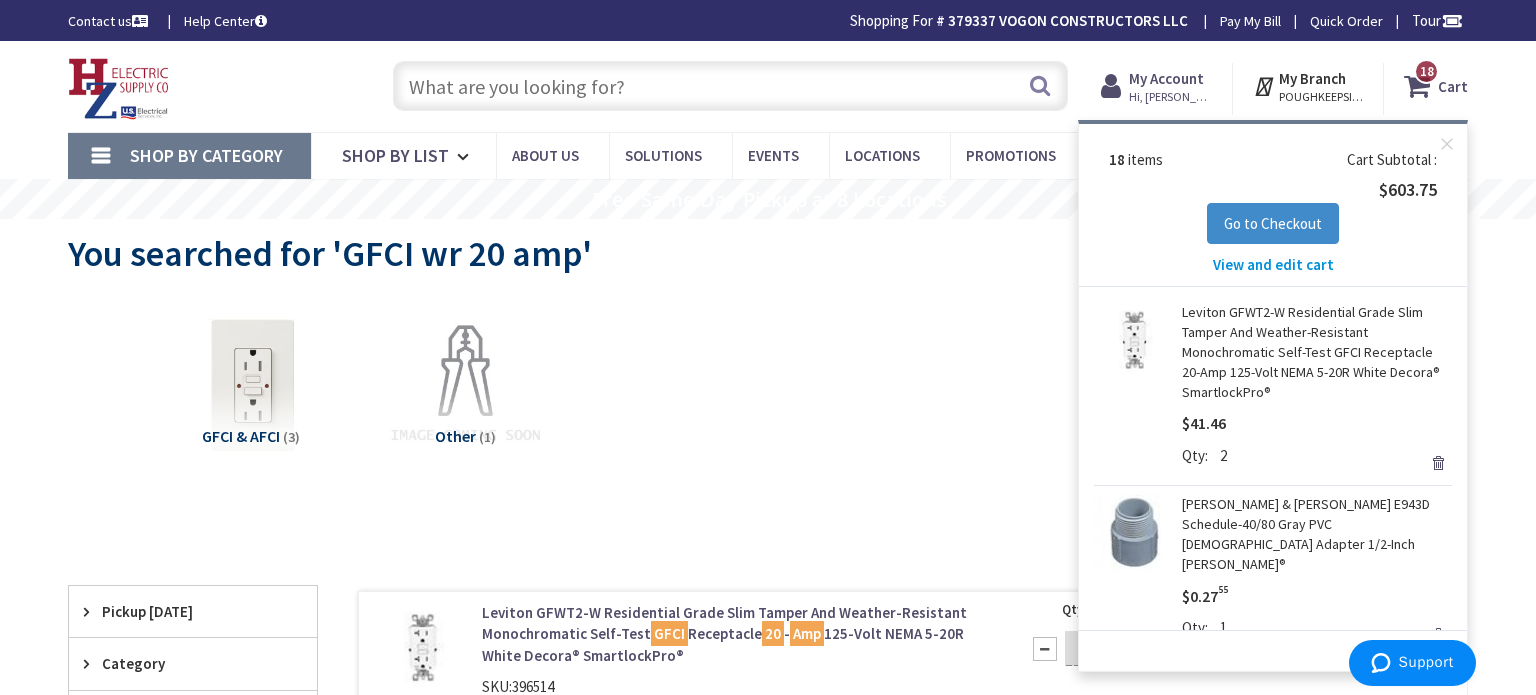 click on "View and edit cart" at bounding box center (1273, 264) 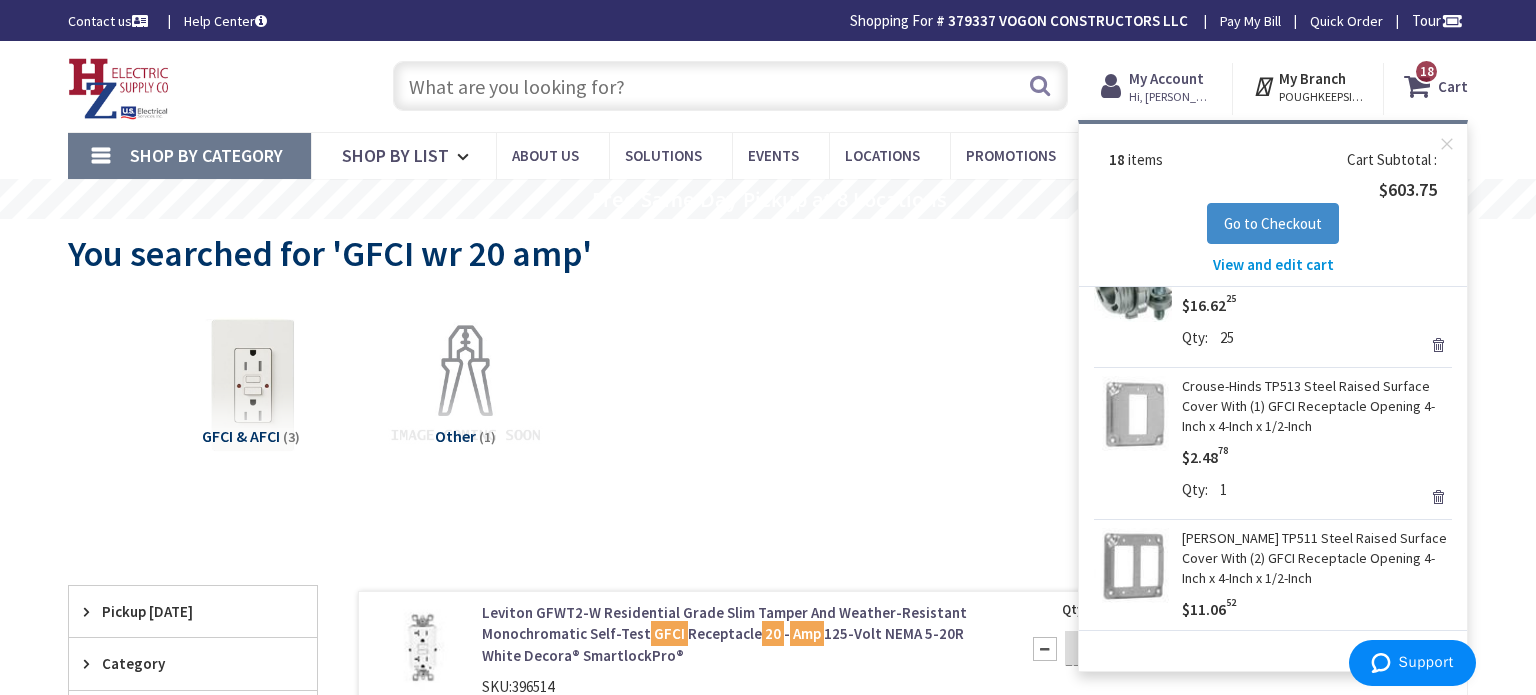 scroll, scrollTop: 2439, scrollLeft: 0, axis: vertical 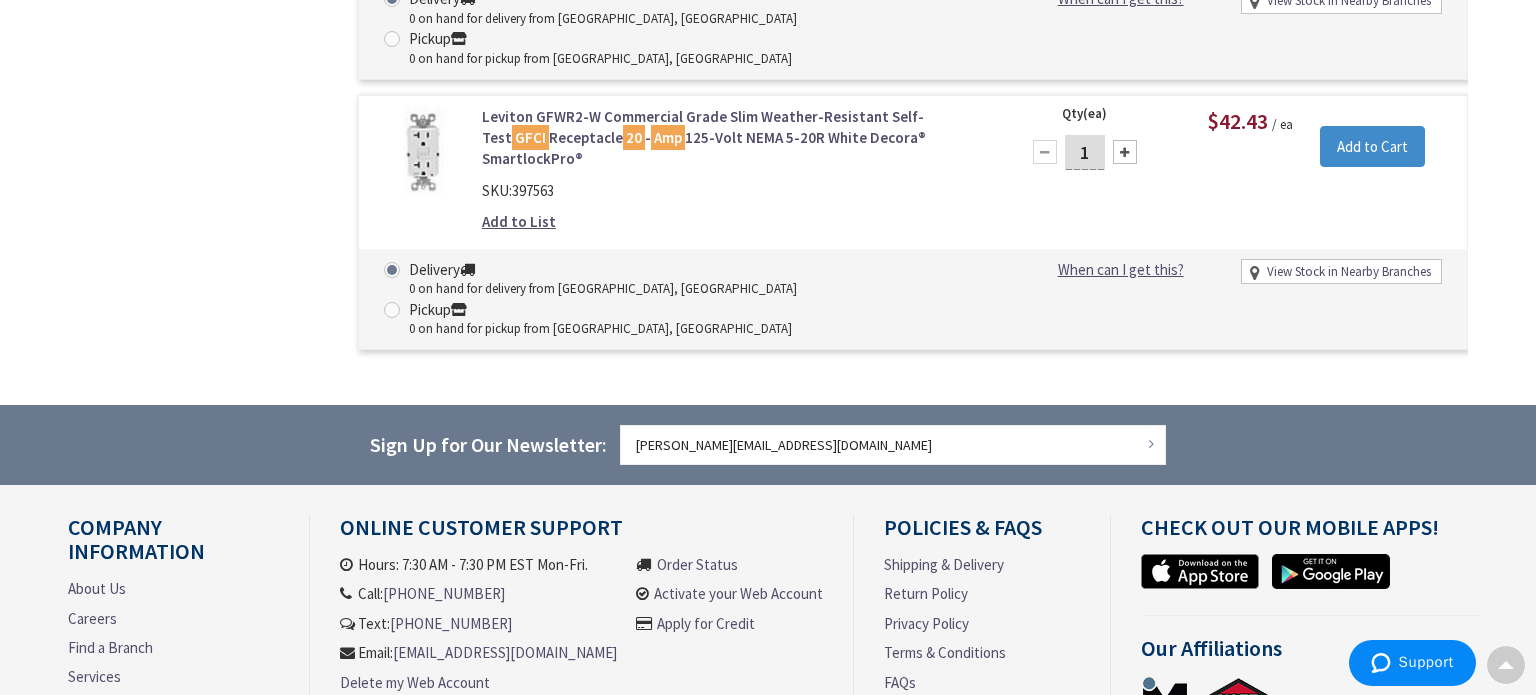 click on "Qty  (ea)
1
Please select a quantity
$42.43
/ ea
Add to Cart" at bounding box center (1236, 147) 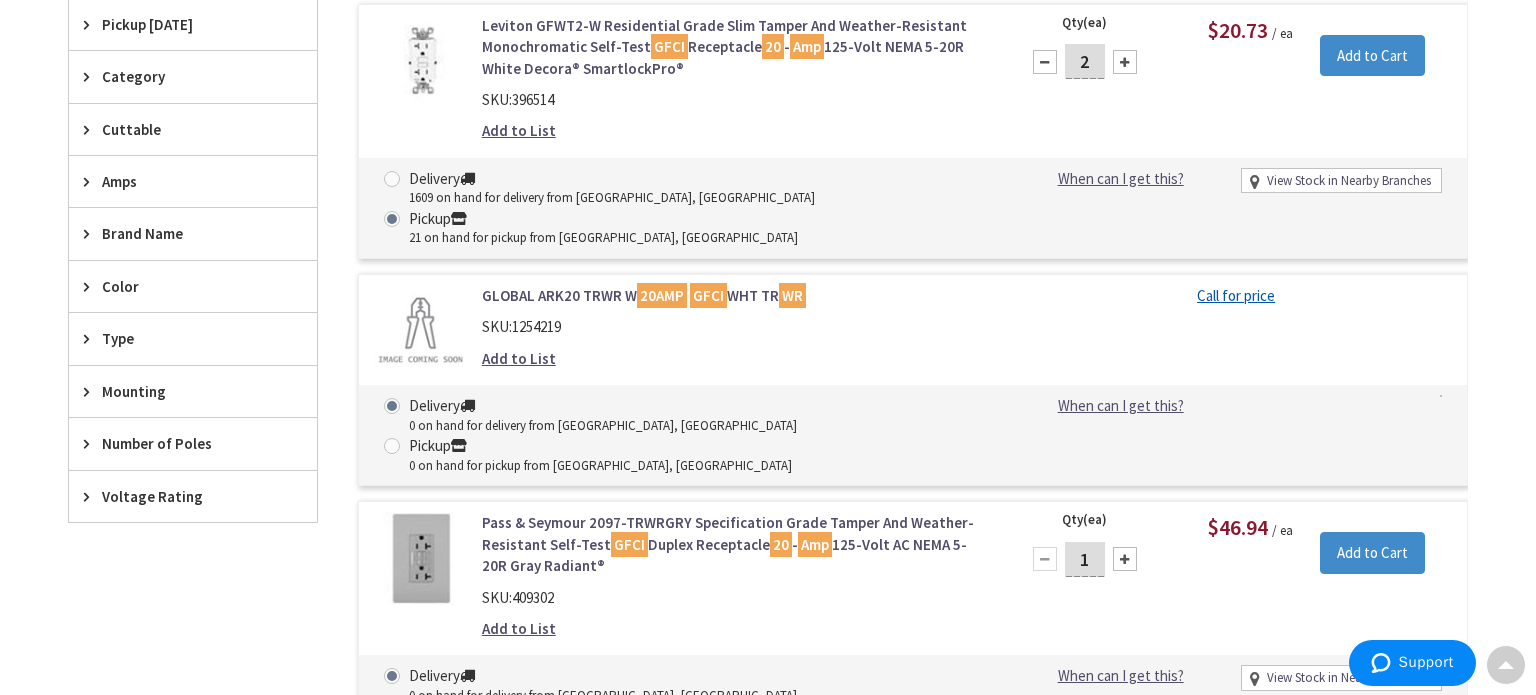 scroll, scrollTop: 591, scrollLeft: 0, axis: vertical 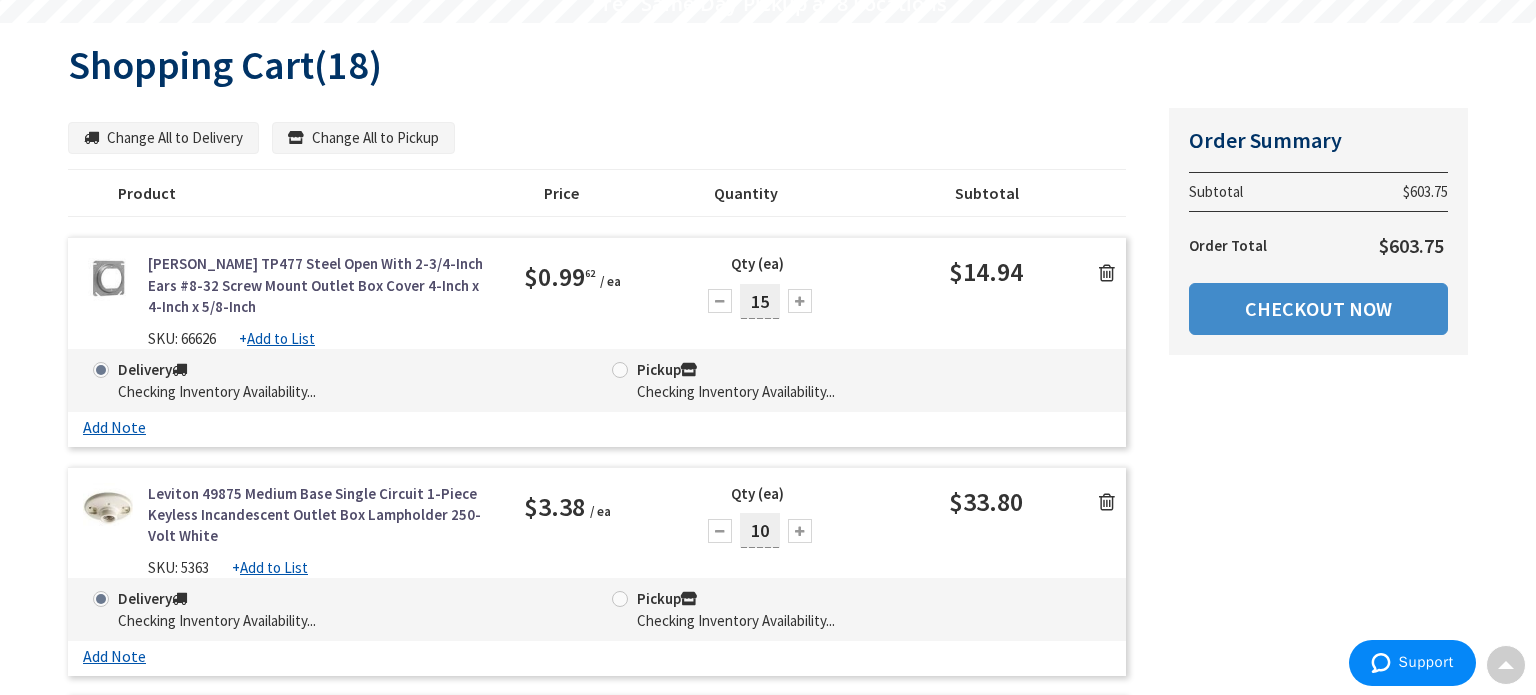 click at bounding box center [1107, 273] 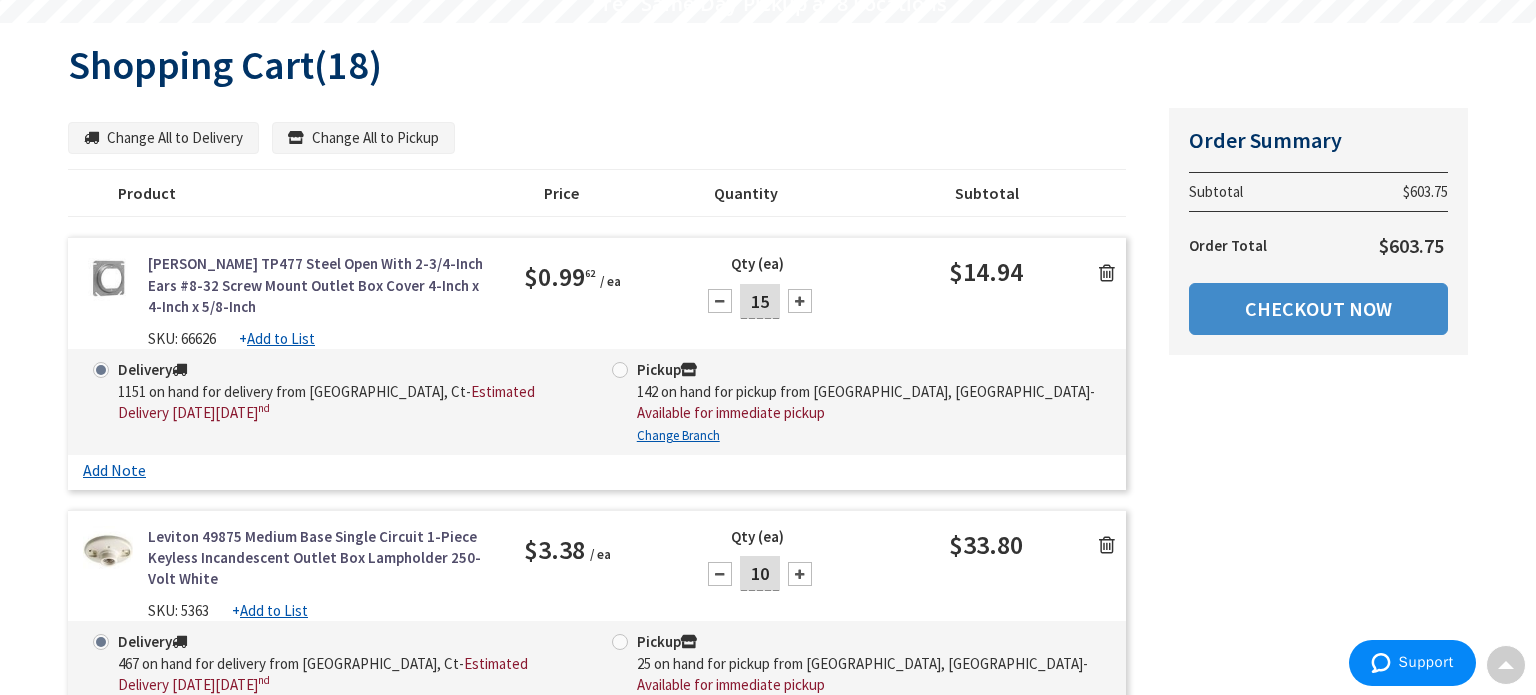 click at bounding box center (1107, 273) 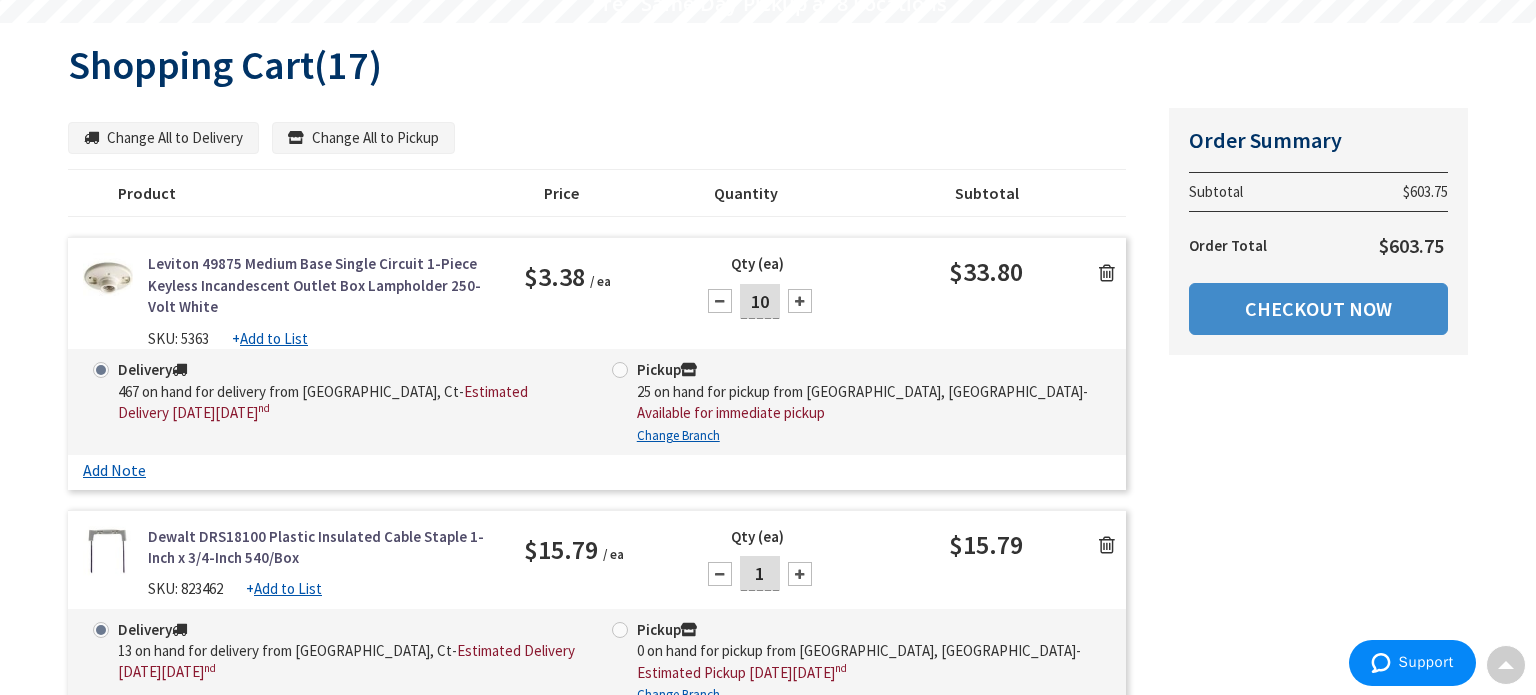 click at bounding box center (1107, 273) 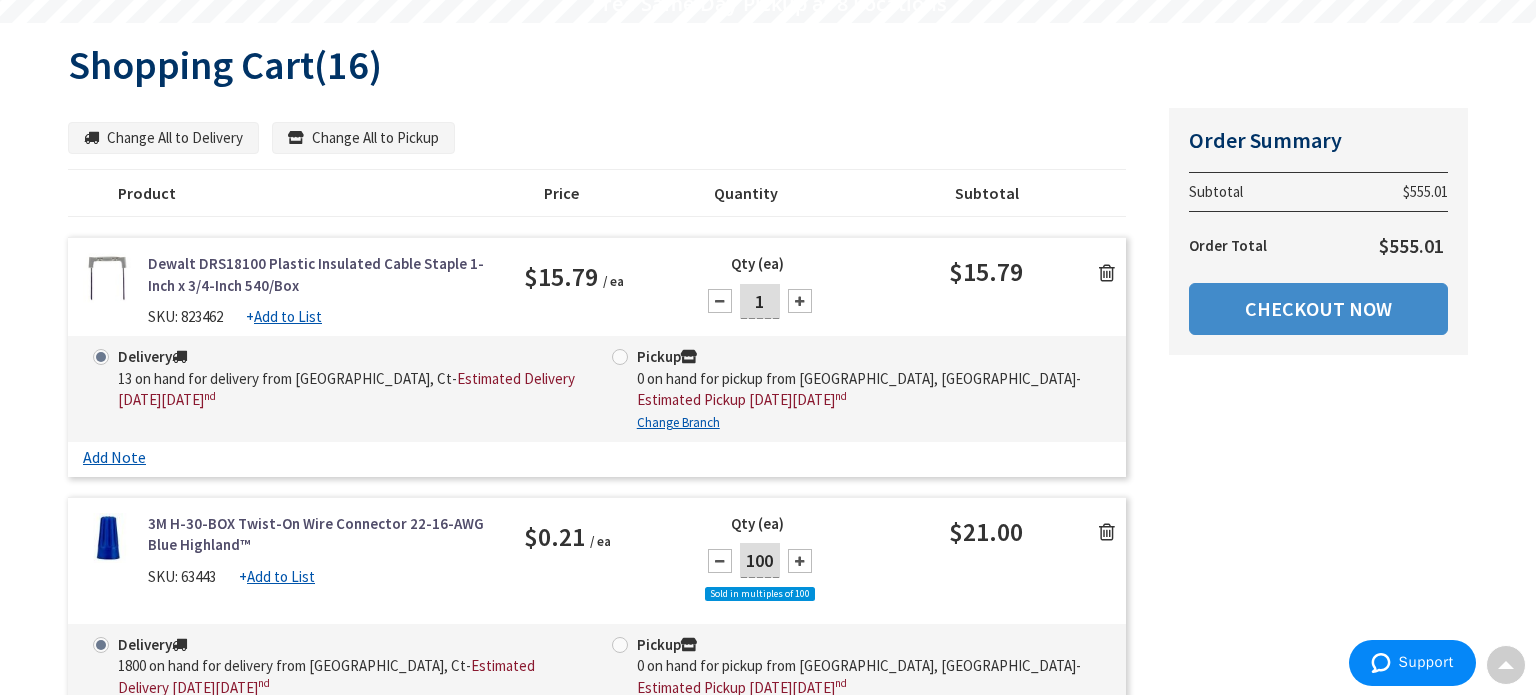 click at bounding box center (1107, 273) 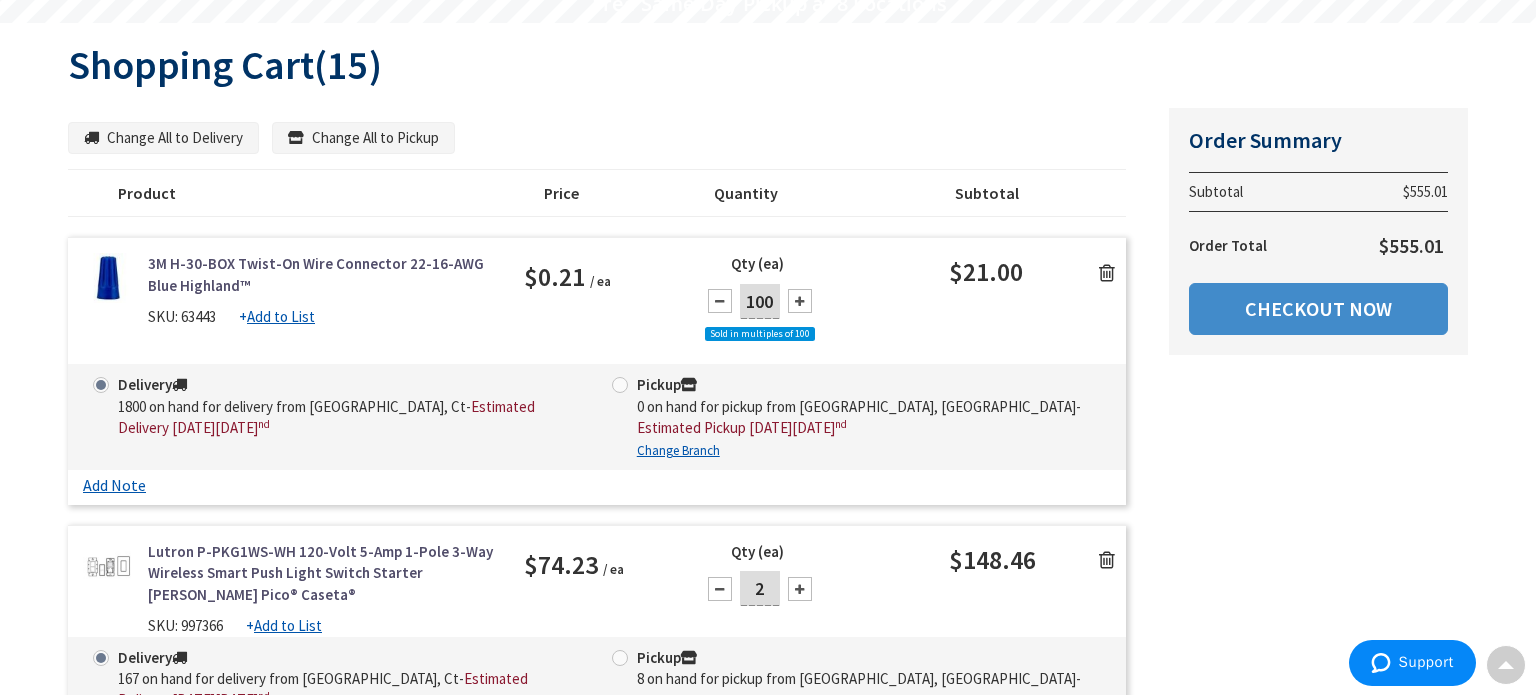 click at bounding box center [1107, 273] 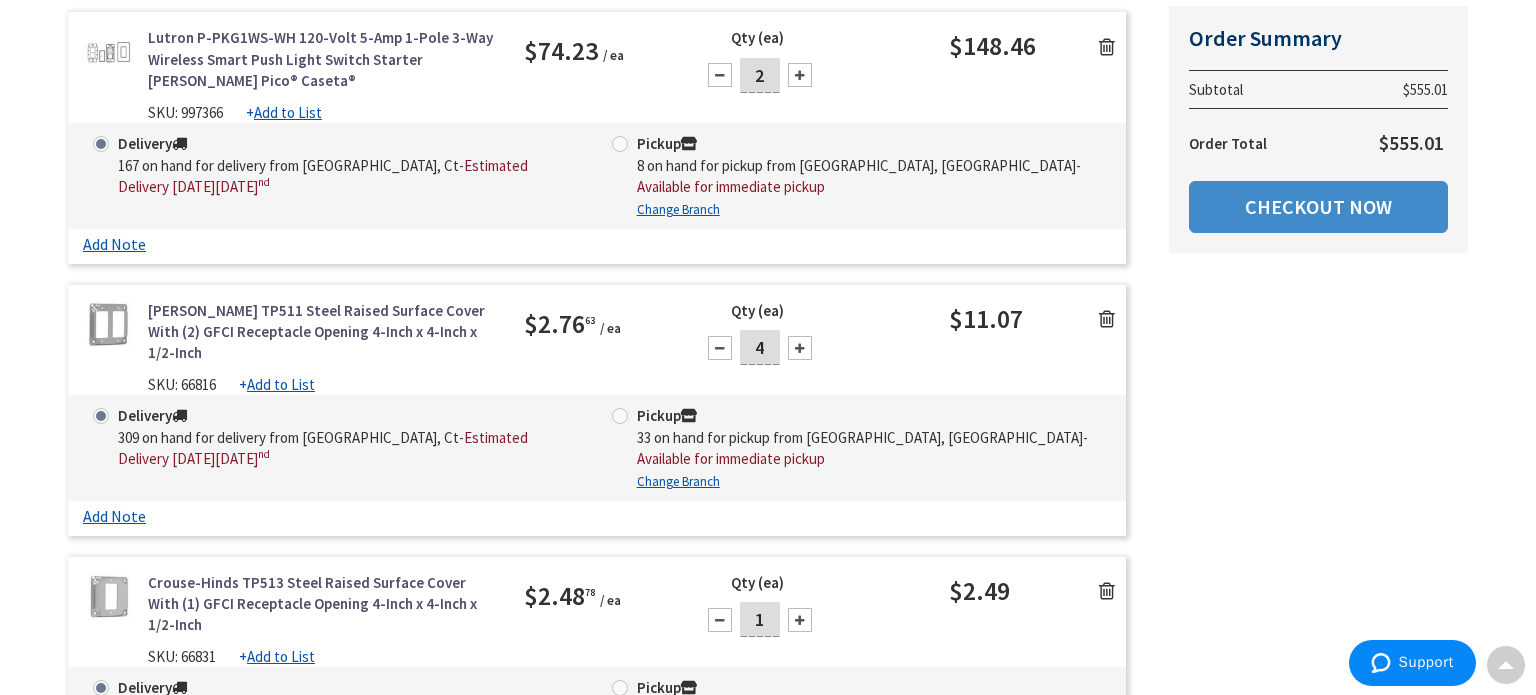 scroll, scrollTop: 427, scrollLeft: 0, axis: vertical 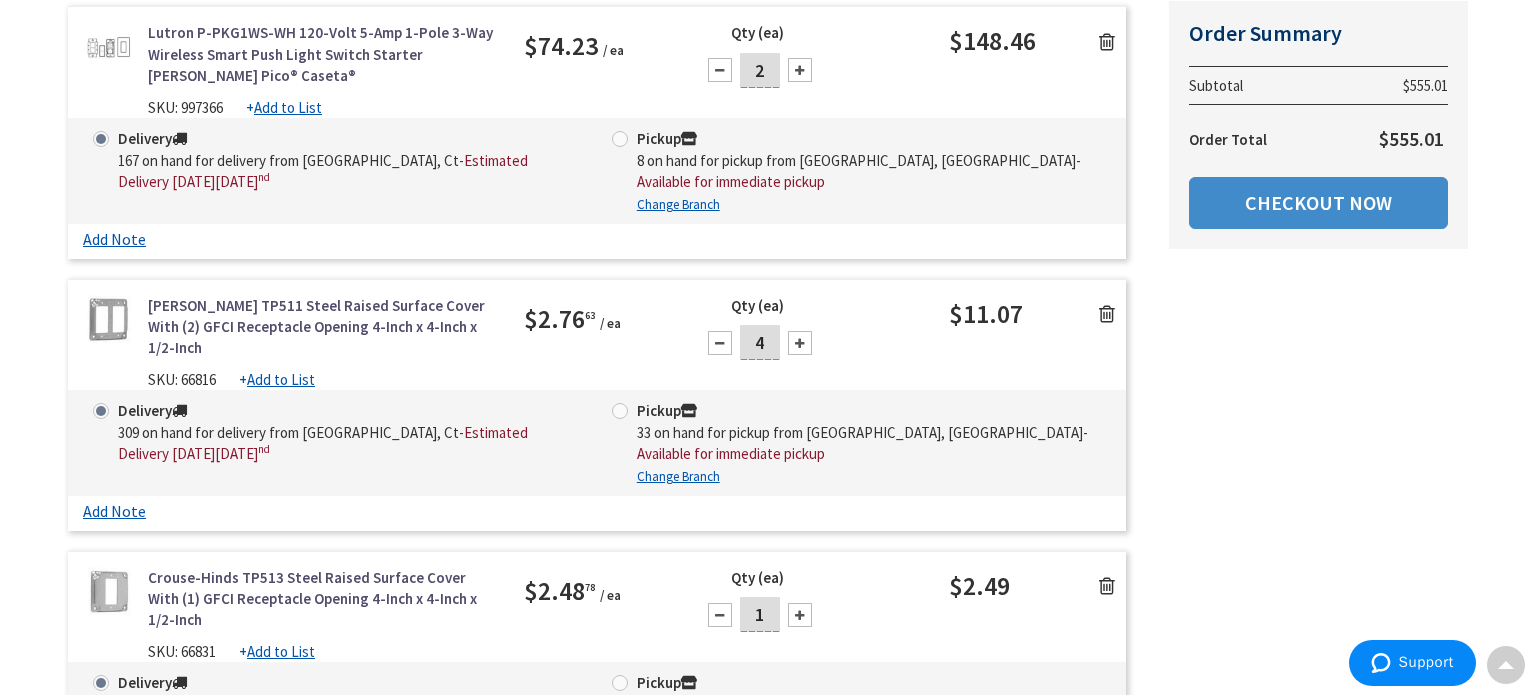 click at bounding box center [720, 343] 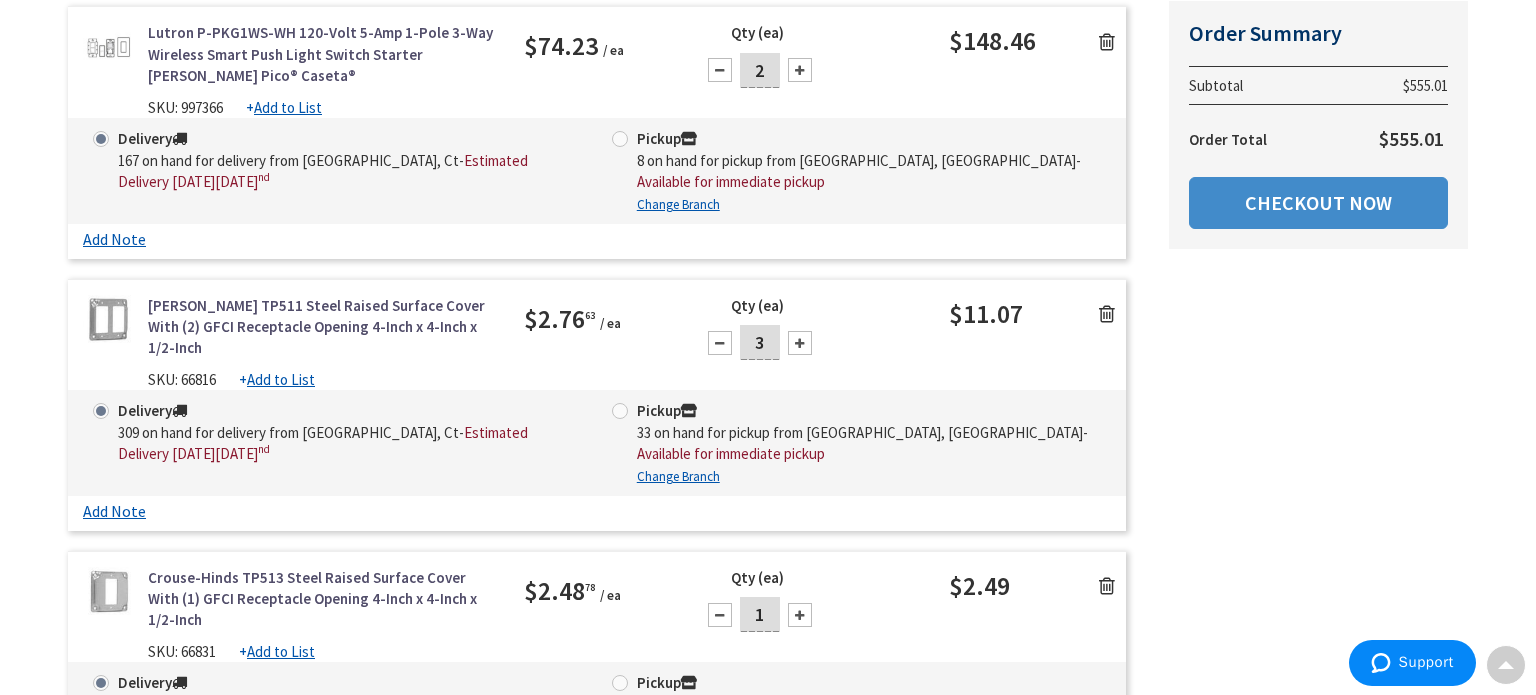 click at bounding box center [720, 343] 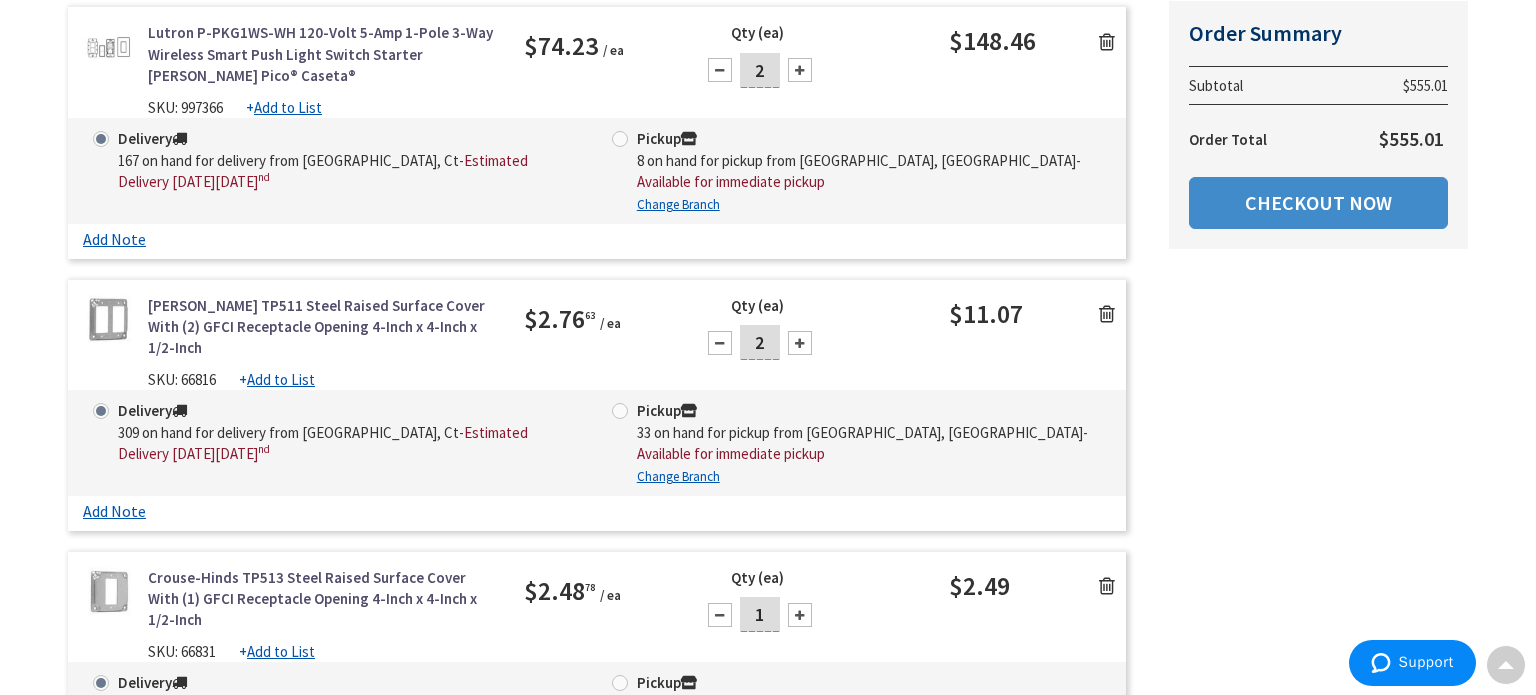 click at bounding box center [720, 343] 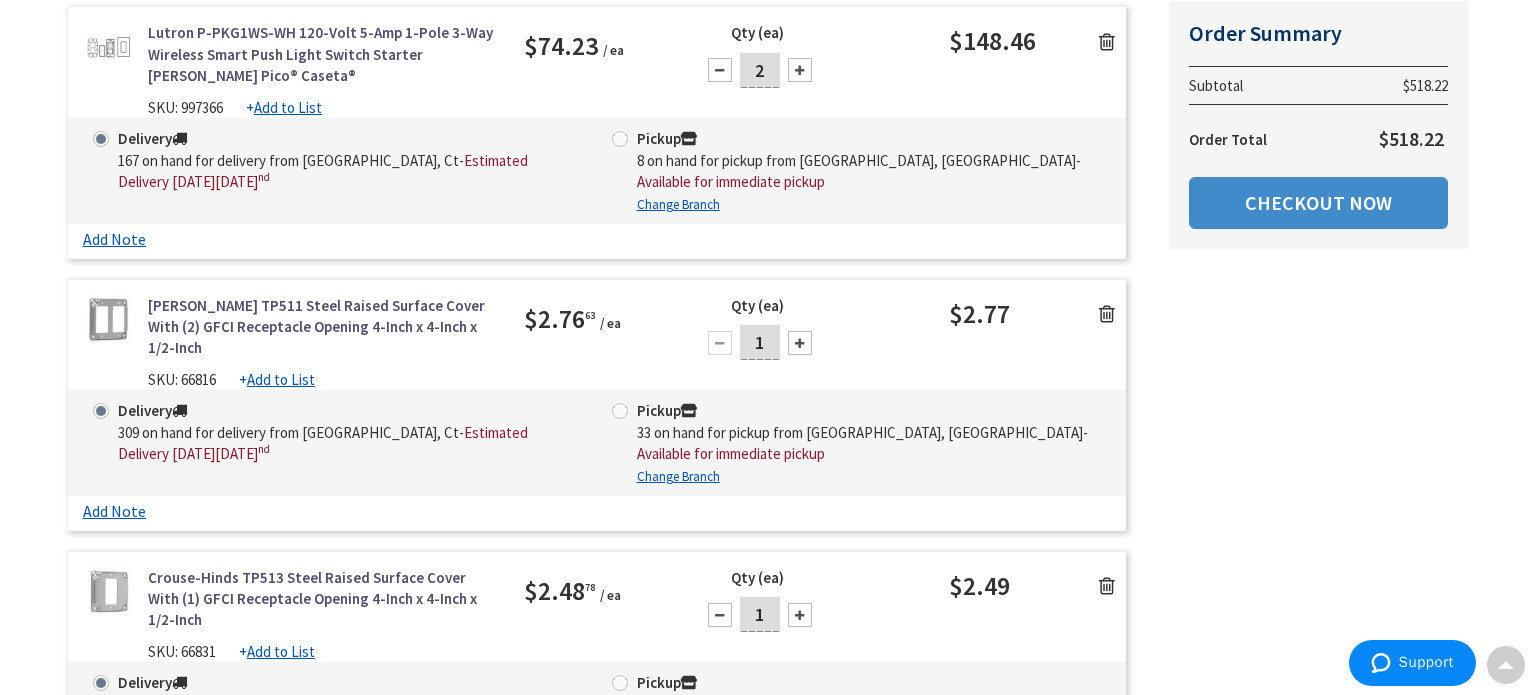 click at bounding box center [1107, 586] 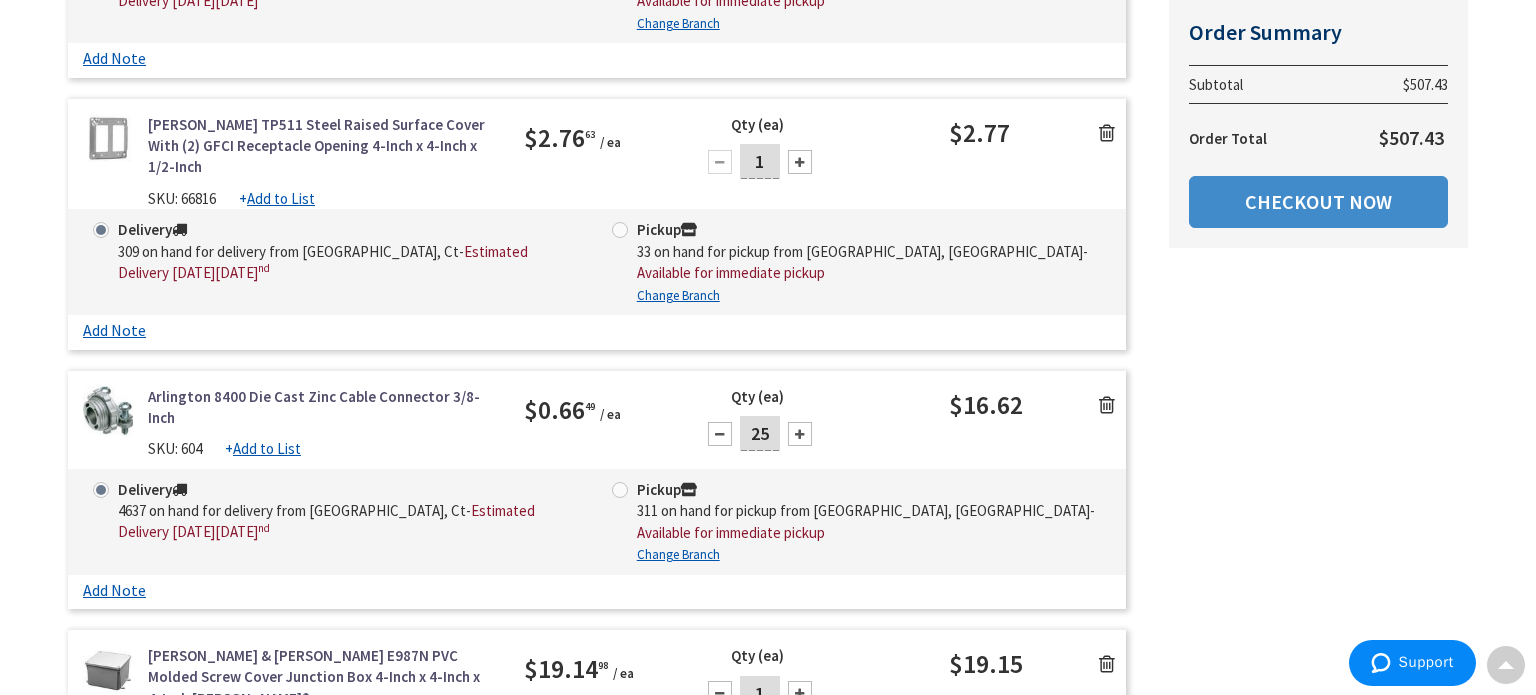 scroll, scrollTop: 608, scrollLeft: 0, axis: vertical 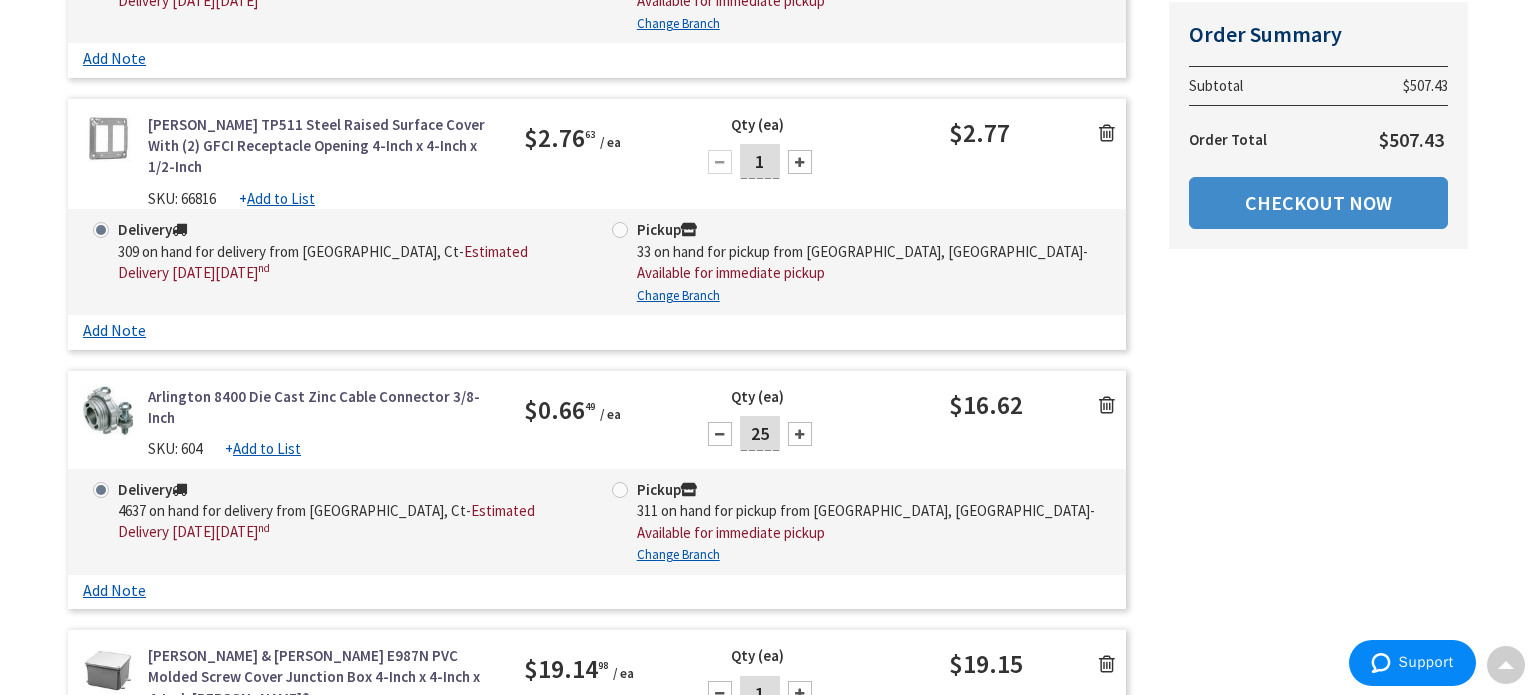 click at bounding box center [1107, 405] 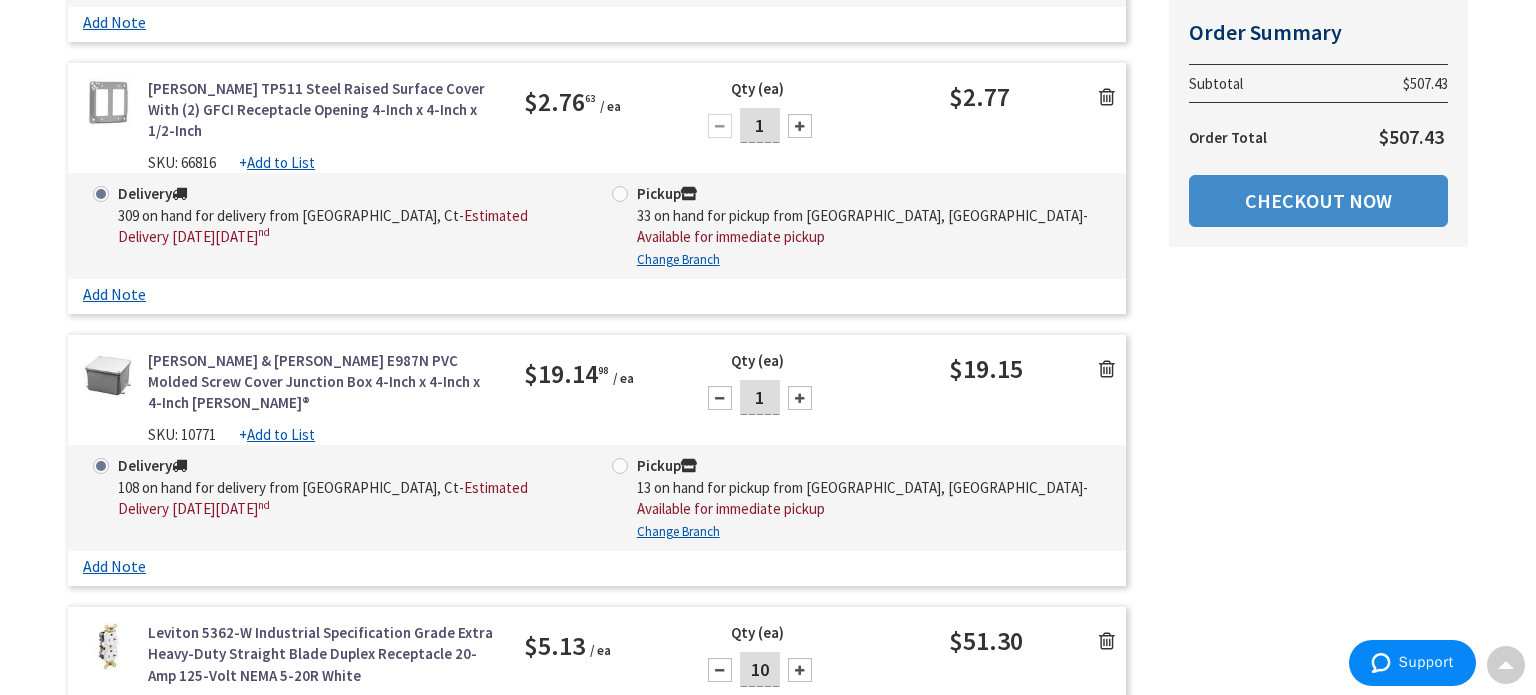 scroll, scrollTop: 641, scrollLeft: 0, axis: vertical 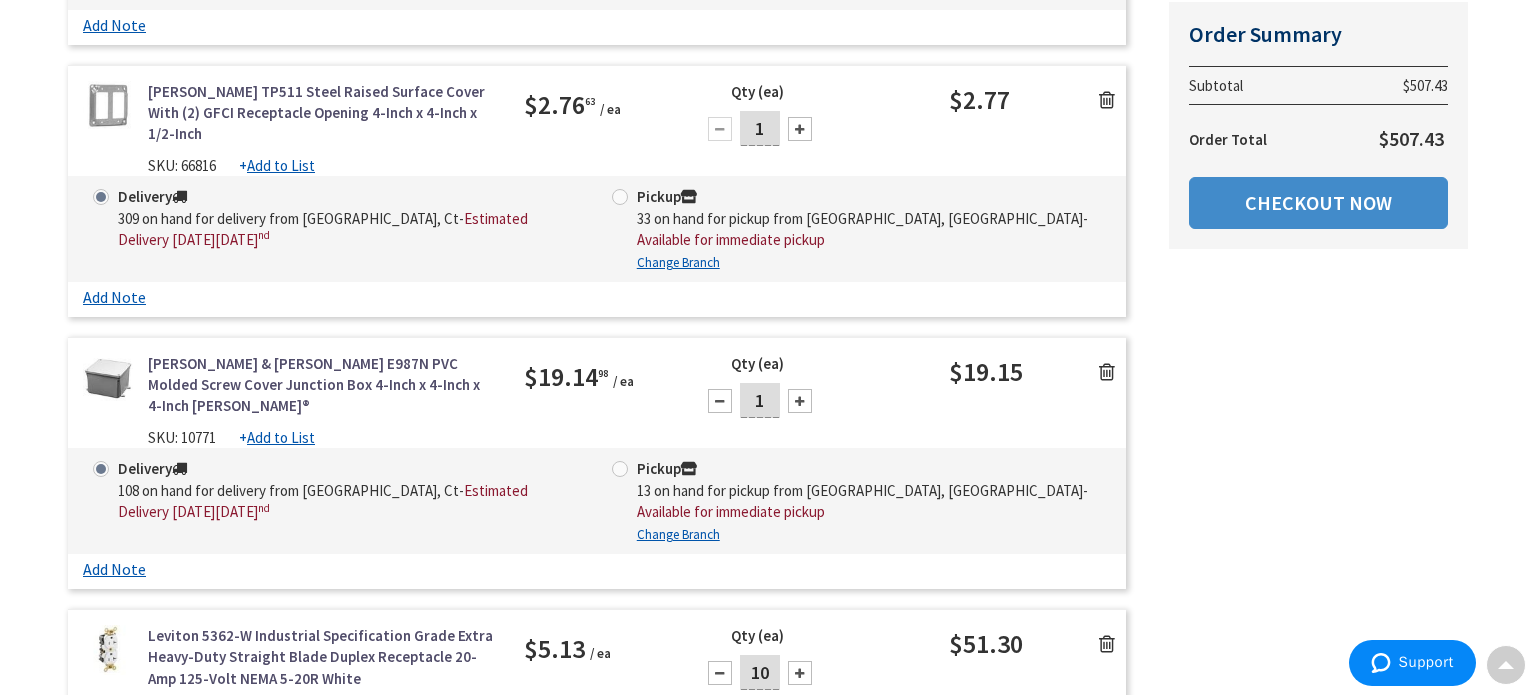 click at bounding box center (1107, 372) 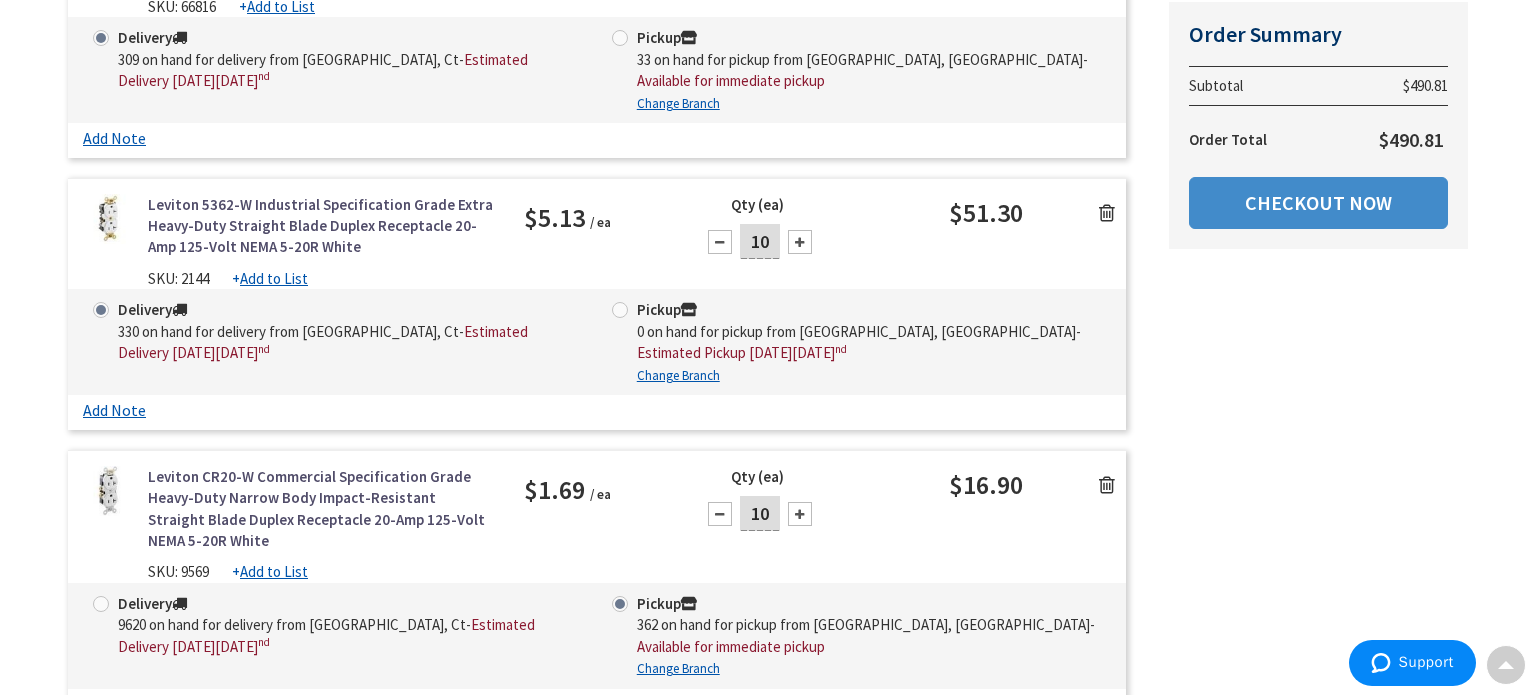 scroll, scrollTop: 796, scrollLeft: 0, axis: vertical 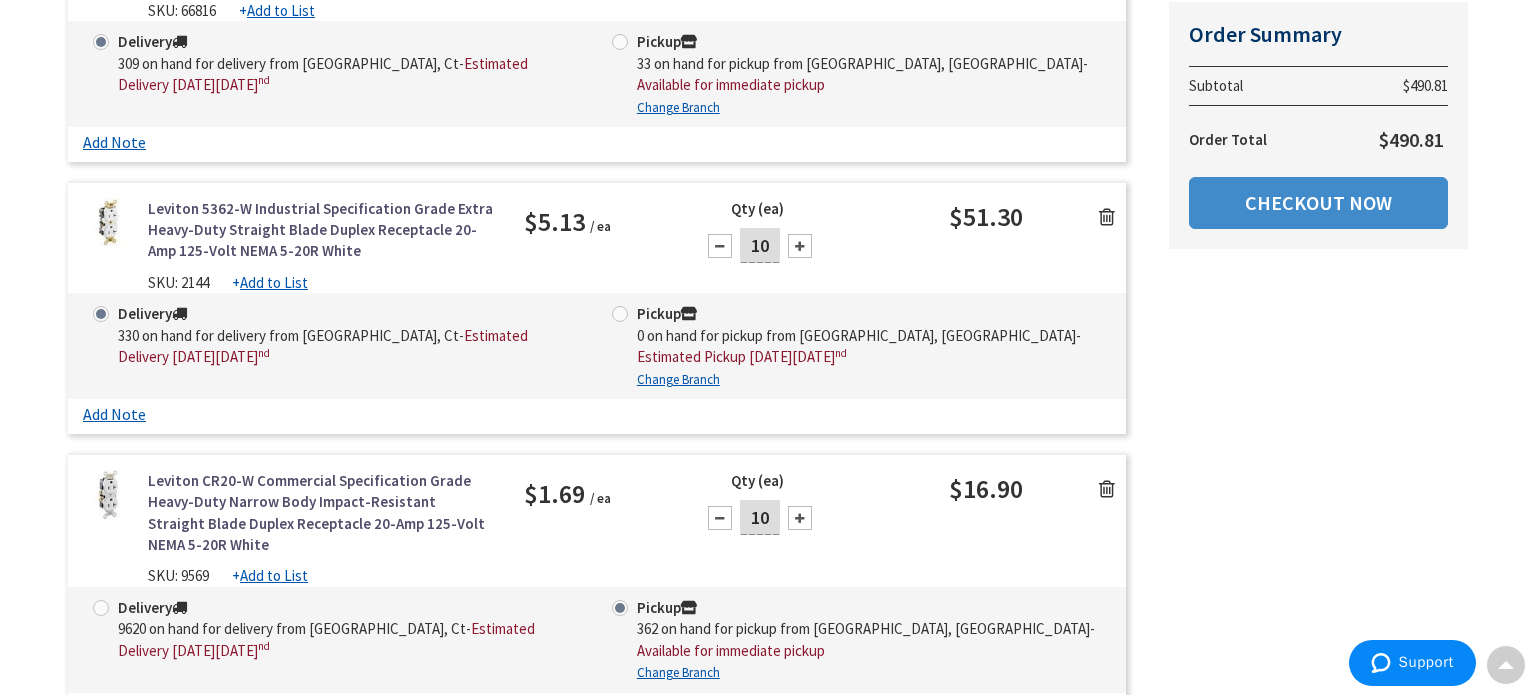 click at bounding box center (1107, 217) 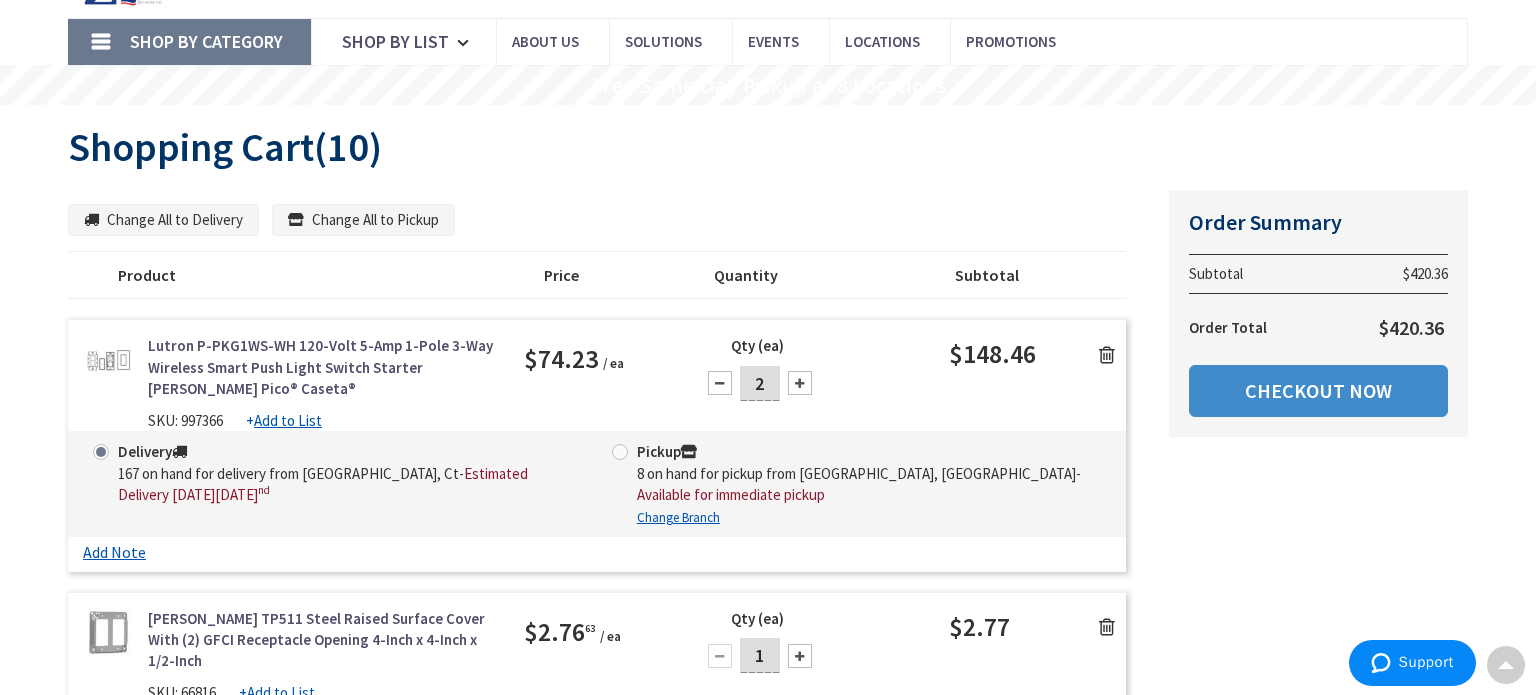 scroll, scrollTop: 115, scrollLeft: 0, axis: vertical 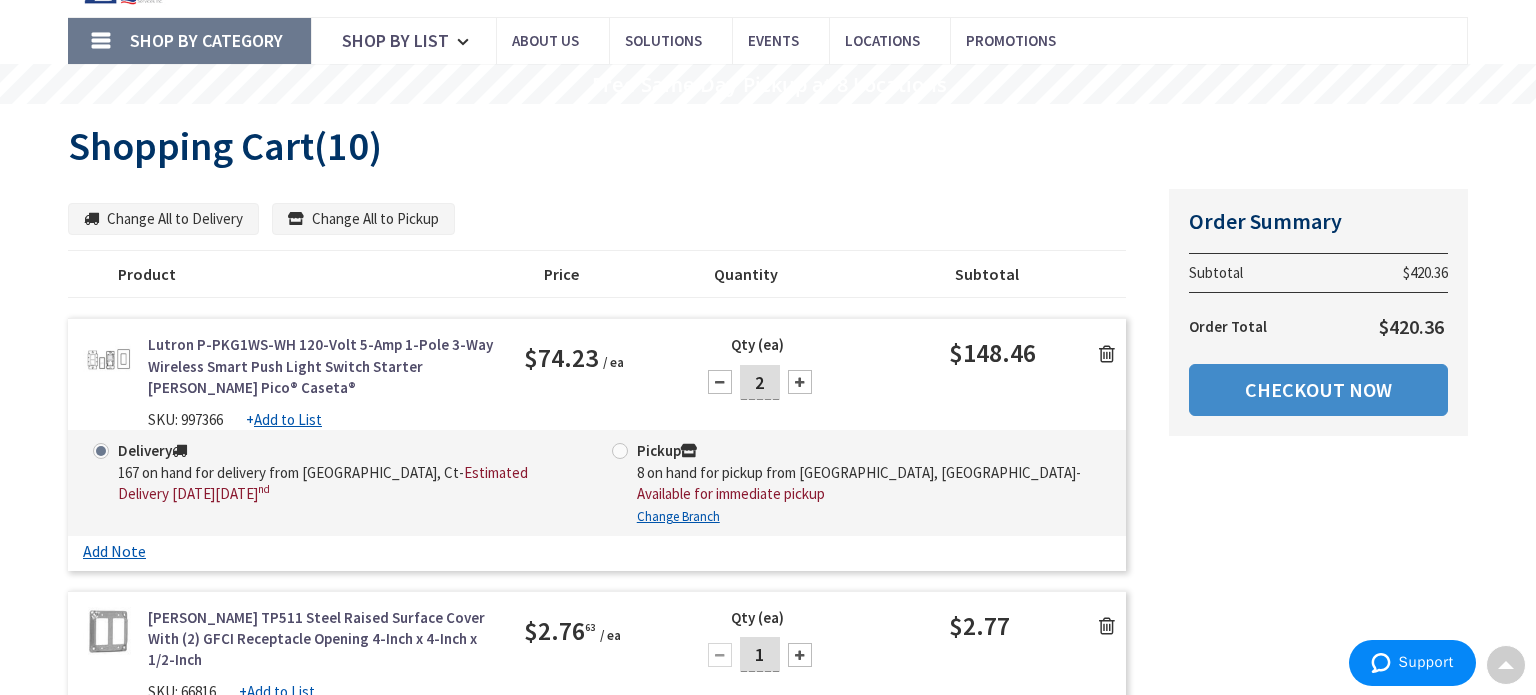 click at bounding box center (1107, 354) 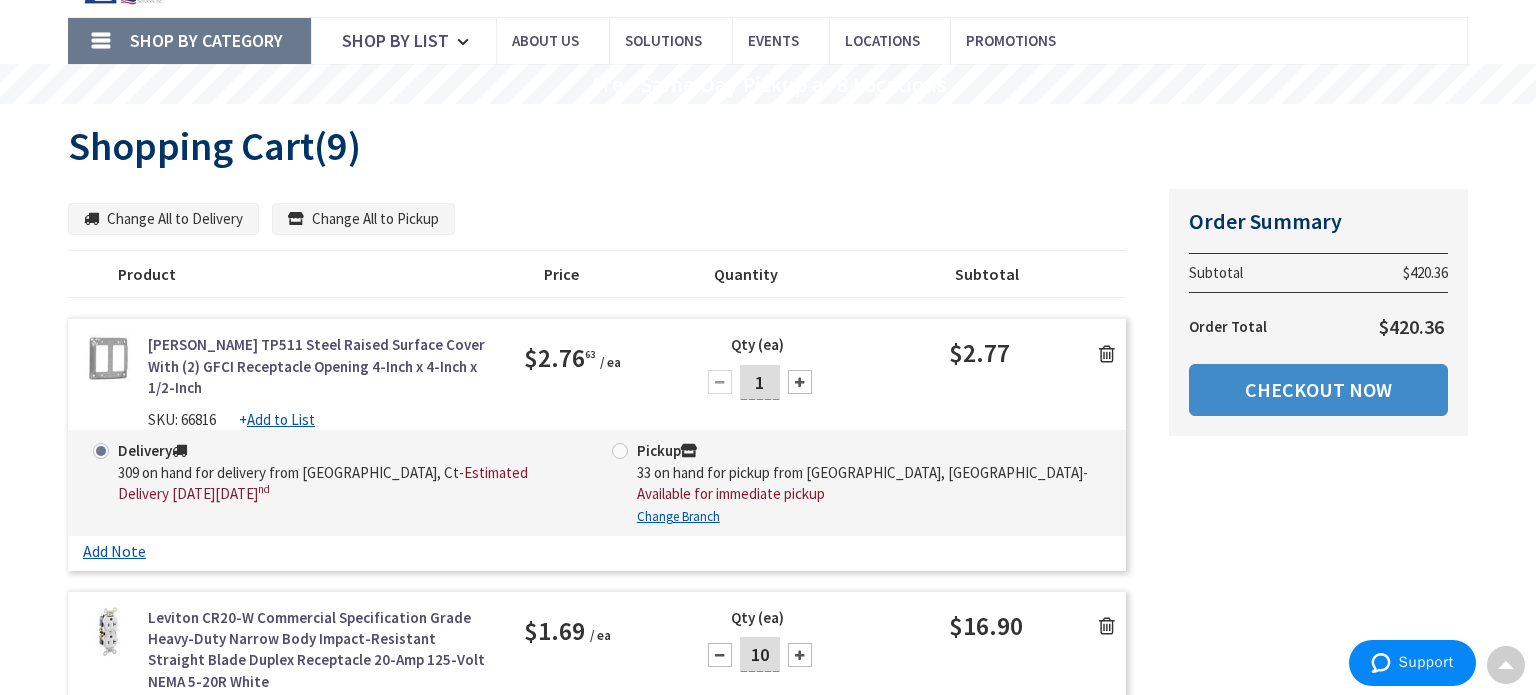 scroll, scrollTop: 179, scrollLeft: 0, axis: vertical 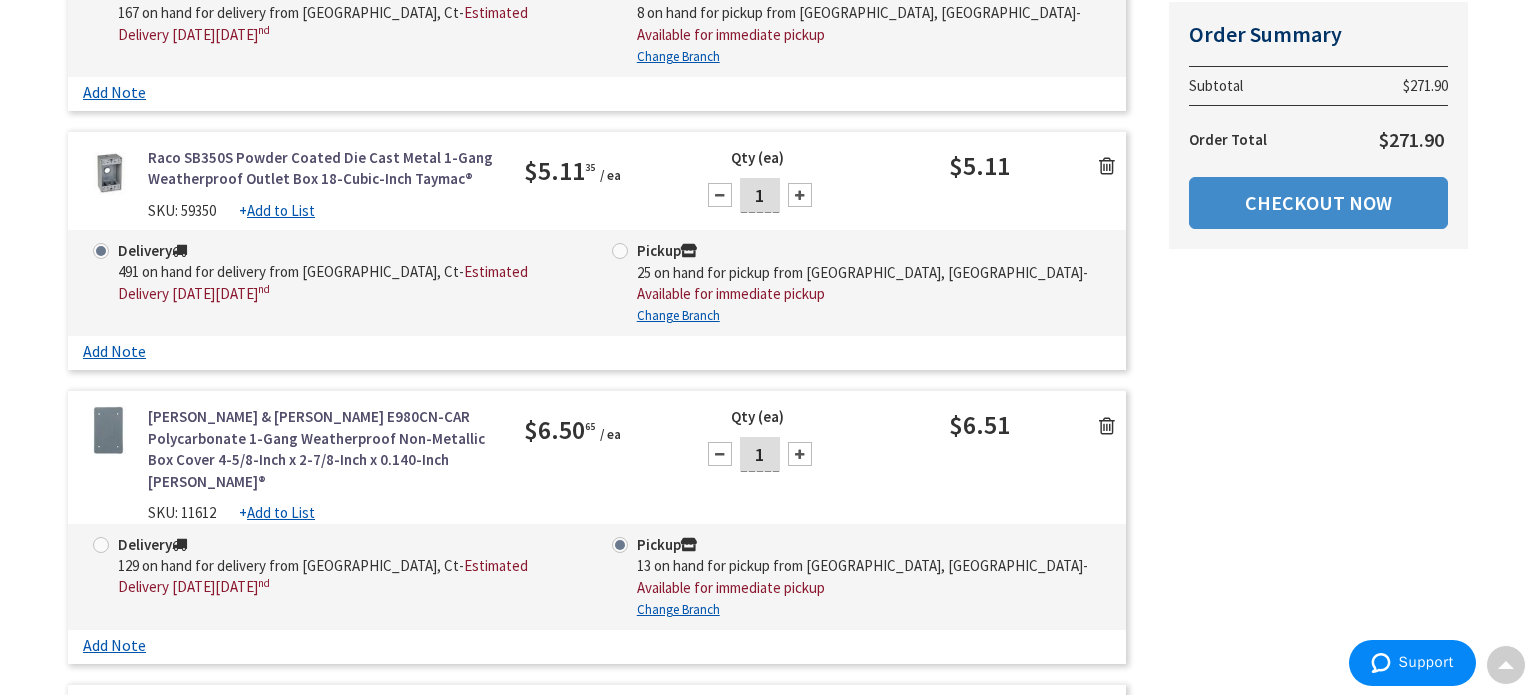 click at bounding box center (620, 251) 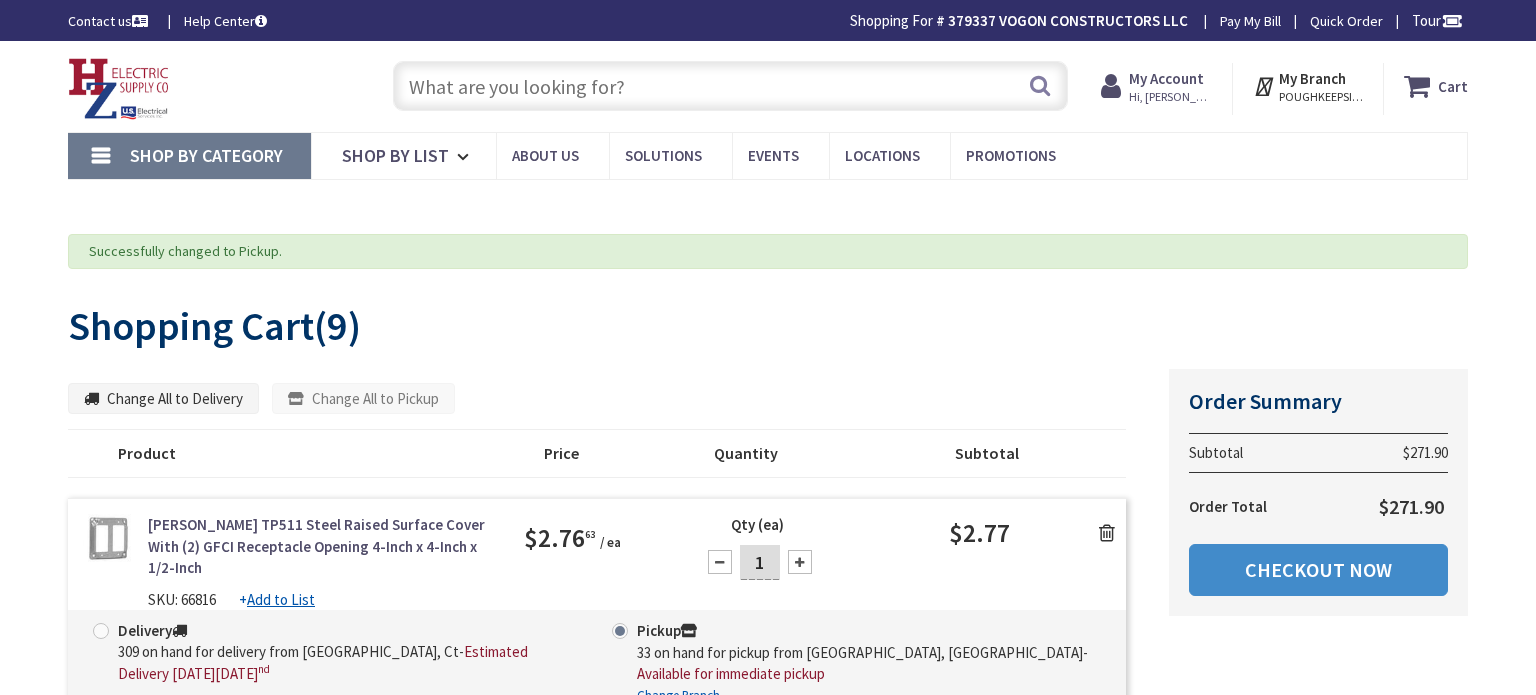 scroll, scrollTop: 317, scrollLeft: 0, axis: vertical 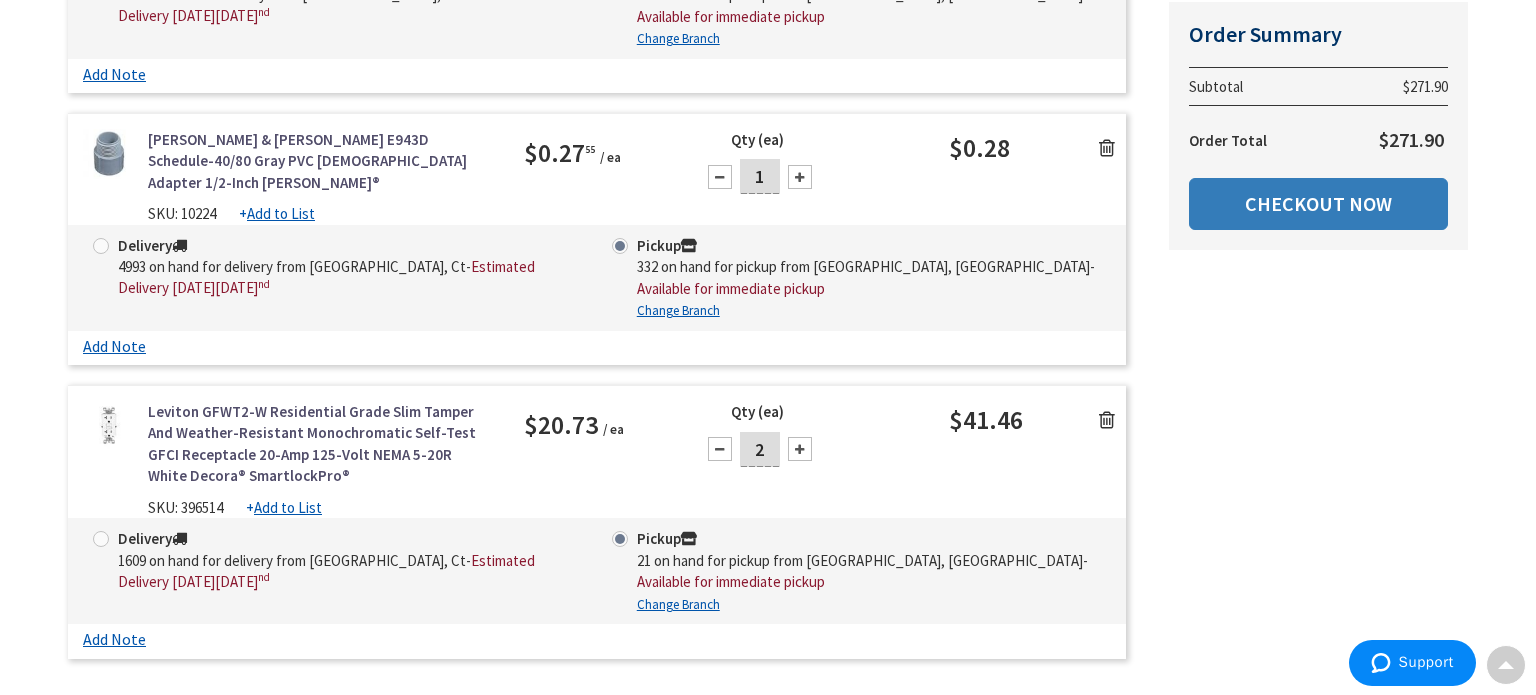 click on "Checkout Now" at bounding box center (1318, 204) 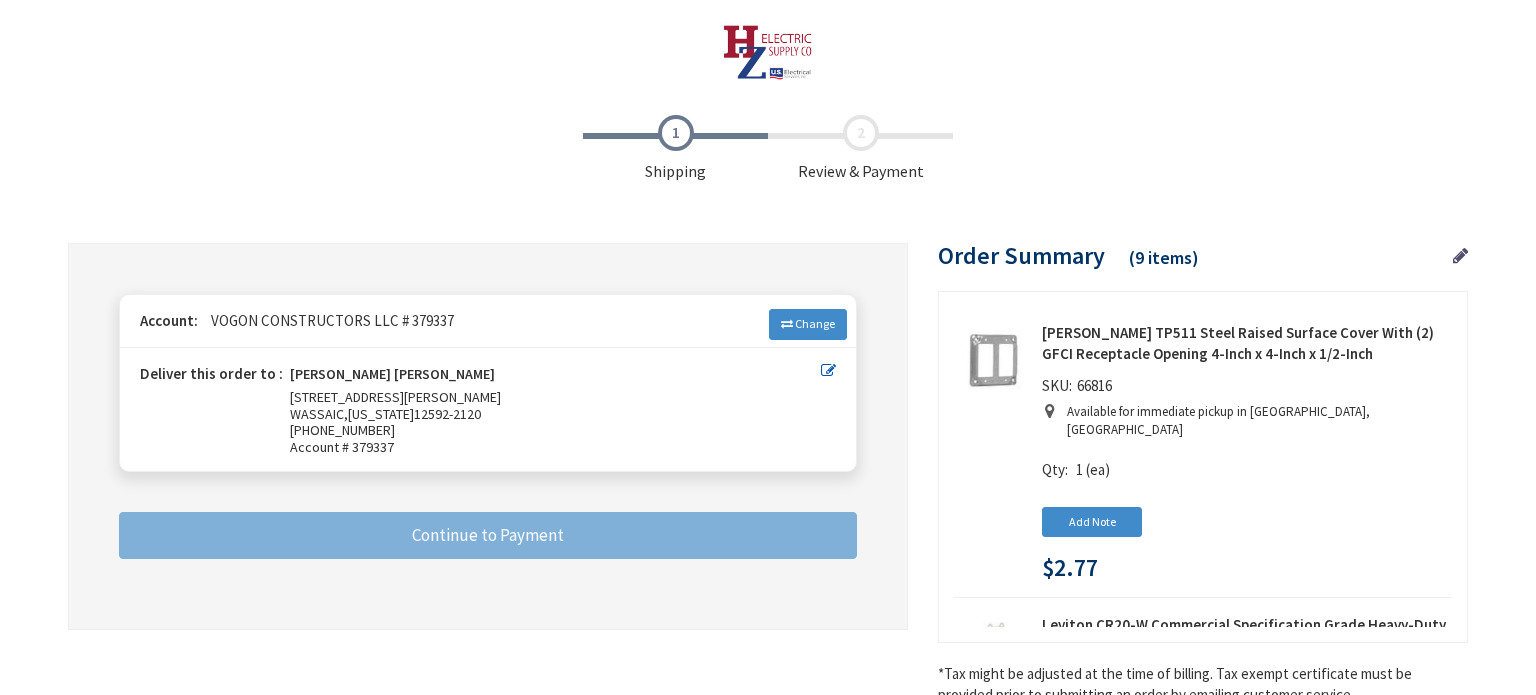 scroll, scrollTop: 0, scrollLeft: 0, axis: both 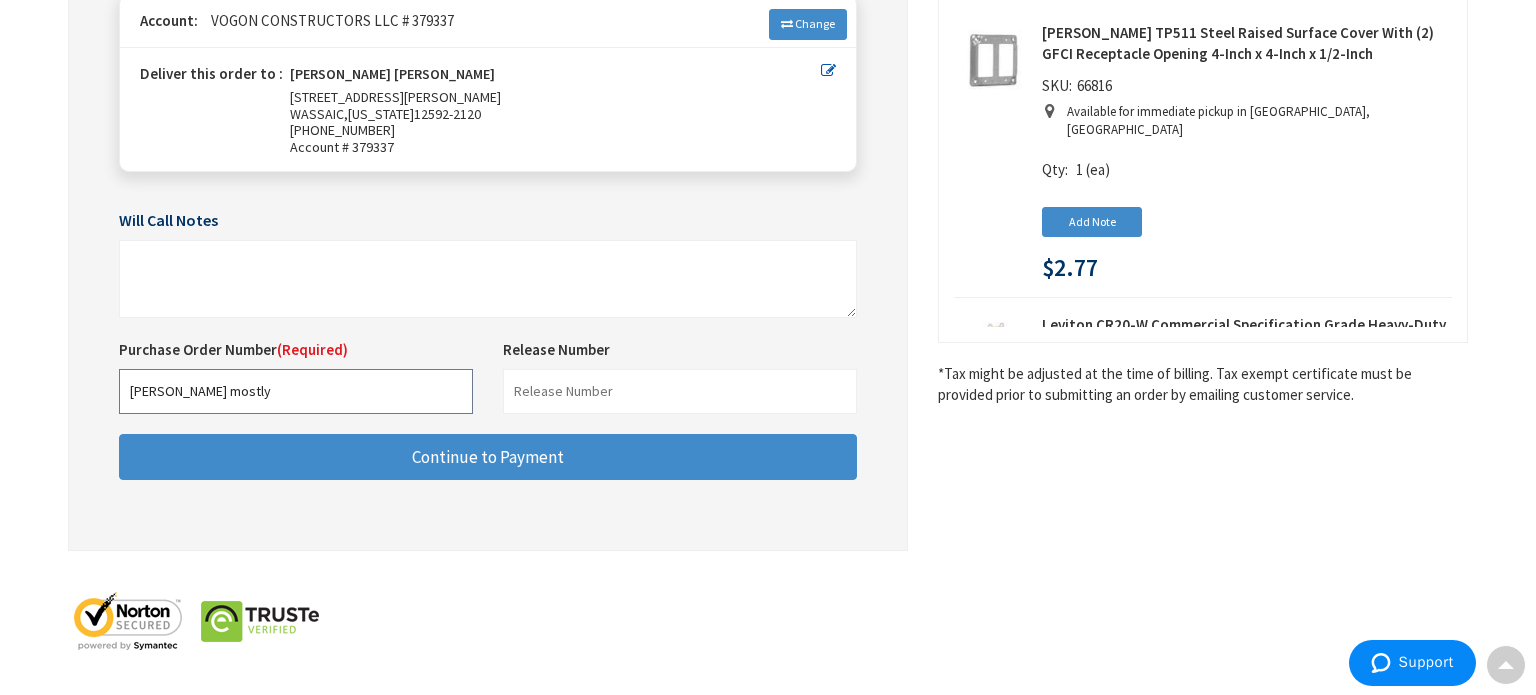click on "Christy mostly" at bounding box center (296, 391) 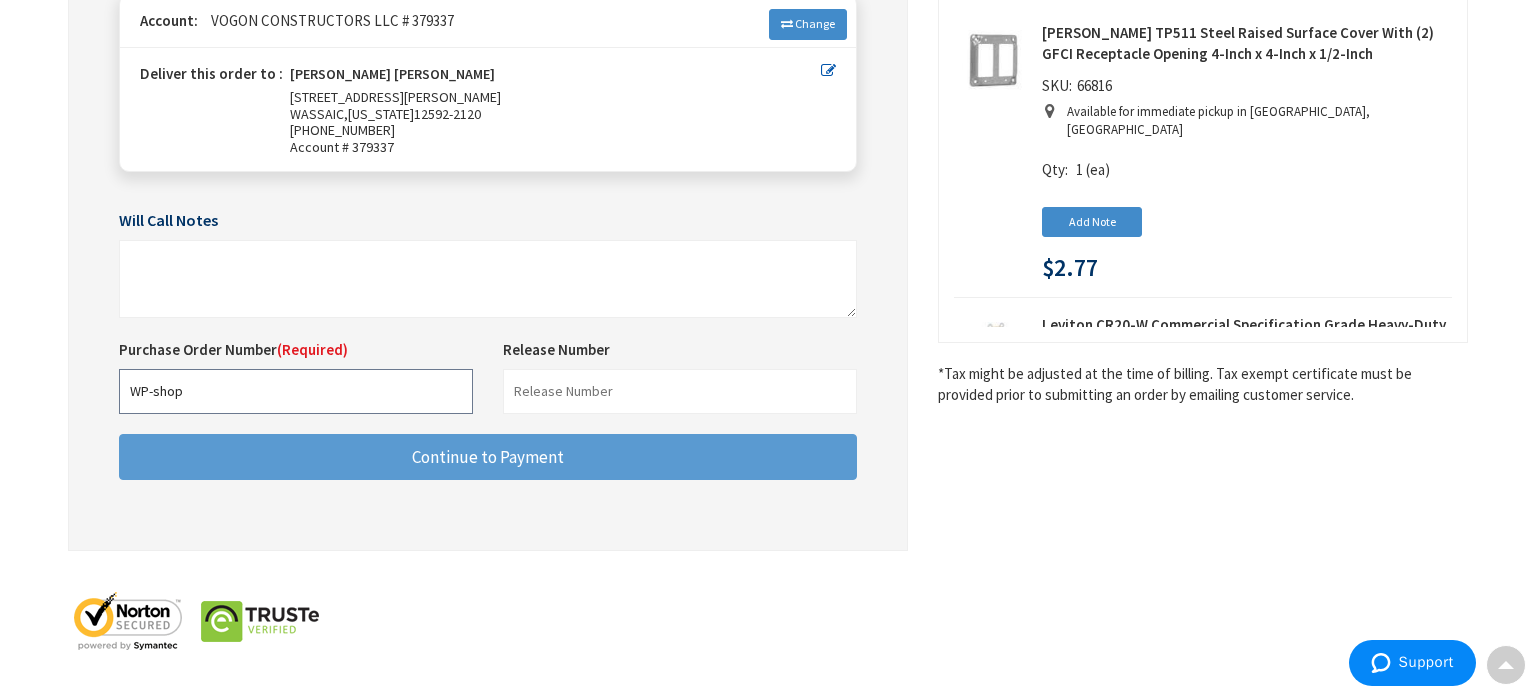 type on "WP-shop" 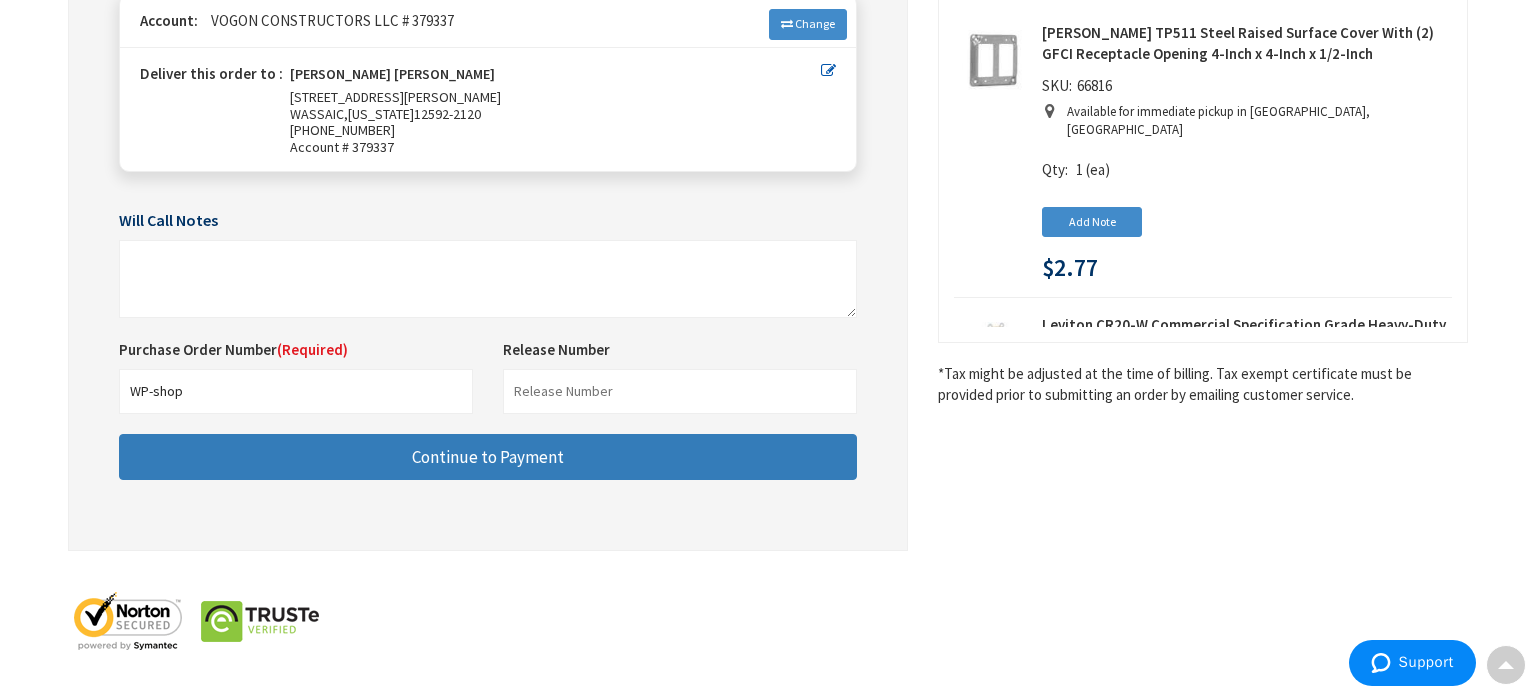 click on "Continue to Payment" at bounding box center [488, 457] 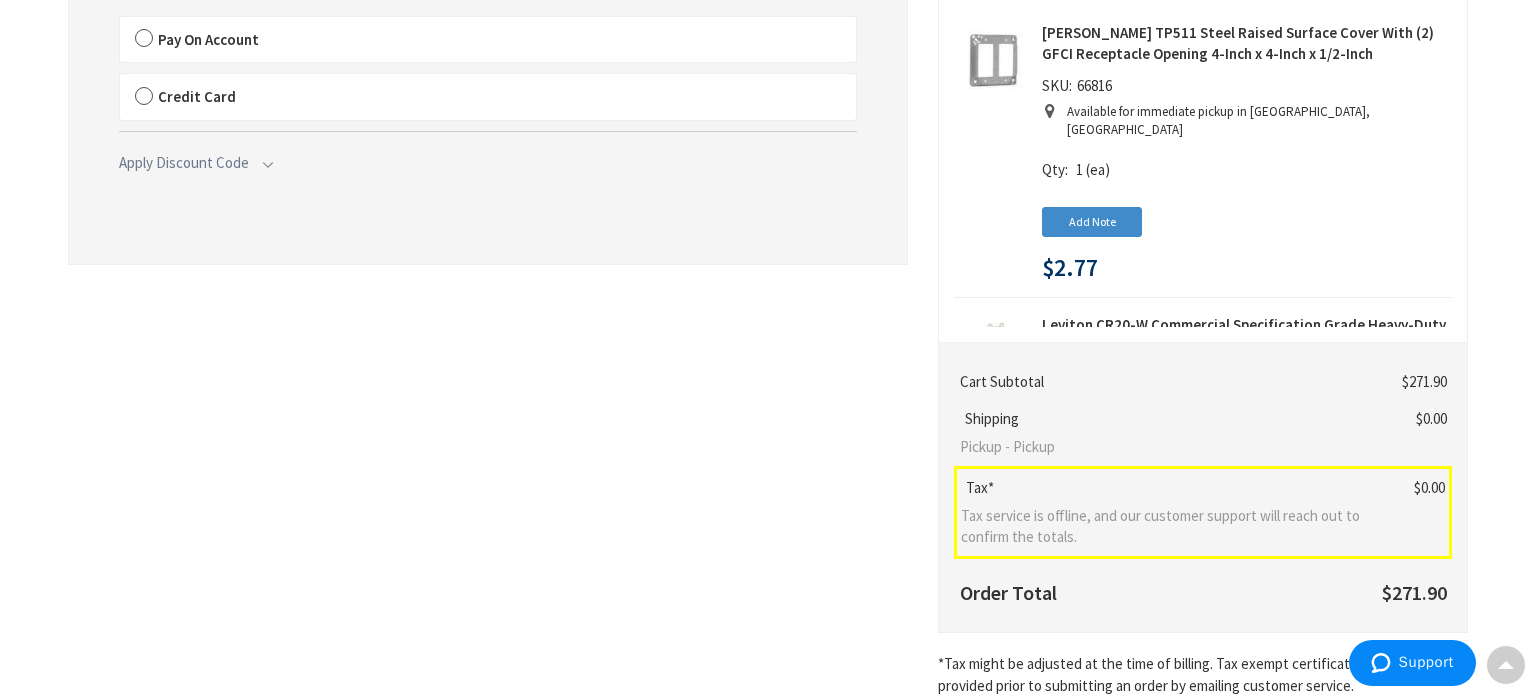 scroll, scrollTop: 0, scrollLeft: 0, axis: both 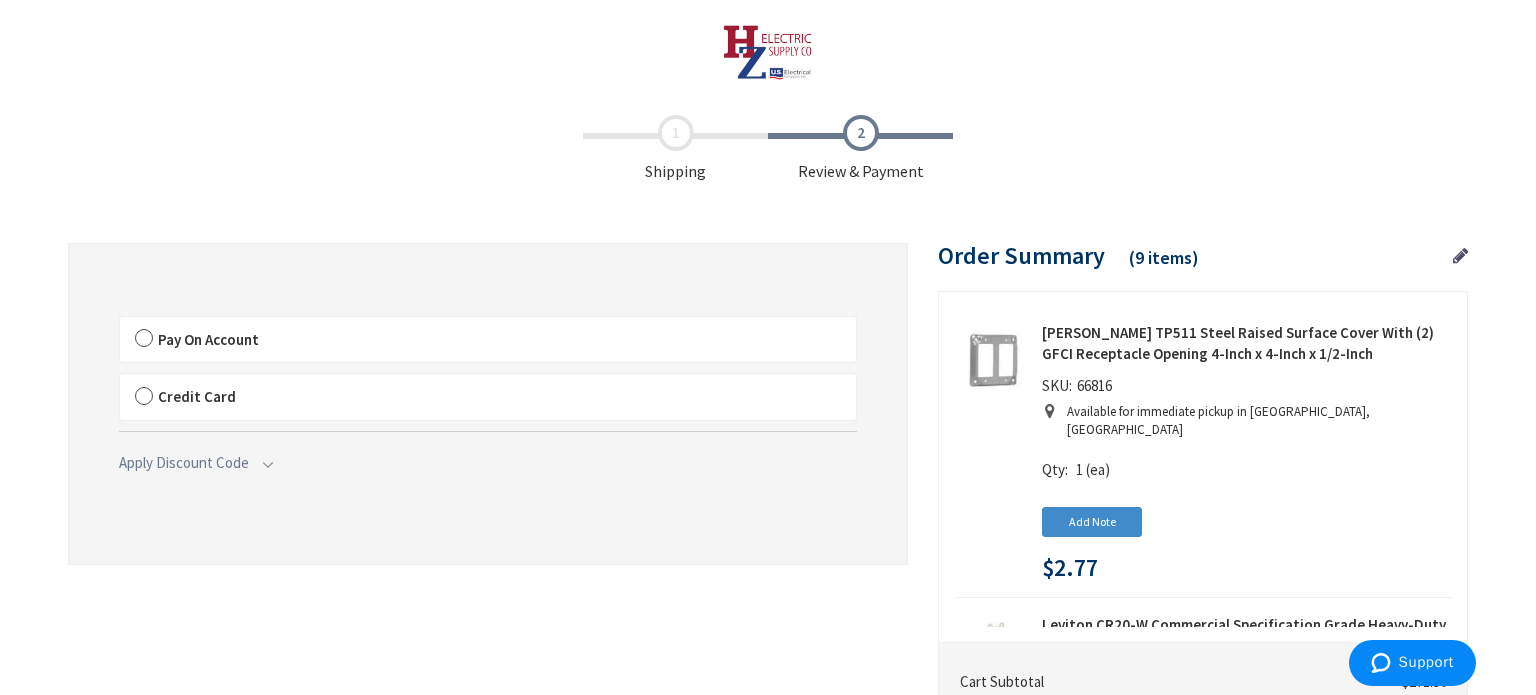 click on "Pay On Account" at bounding box center [488, 340] 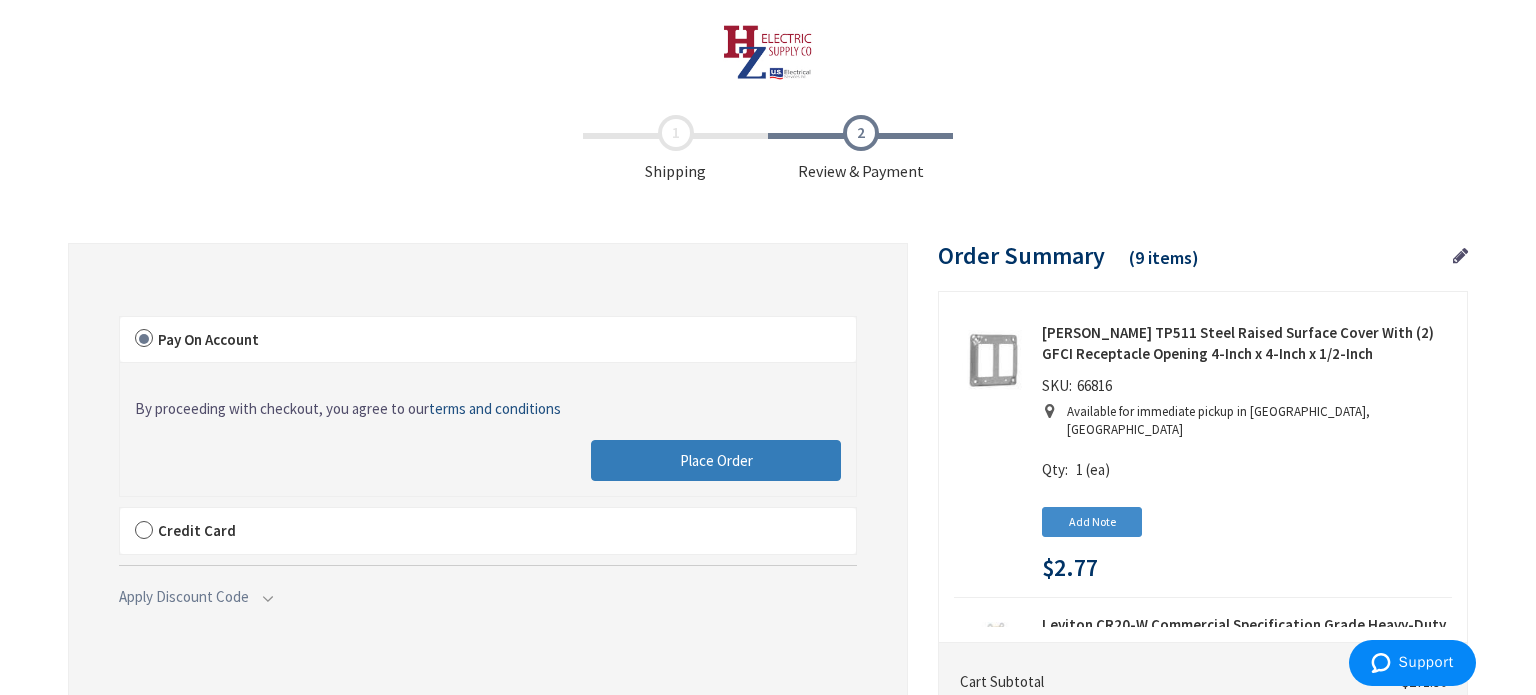 click on "Place Order" at bounding box center (716, 461) 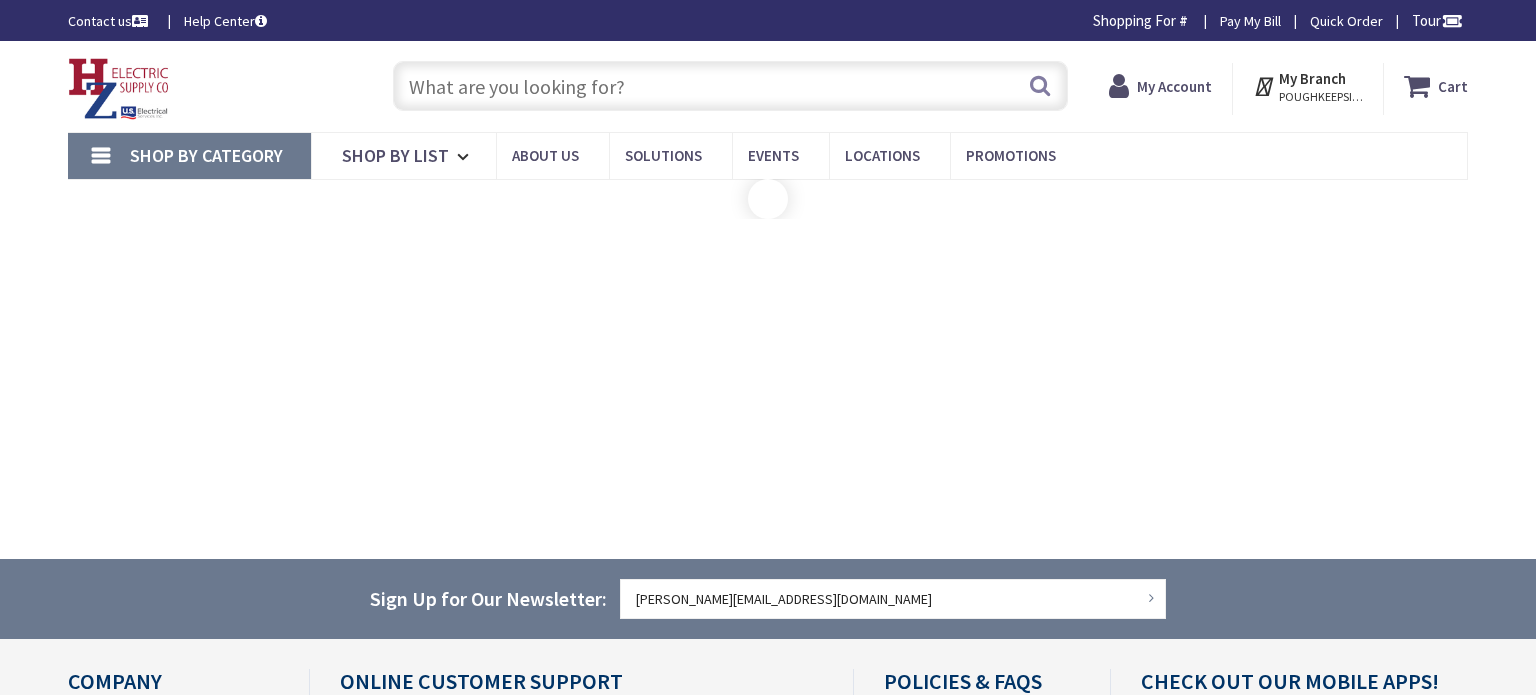 scroll, scrollTop: 0, scrollLeft: 0, axis: both 